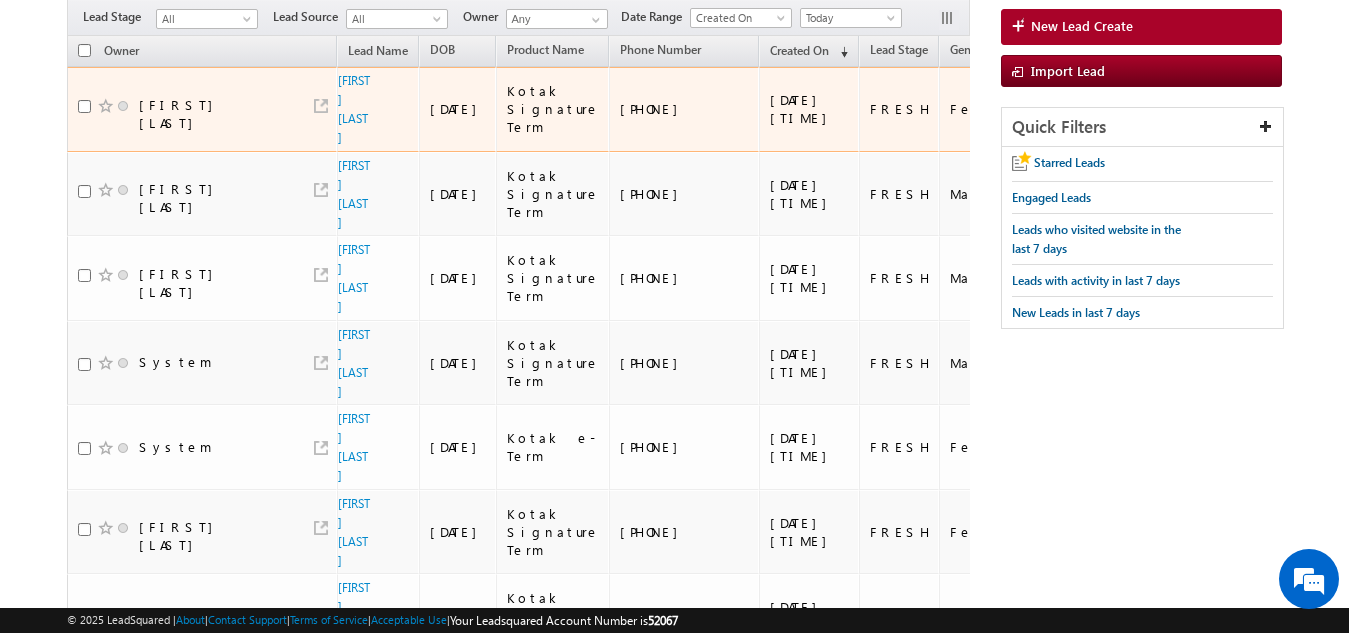 scroll, scrollTop: 200, scrollLeft: 0, axis: vertical 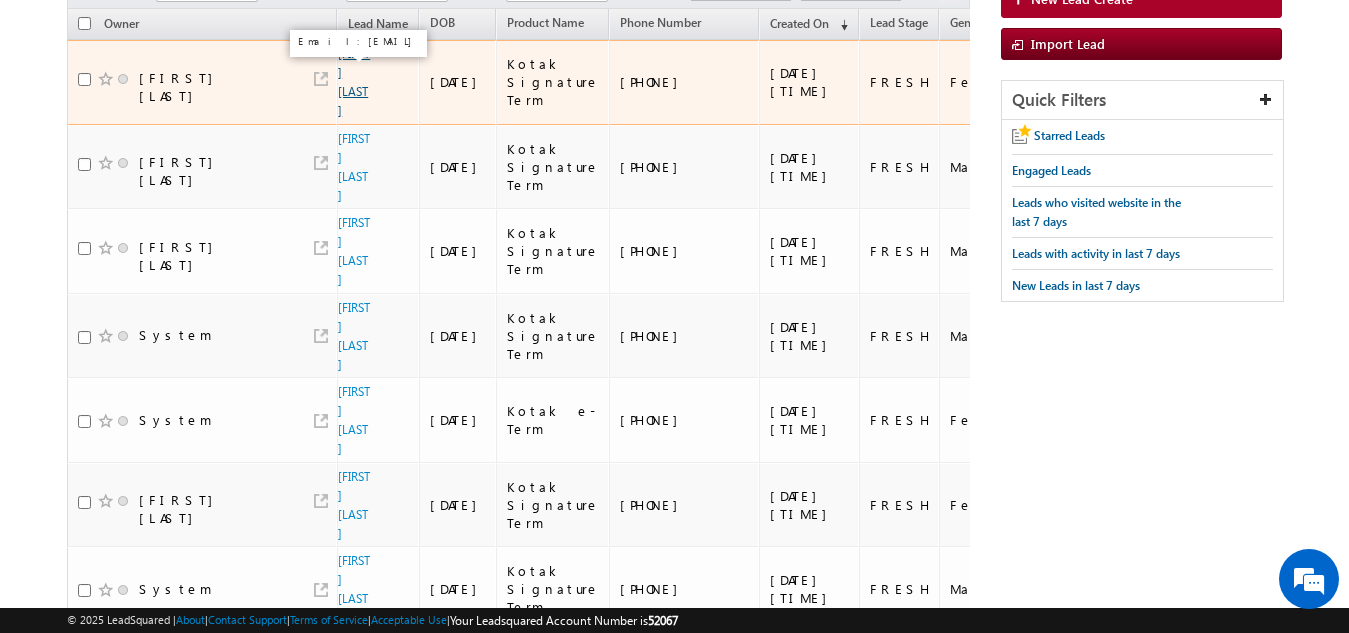 click on "[FIRST] [LAST]" at bounding box center (354, 82) 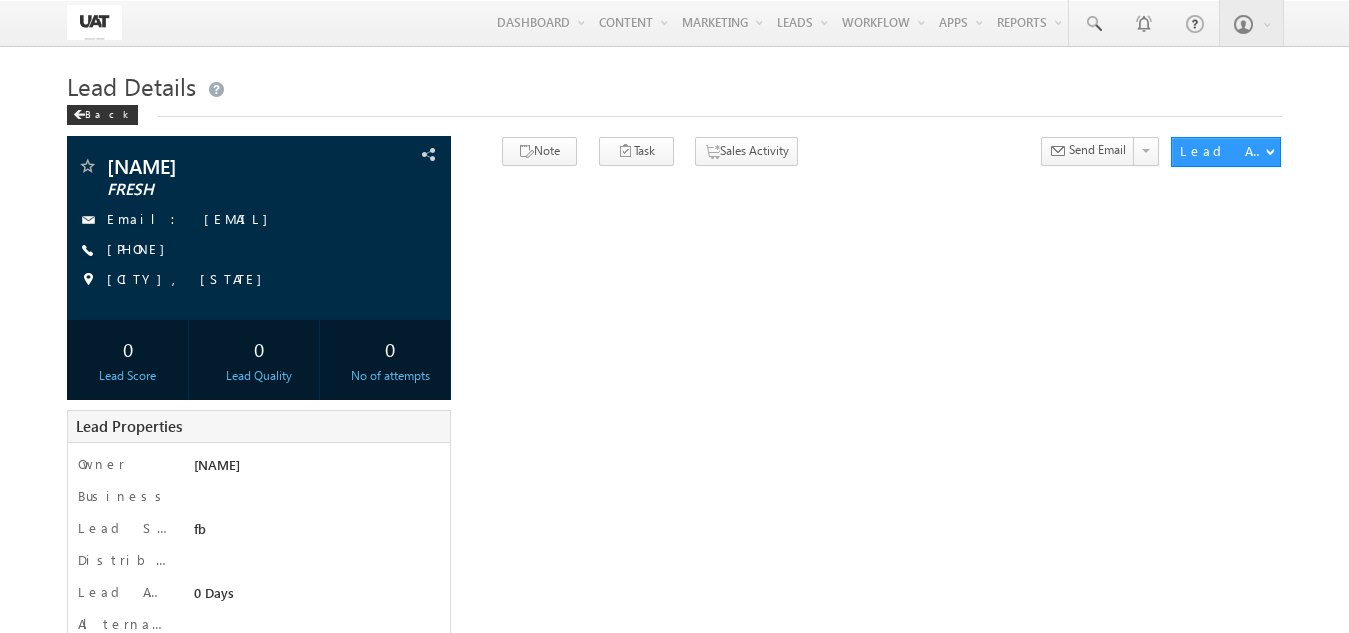 scroll, scrollTop: 0, scrollLeft: 0, axis: both 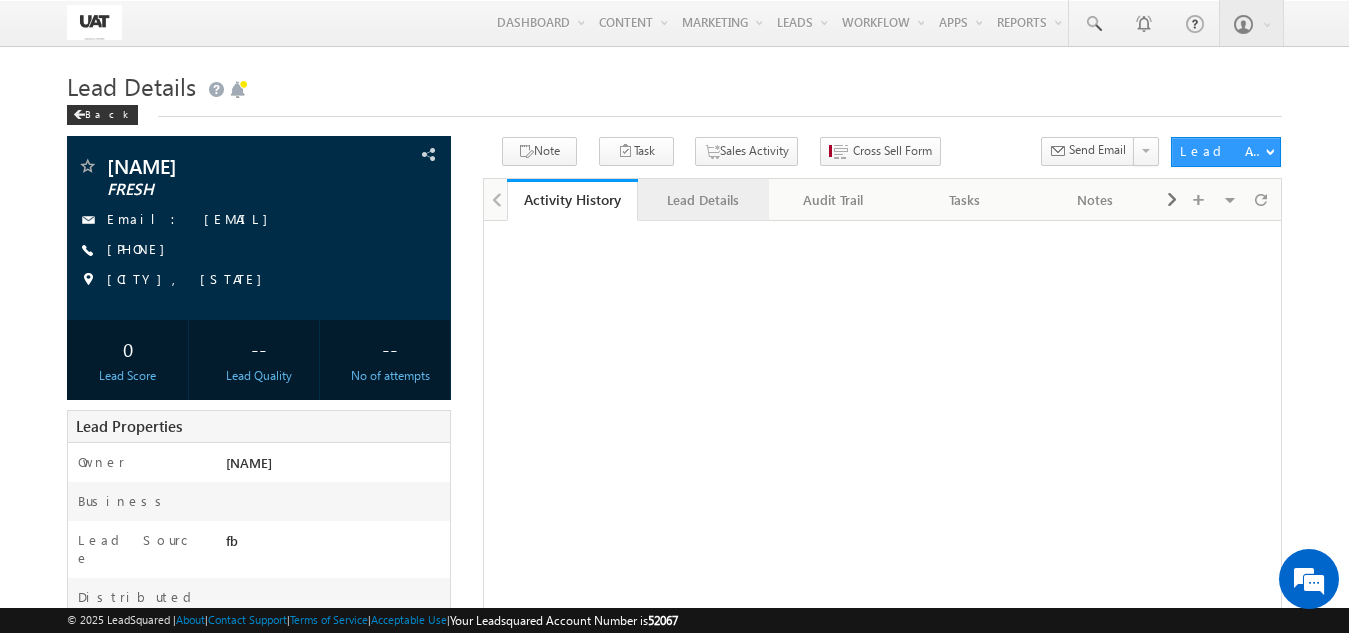 click on "Lead Details" at bounding box center [702, 200] 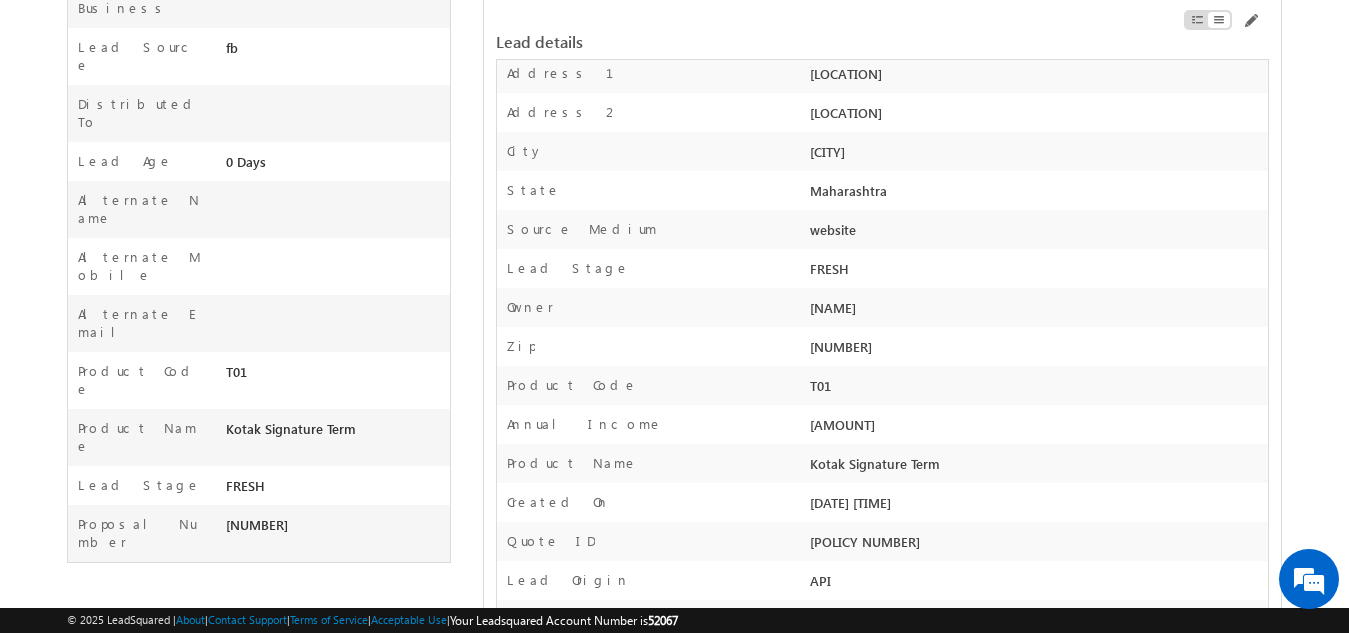 scroll, scrollTop: 500, scrollLeft: 0, axis: vertical 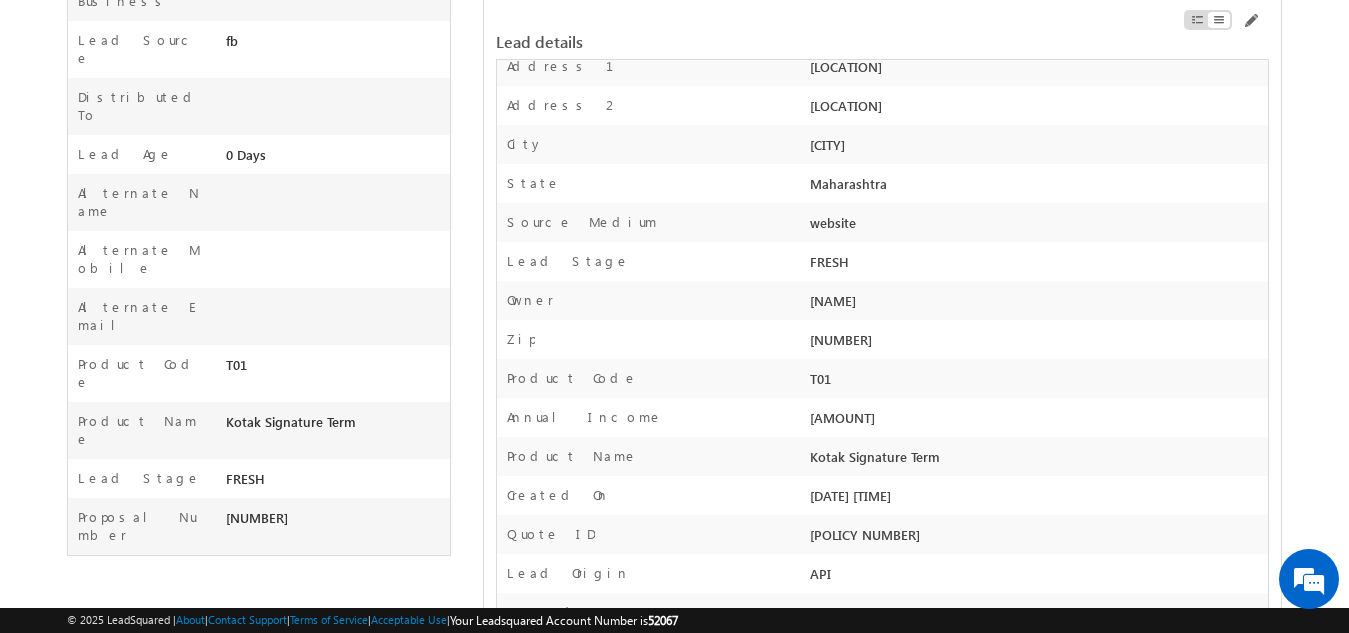 drag, startPoint x: 883, startPoint y: 540, endPoint x: 812, endPoint y: 533, distance: 71.34424 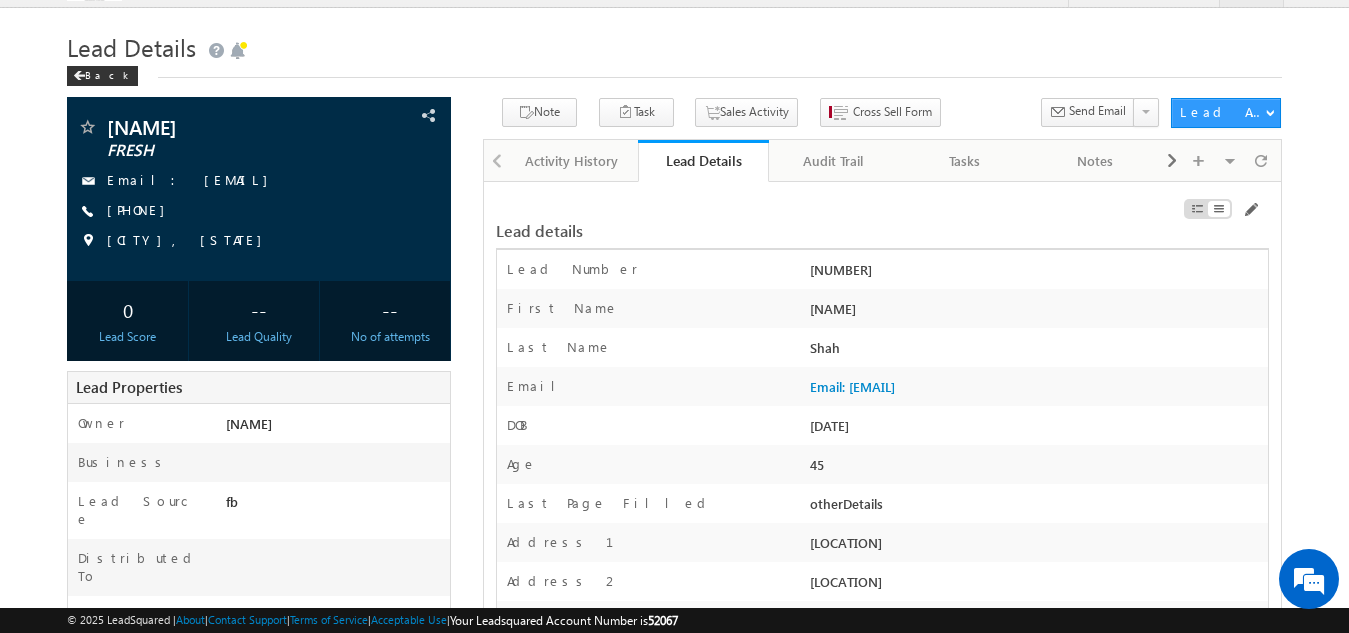 scroll, scrollTop: 0, scrollLeft: 0, axis: both 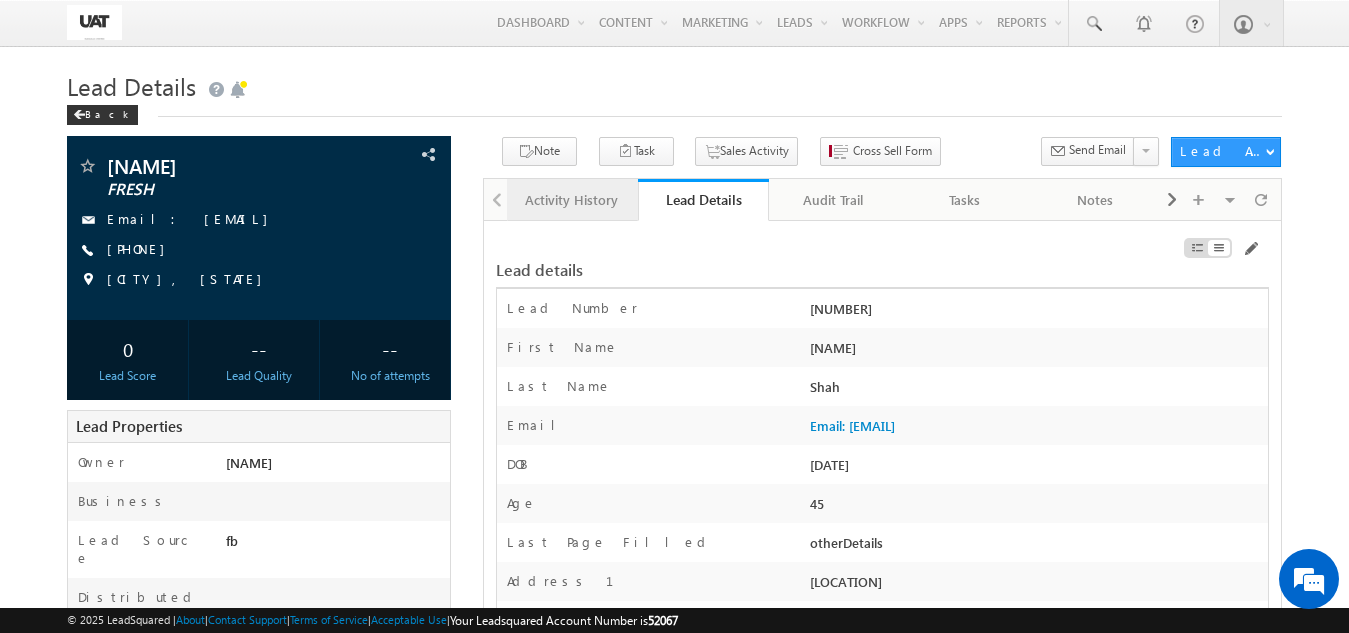 click on "Activity History" at bounding box center (571, 200) 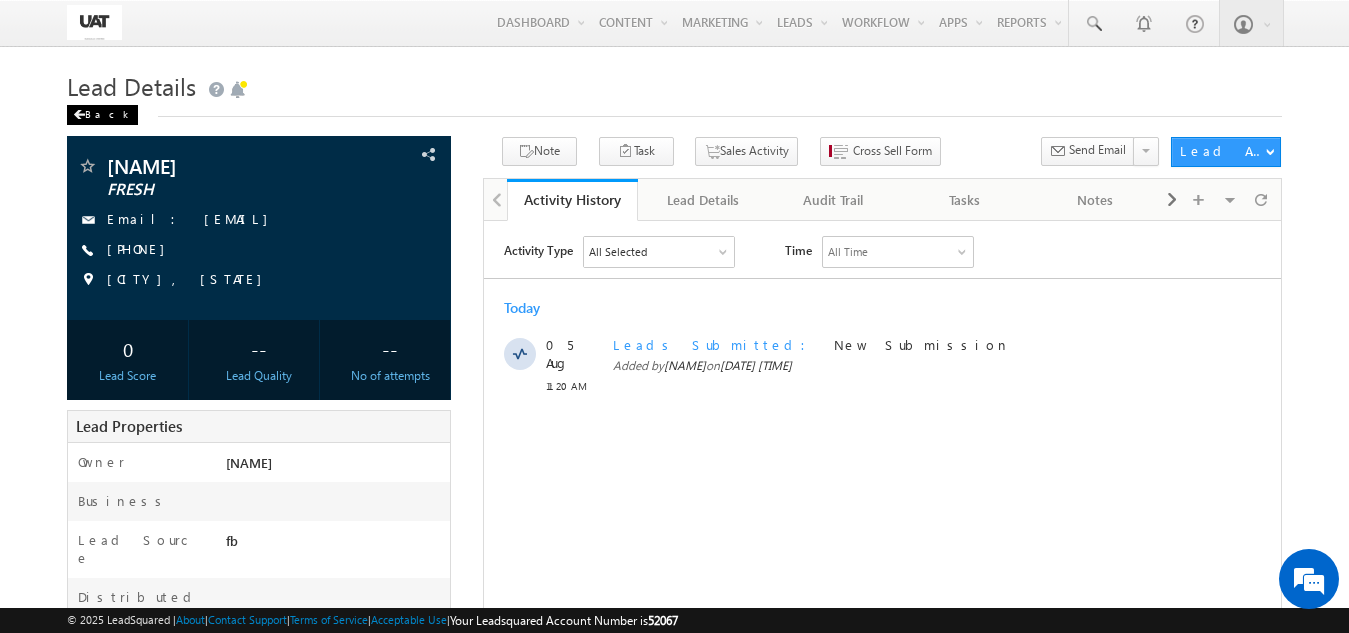 click on "Back" at bounding box center [102, 115] 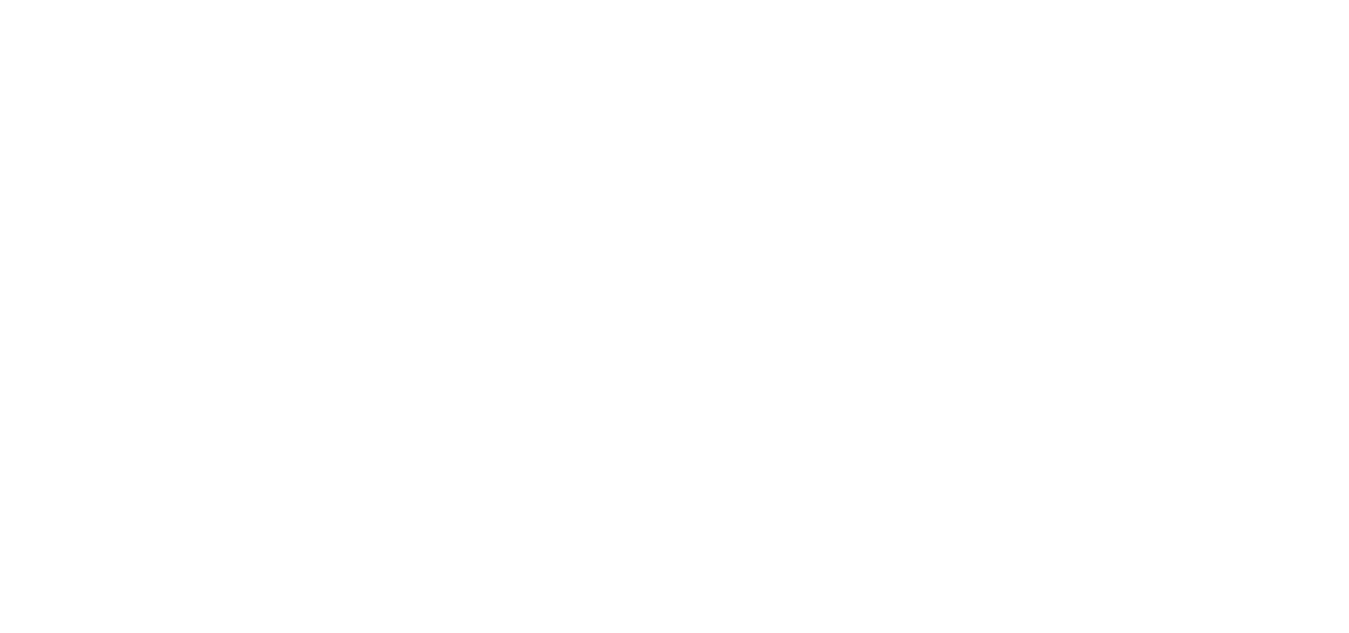 scroll, scrollTop: 0, scrollLeft: 0, axis: both 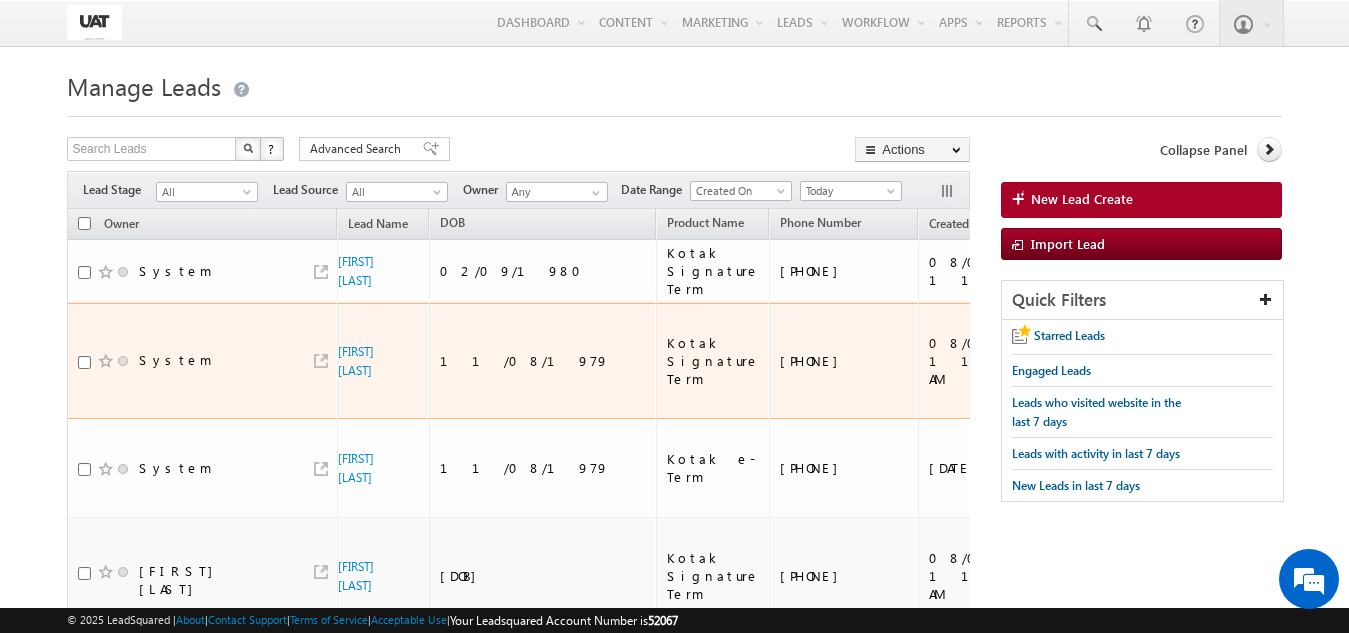 drag, startPoint x: 730, startPoint y: 342, endPoint x: 648, endPoint y: 345, distance: 82.05486 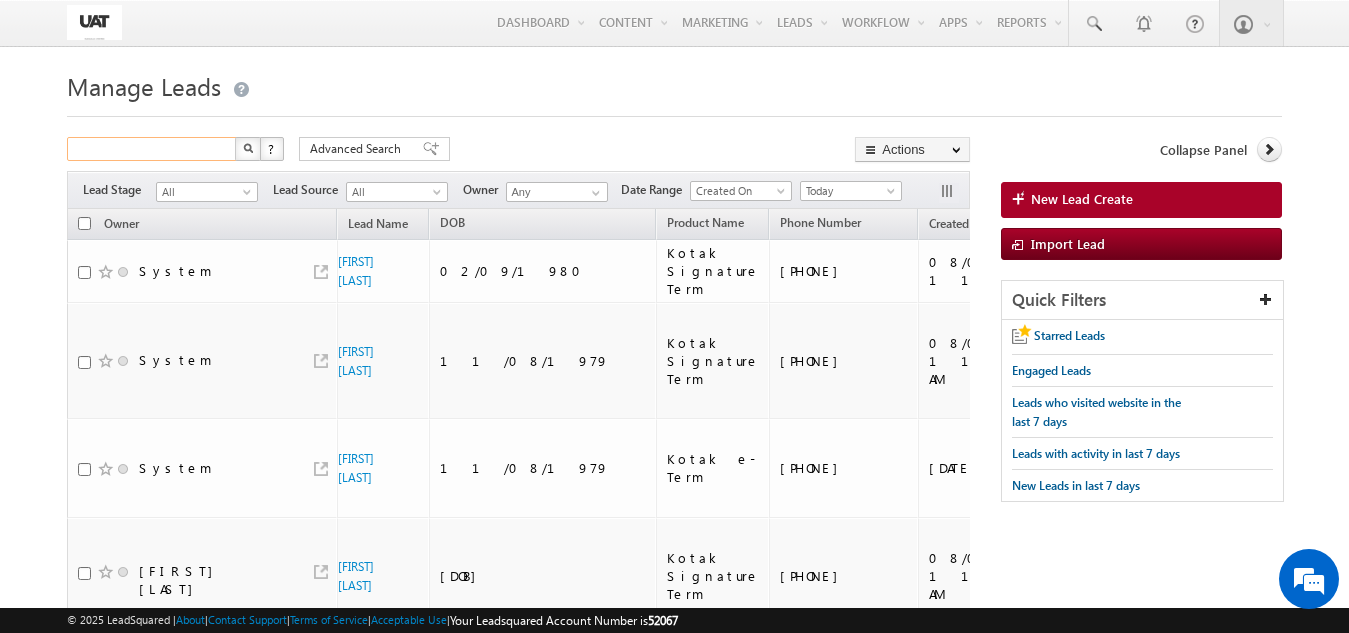 click at bounding box center [152, 149] 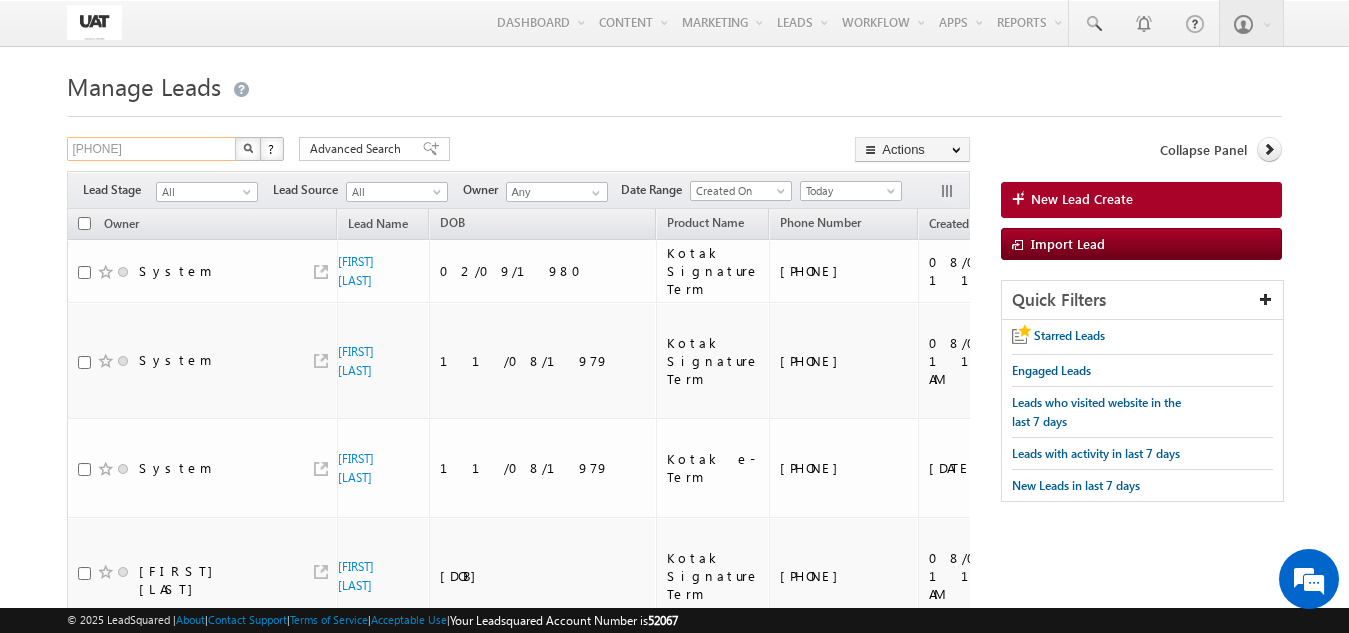 type on "[PHONE]" 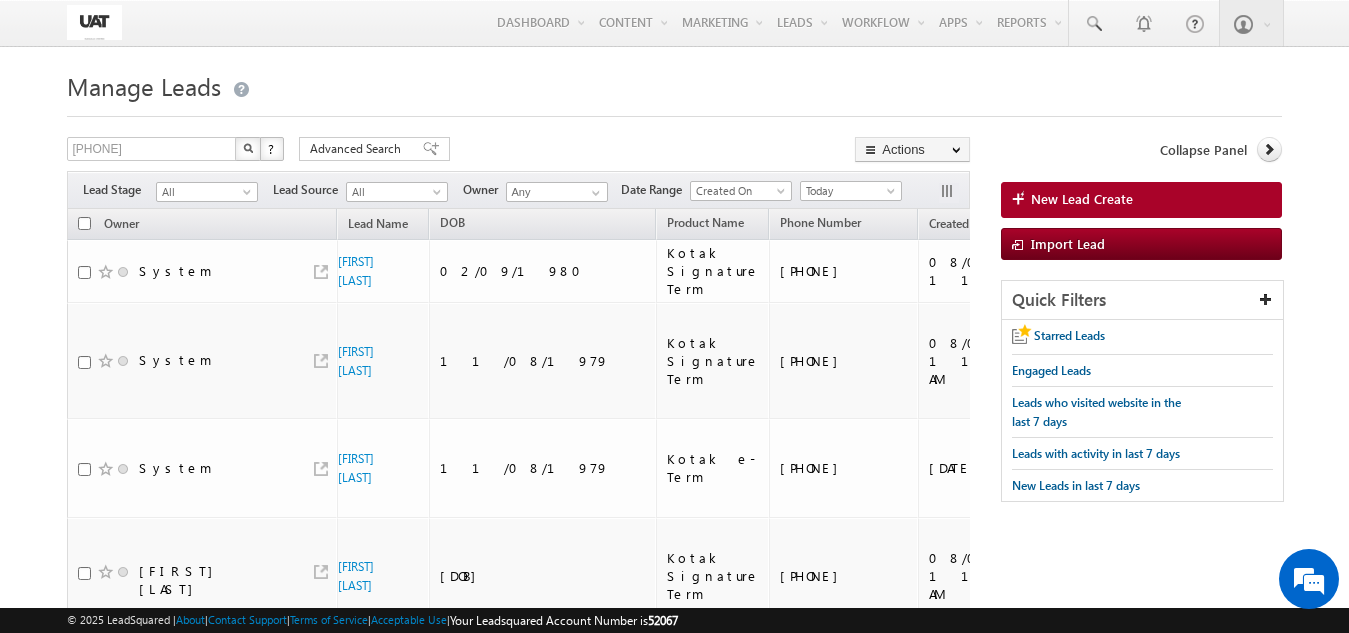 click at bounding box center (248, 148) 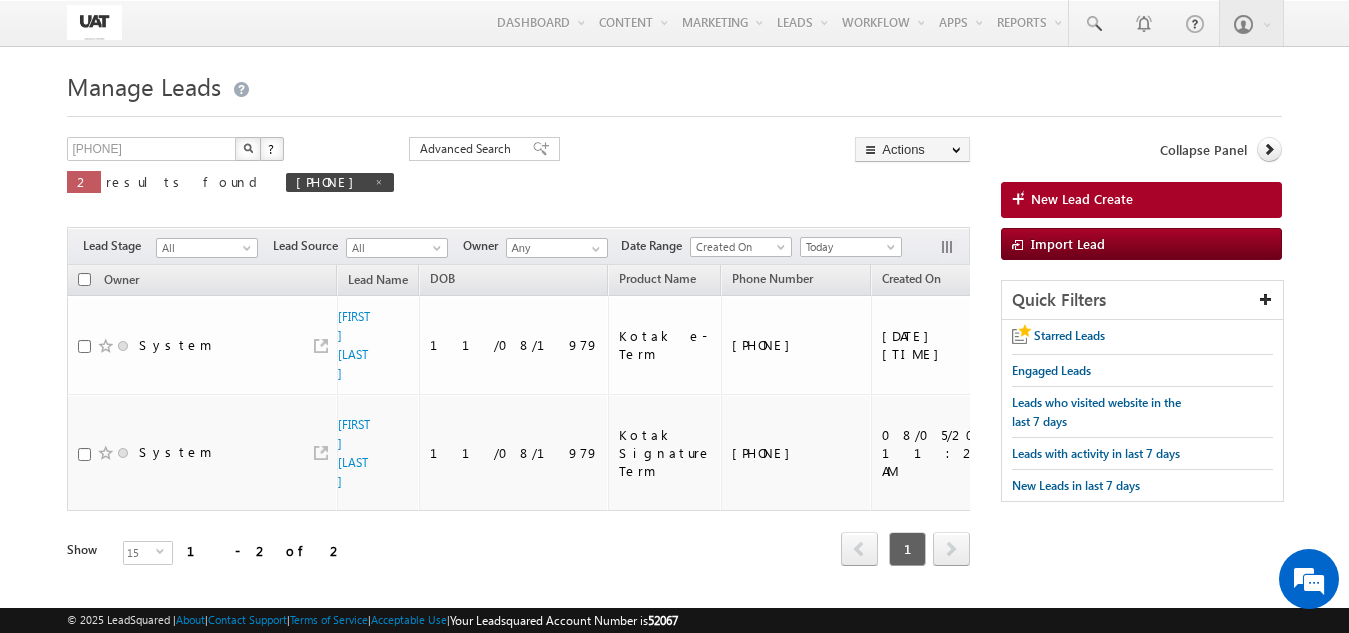 scroll, scrollTop: 0, scrollLeft: 238, axis: horizontal 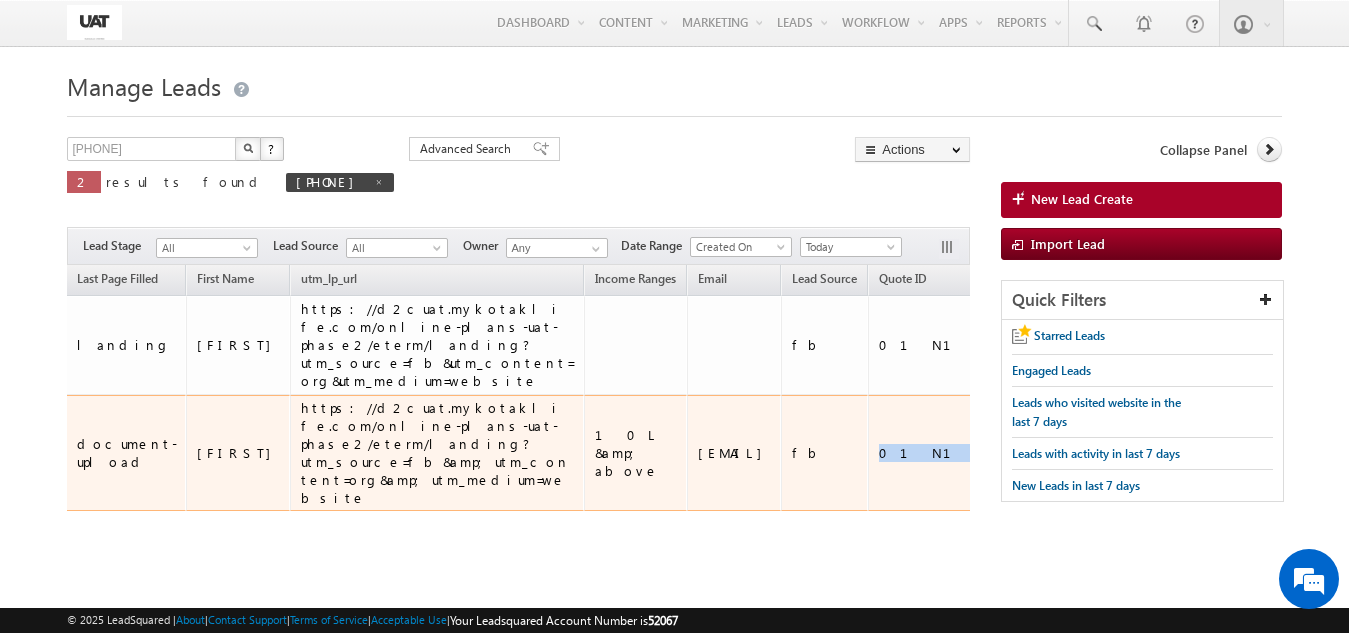 drag, startPoint x: 749, startPoint y: 418, endPoint x: 663, endPoint y: 407, distance: 86.70064 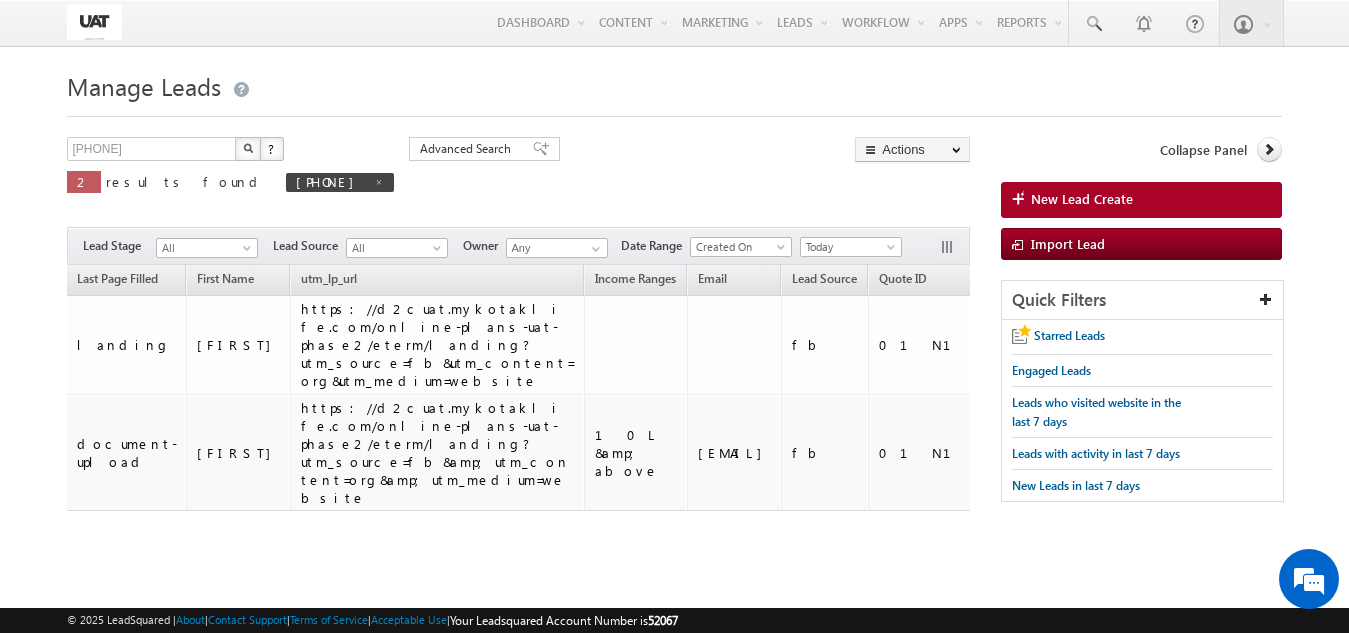 drag, startPoint x: 462, startPoint y: 543, endPoint x: 555, endPoint y: 549, distance: 93.193344 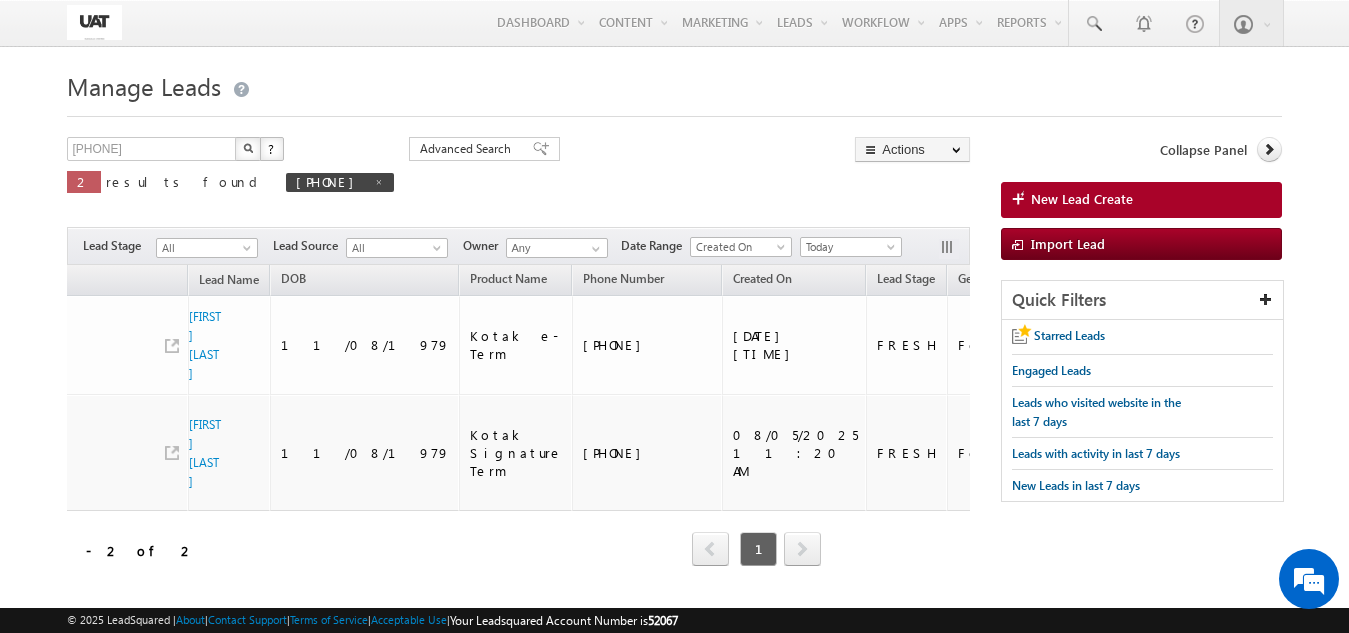 scroll, scrollTop: 0, scrollLeft: 105, axis: horizontal 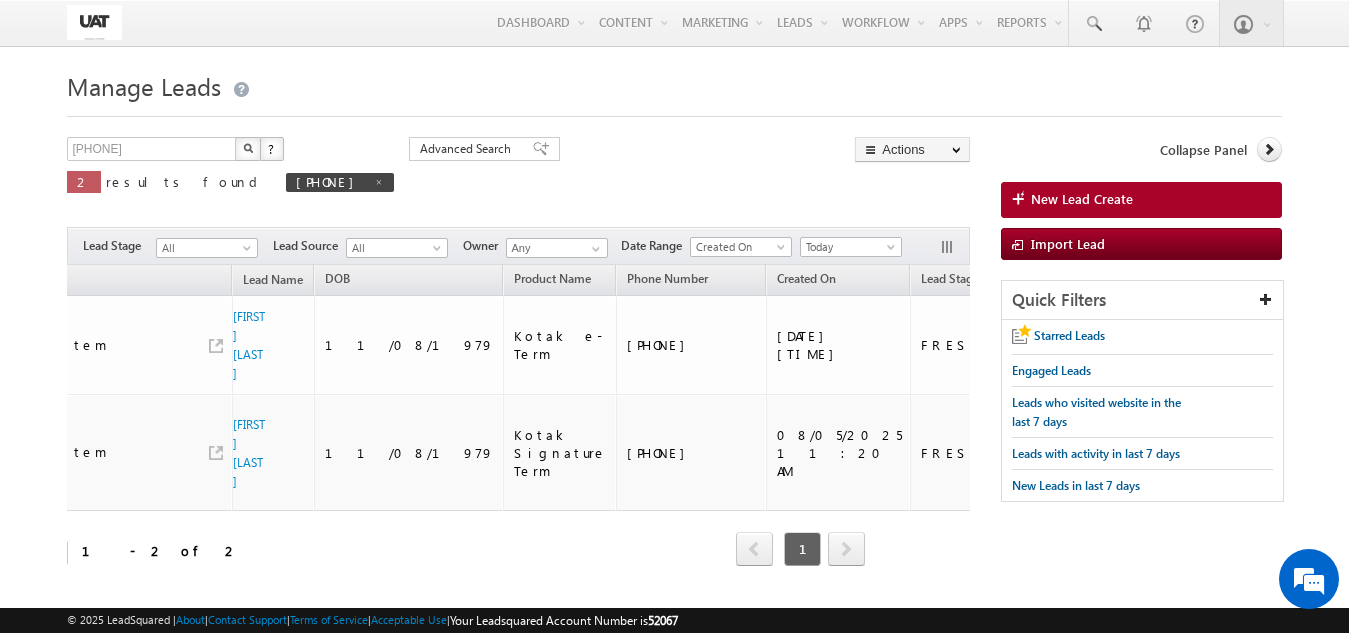click on "Manage Leads
New Lead Create
8974777888 X ?   2 results found         8974777888
Advanced Search
Advanced Search
Actions" at bounding box center [674, 343] 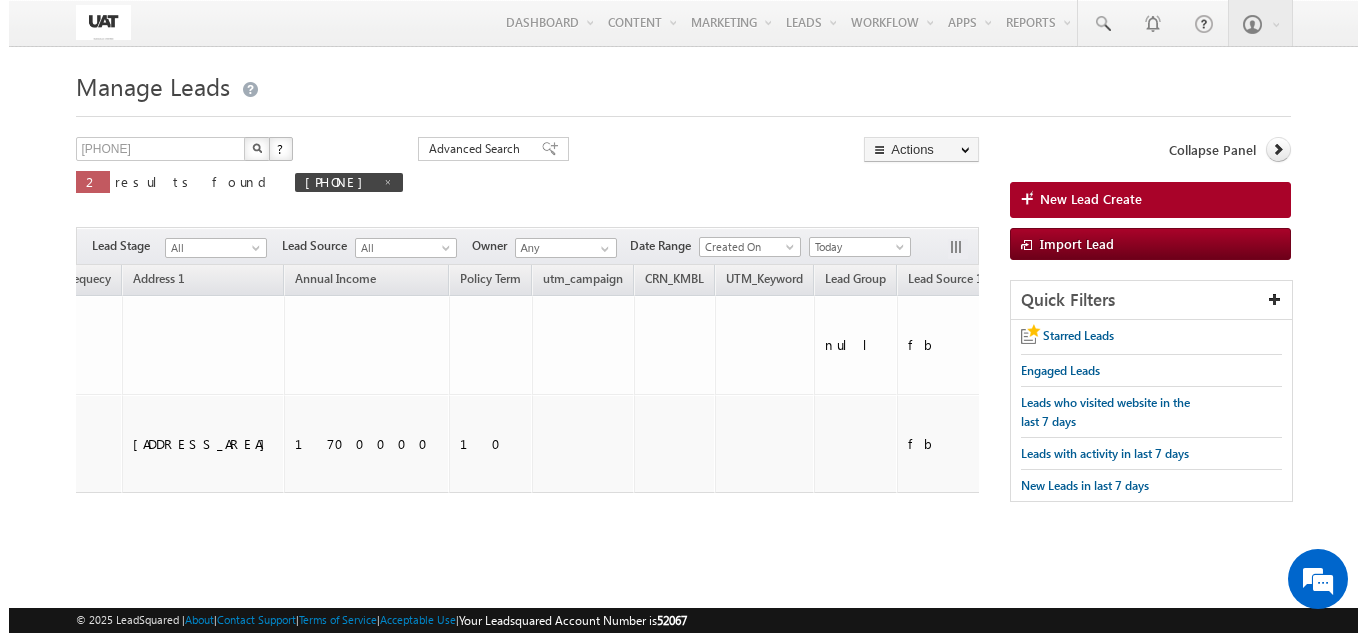 scroll, scrollTop: 0, scrollLeft: 3895, axis: horizontal 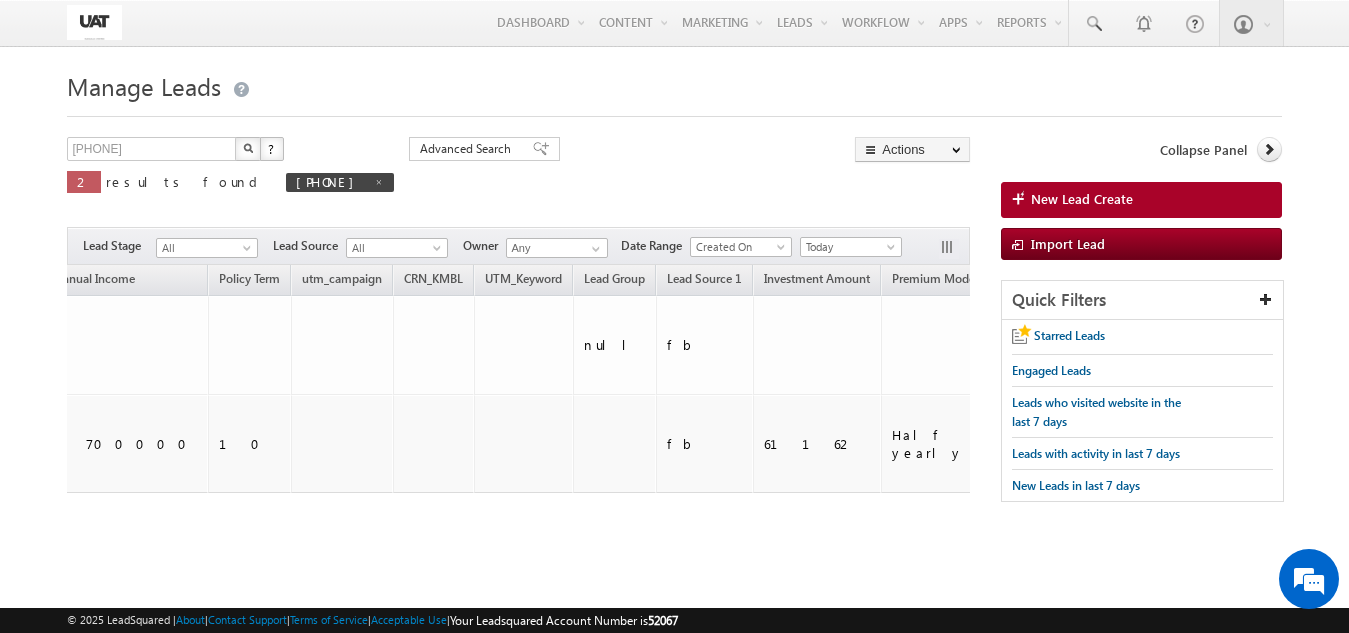 click at bounding box center [949, 249] 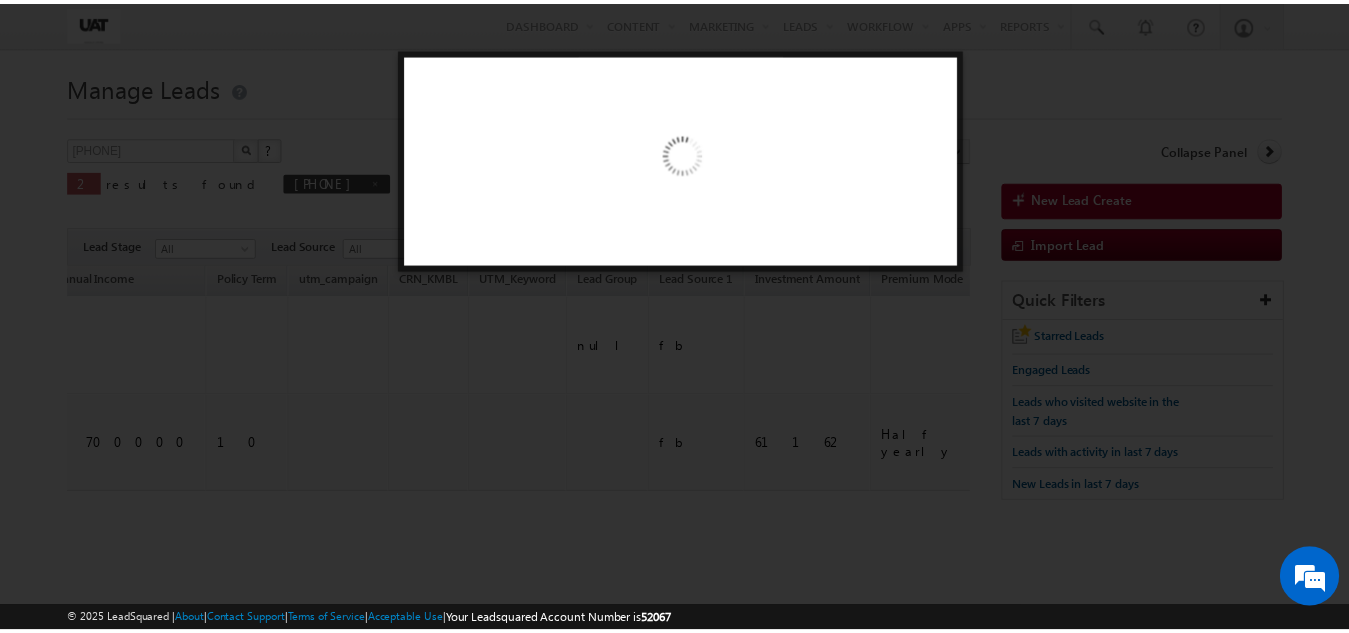 scroll, scrollTop: 0, scrollLeft: 3884, axis: horizontal 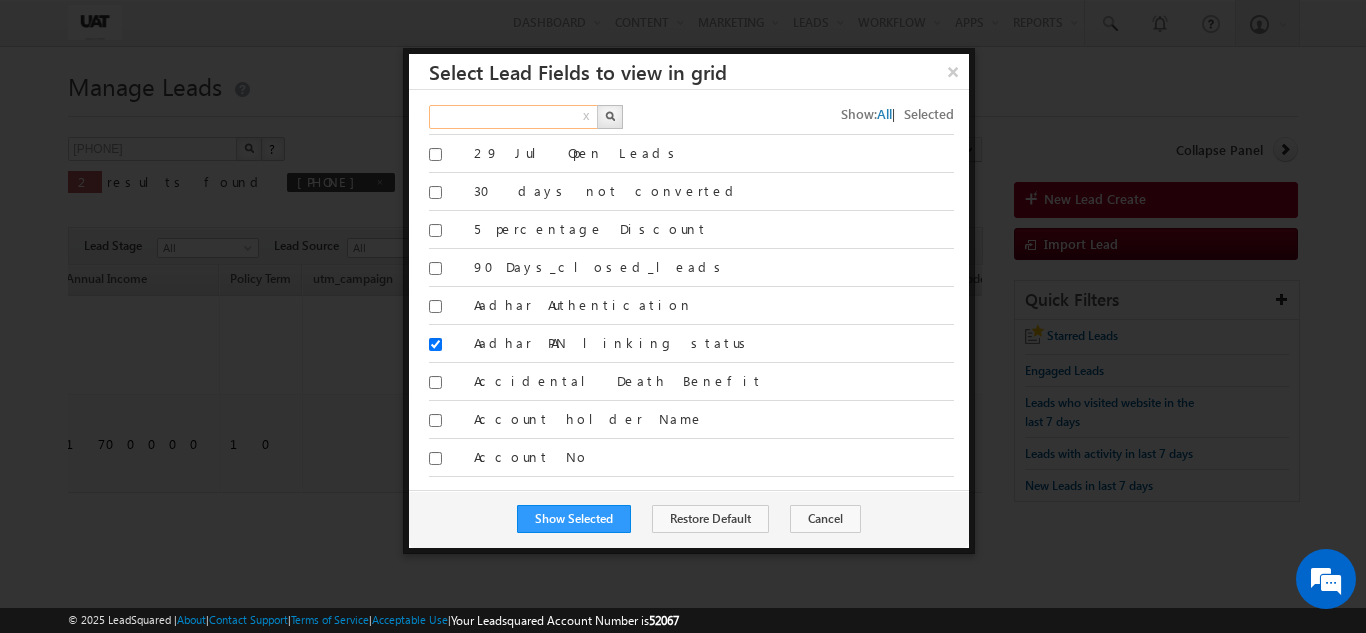 click at bounding box center [514, 117] 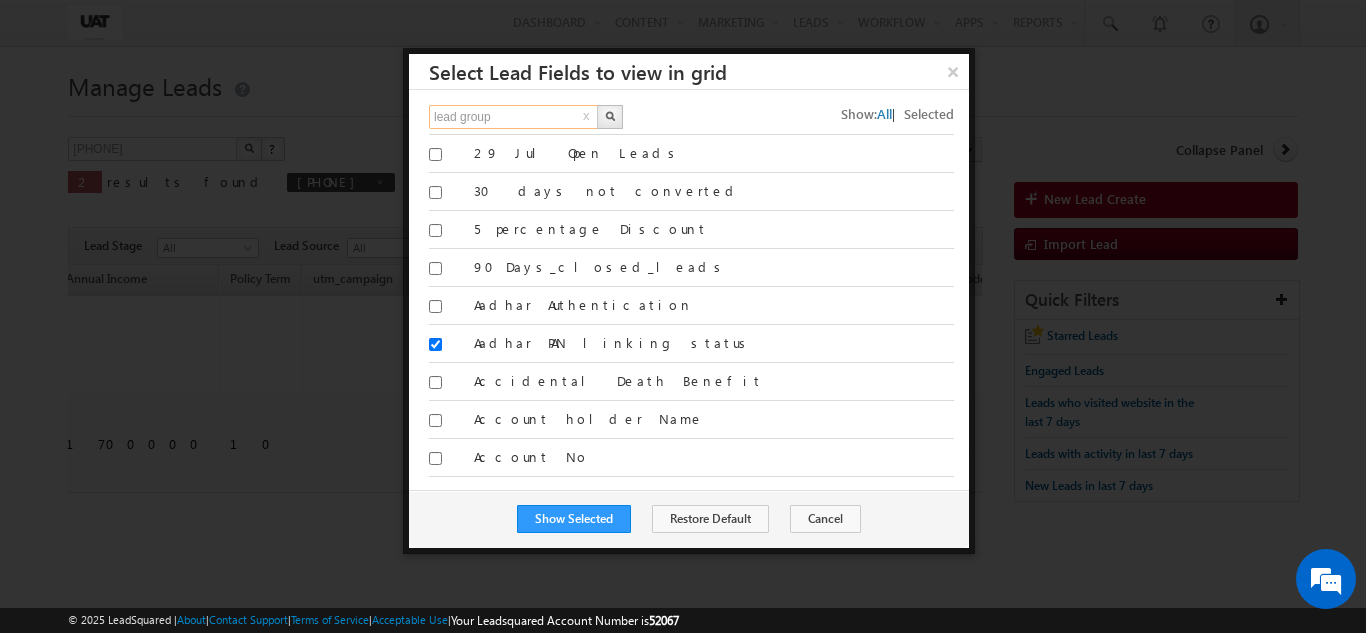 type on "lead group" 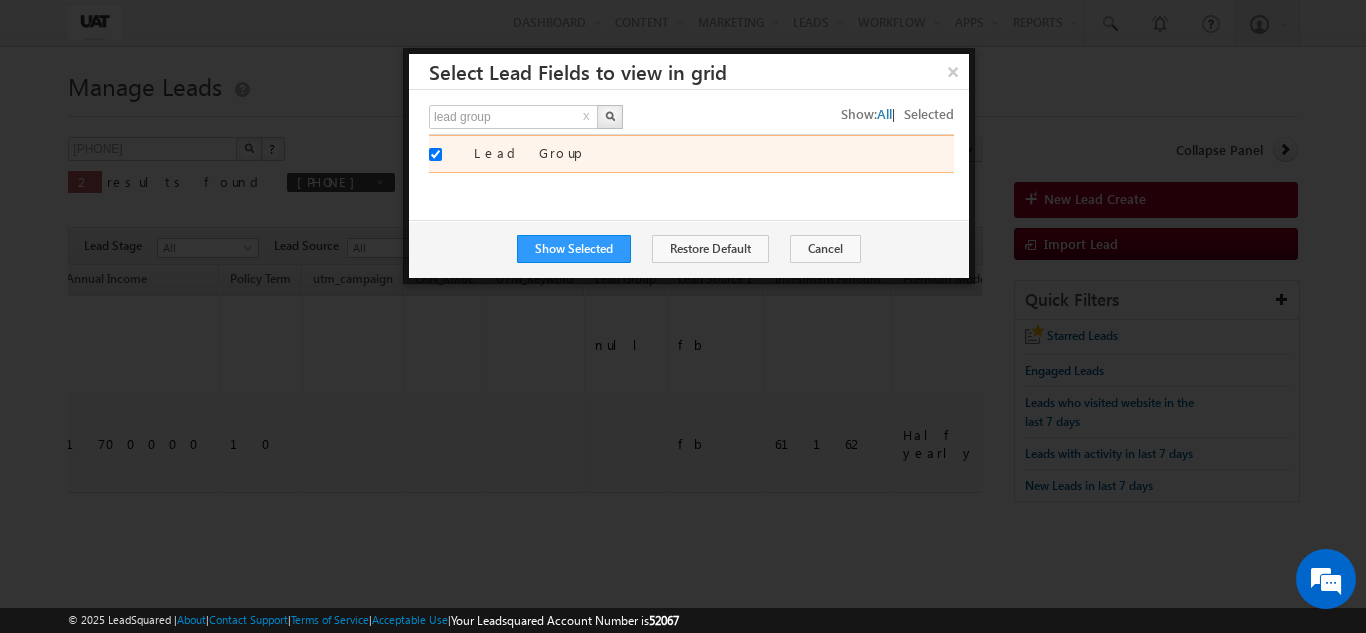 click on "Lead Group" at bounding box center (714, 153) 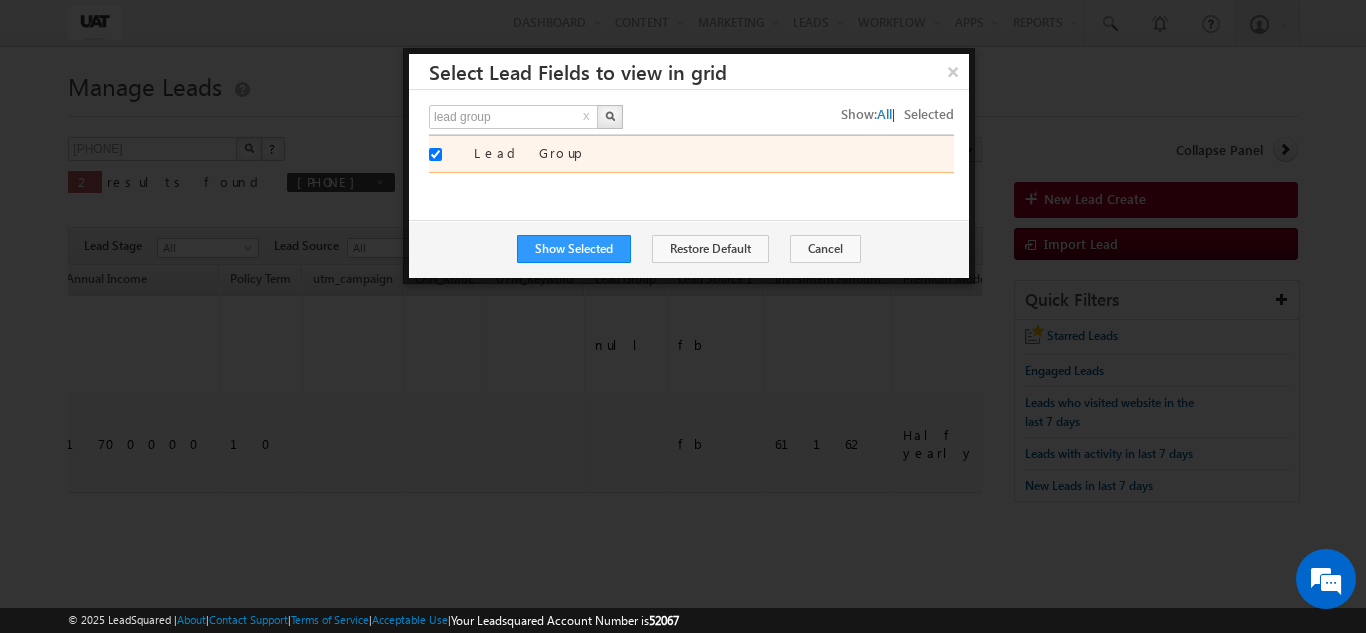 click on "Lead Group" at bounding box center (435, 154) 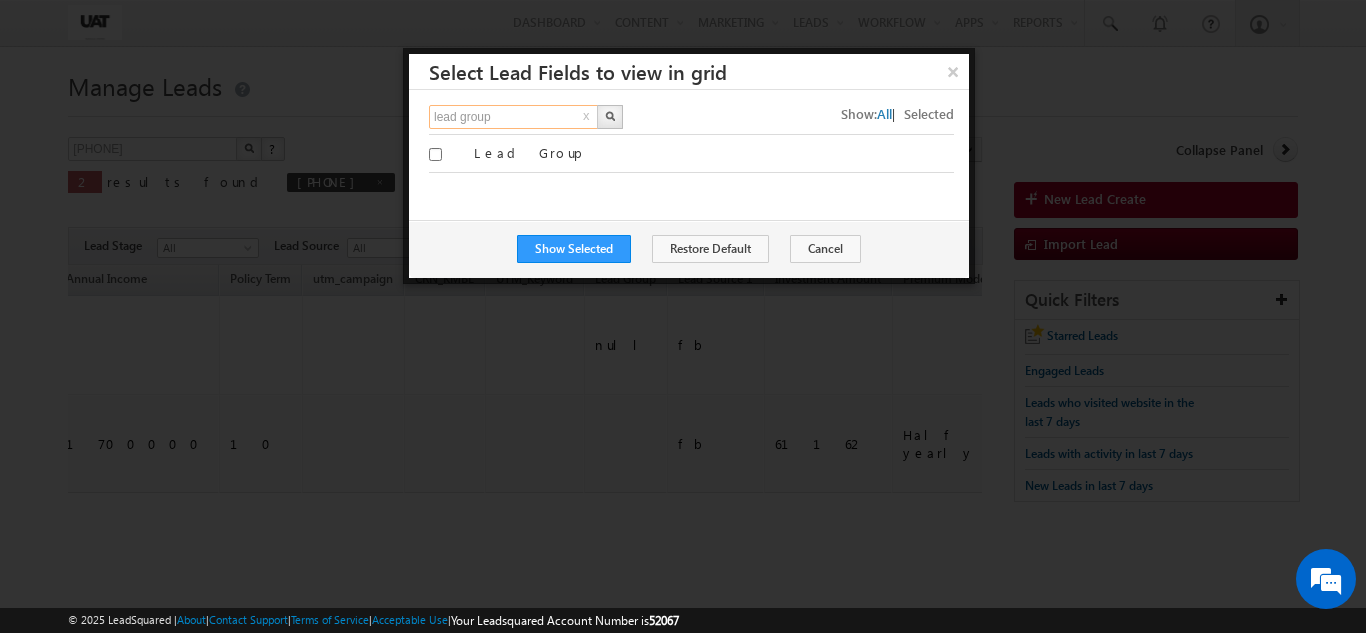 drag, startPoint x: 504, startPoint y: 118, endPoint x: 275, endPoint y: 54, distance: 237.7751 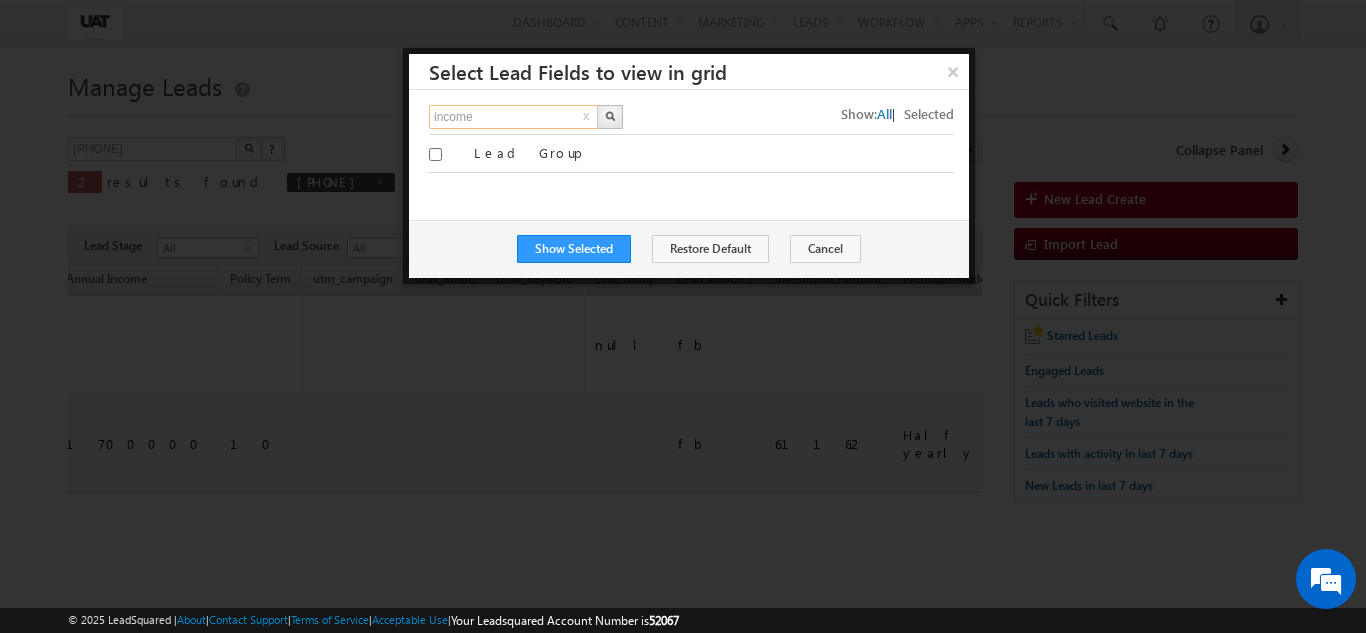 type on "income" 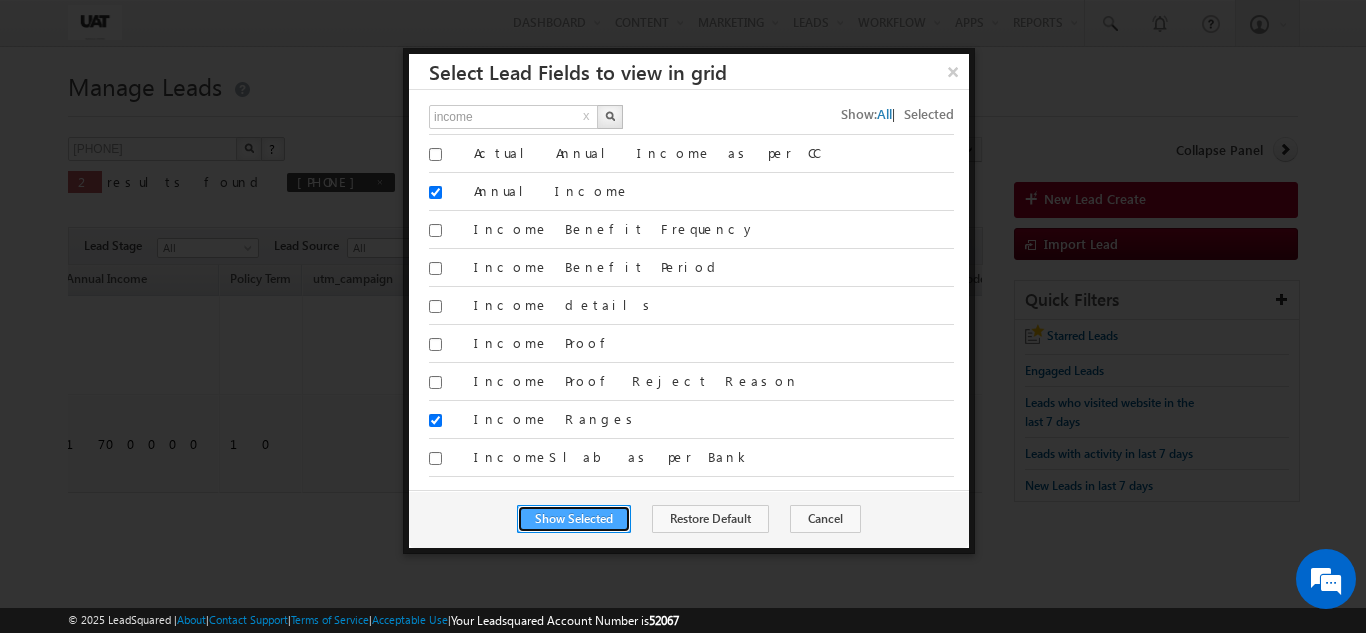 click on "Show Selected" at bounding box center [574, 519] 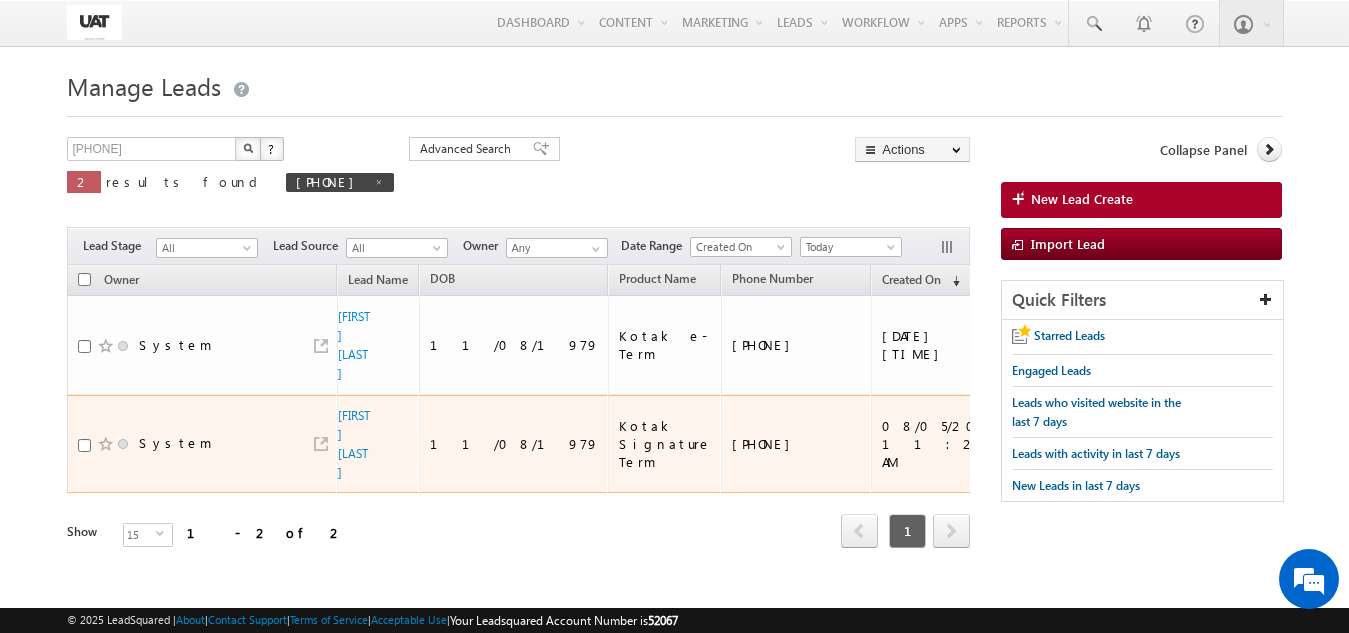 scroll, scrollTop: 3, scrollLeft: 0, axis: vertical 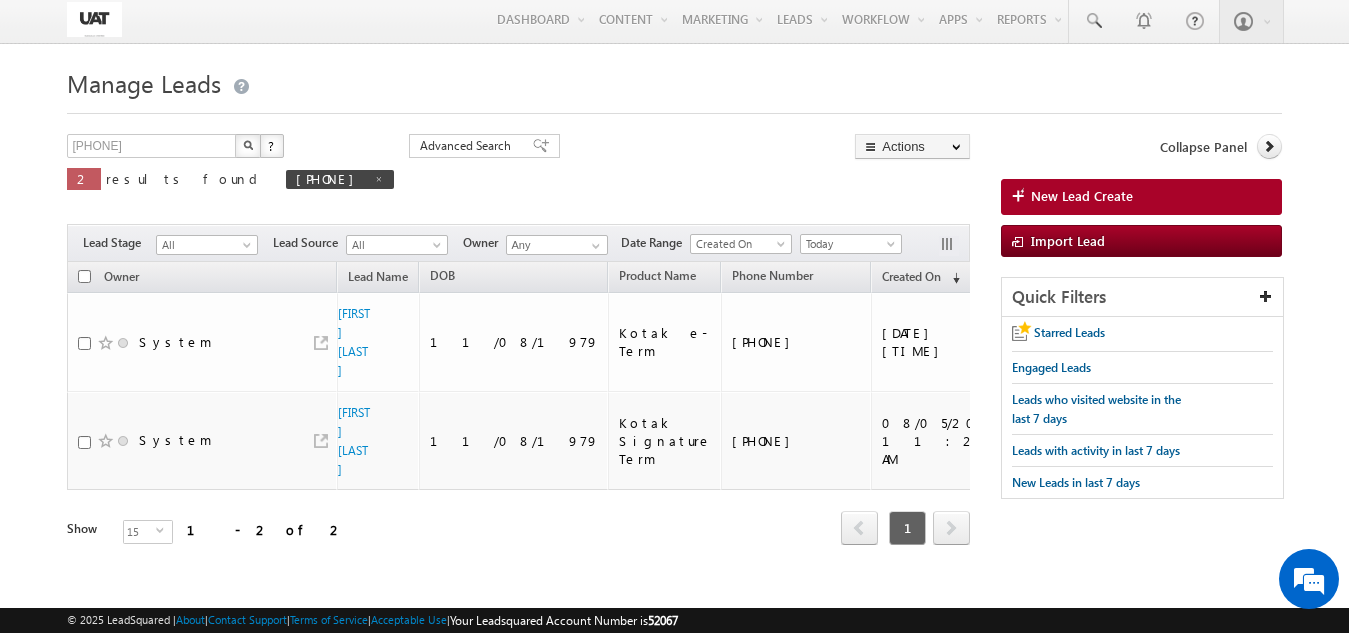 click on "Owner" at bounding box center [202, 277] 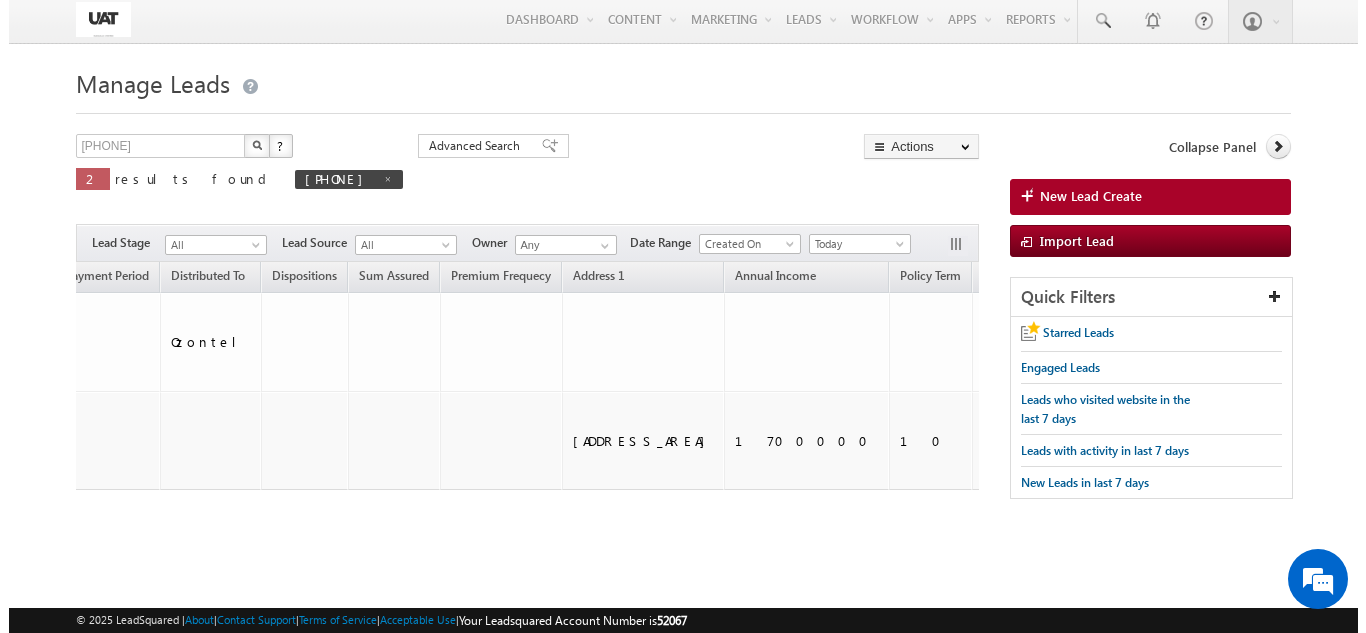 scroll, scrollTop: 0, scrollLeft: 3827, axis: horizontal 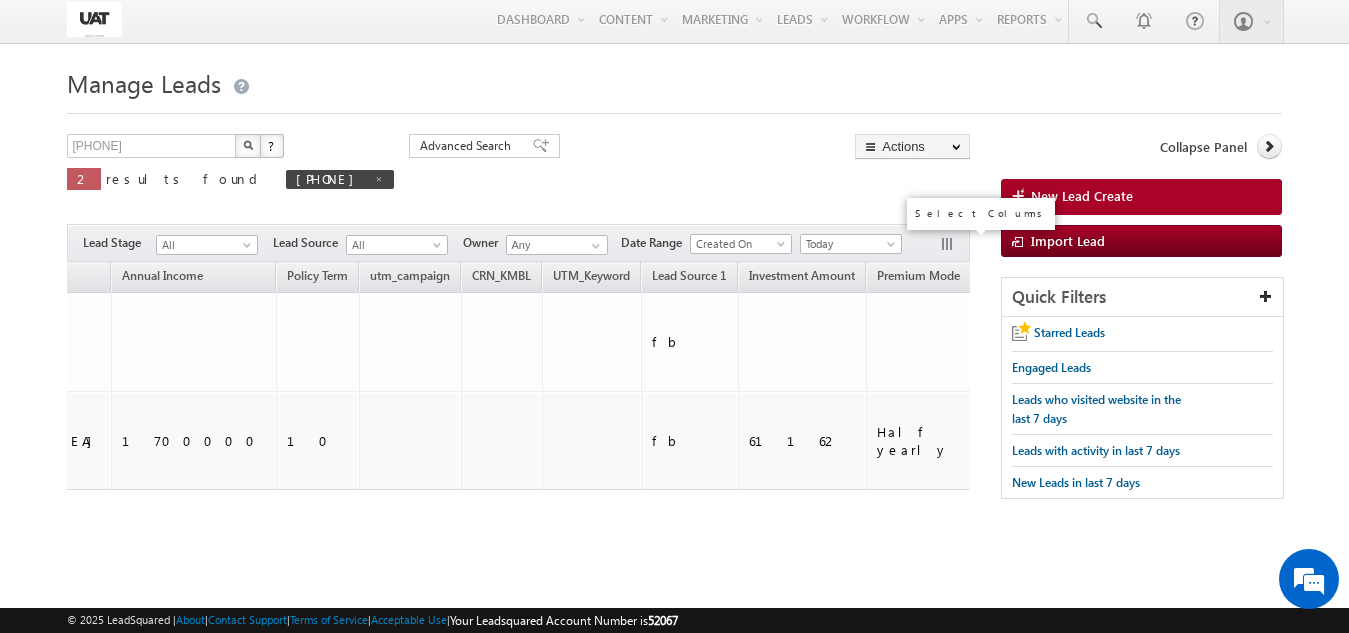 click at bounding box center (949, 246) 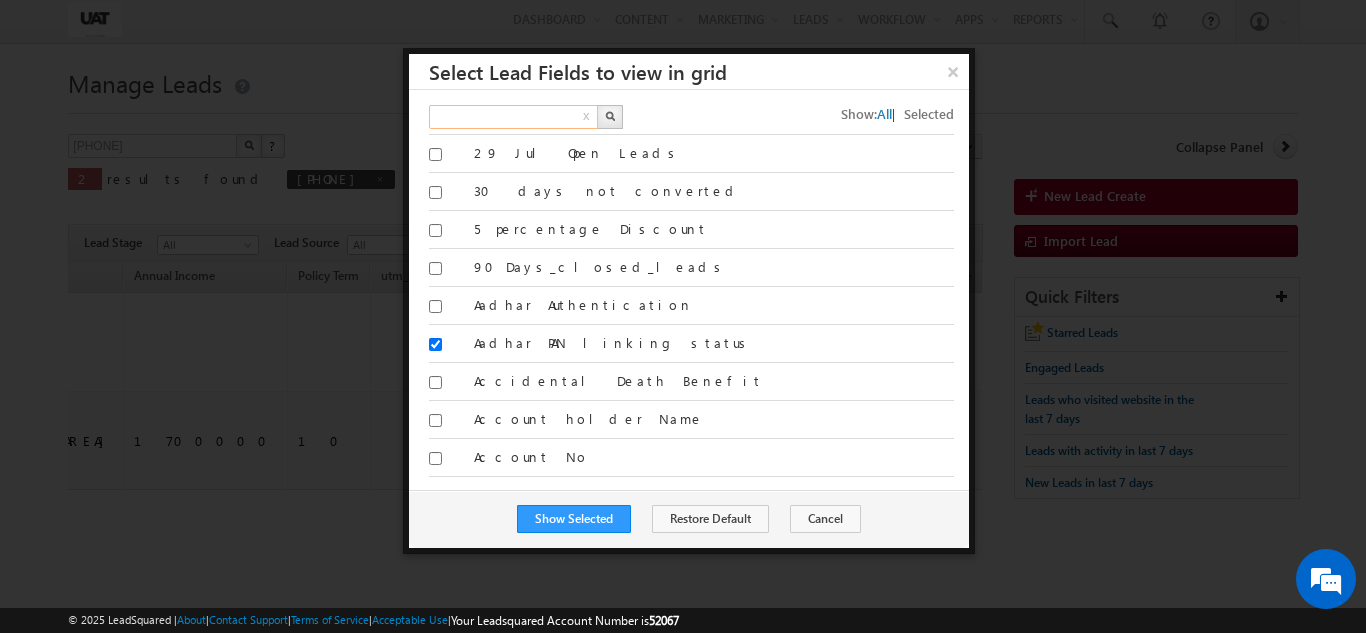 click at bounding box center (514, 117) 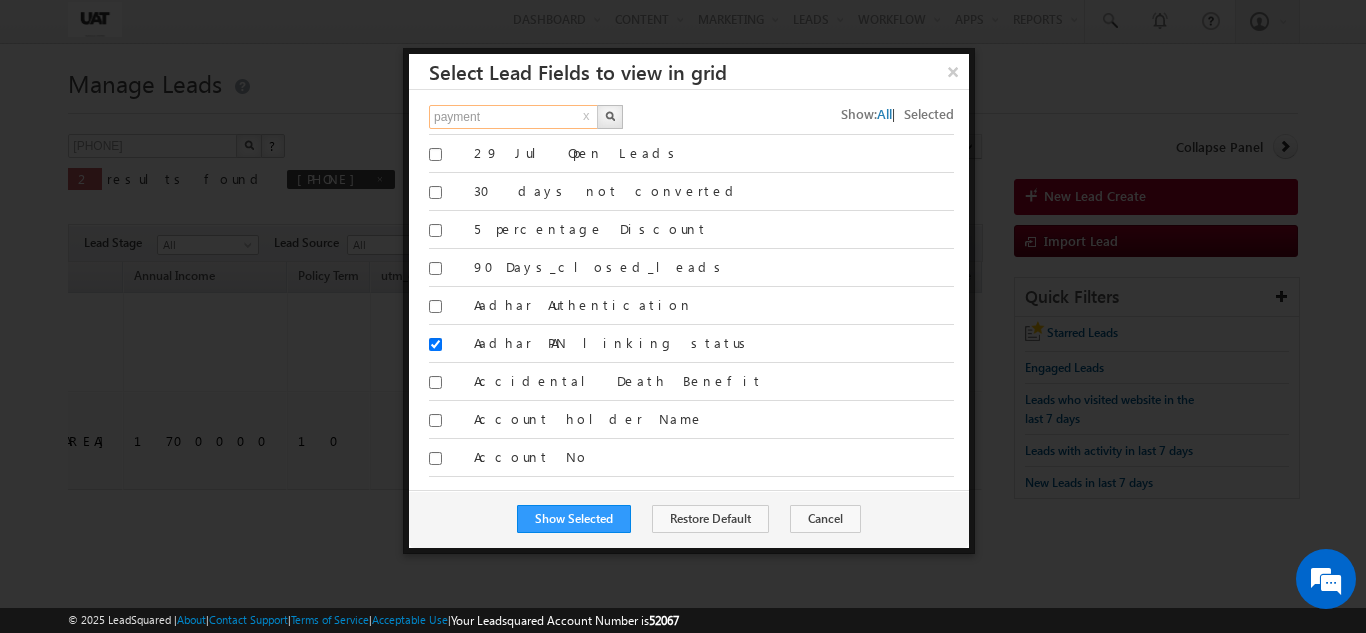 type on "payment" 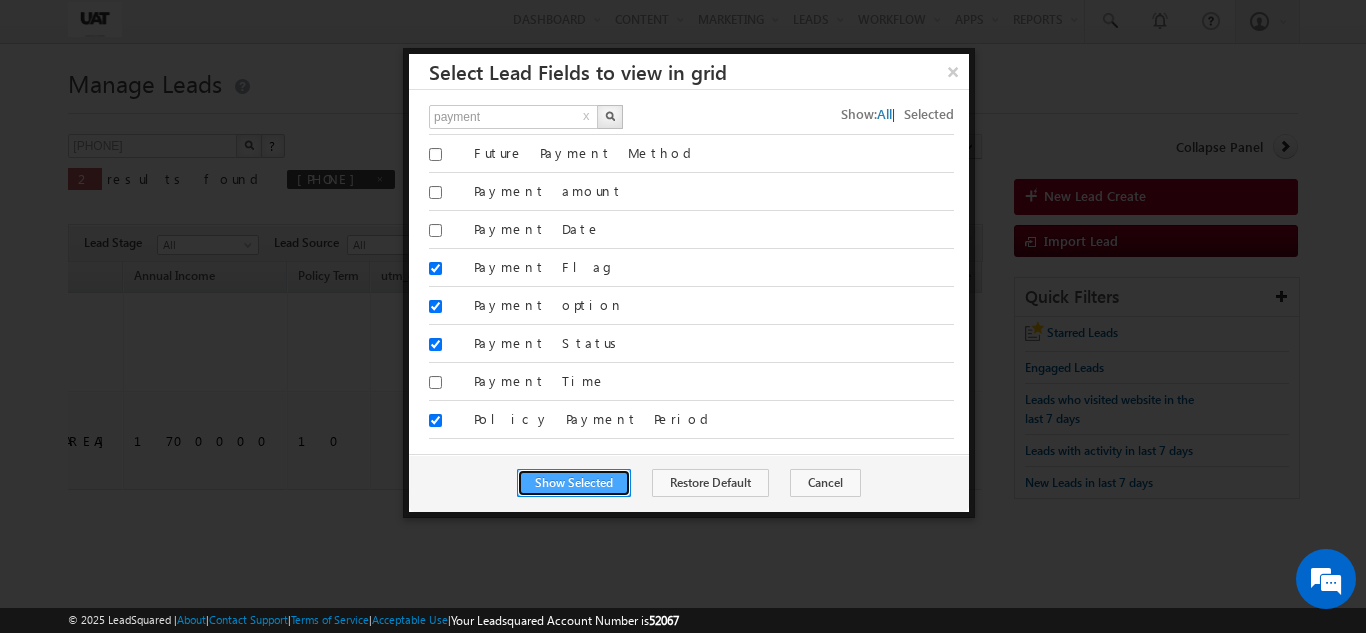 click on "Show Selected" at bounding box center [574, 483] 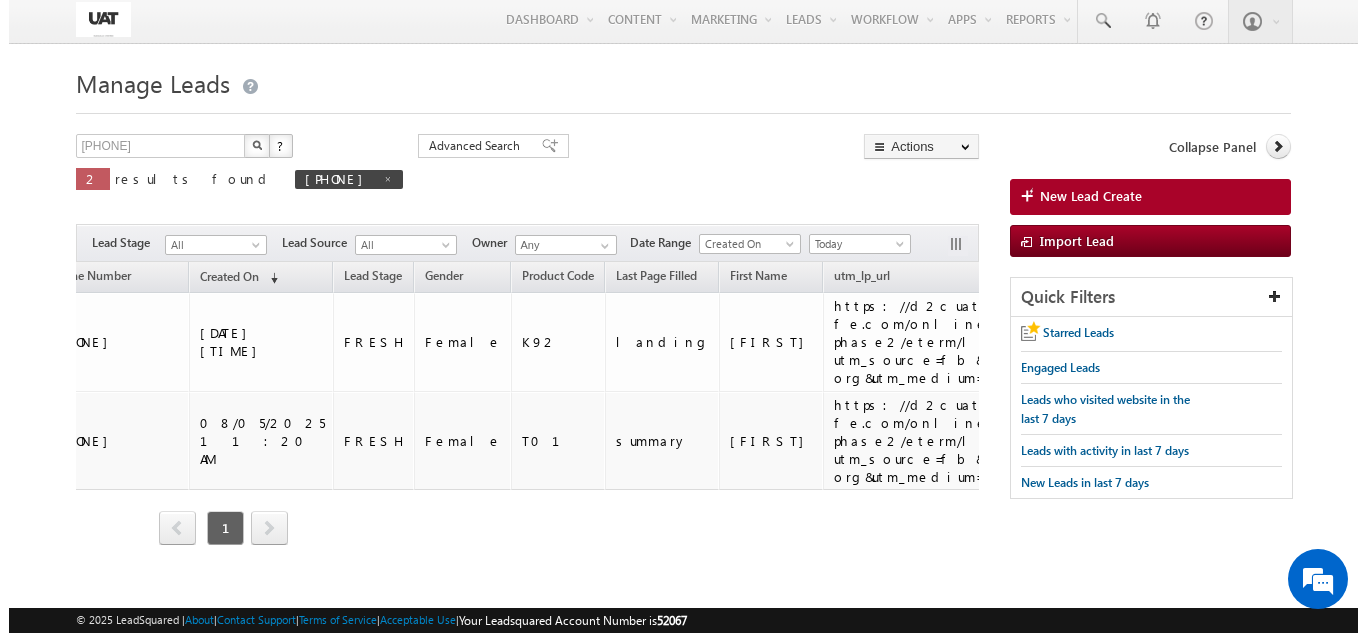 scroll, scrollTop: 0, scrollLeft: 0, axis: both 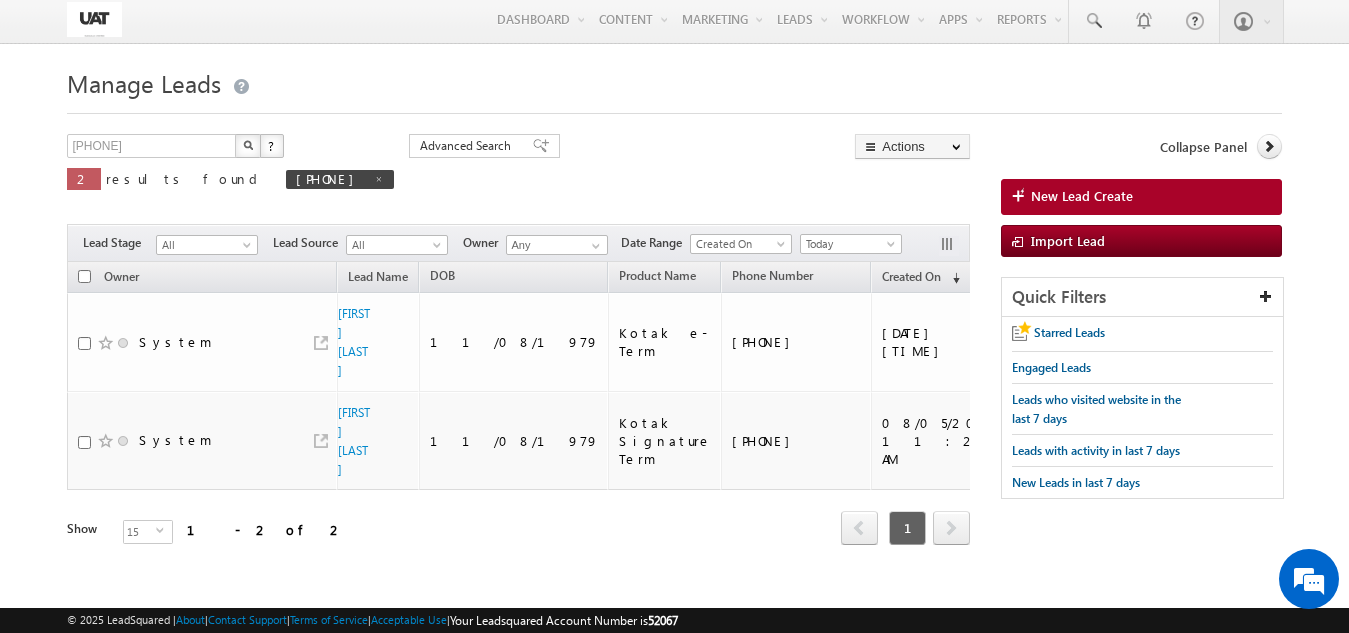 click on "Owner" at bounding box center [202, 277] 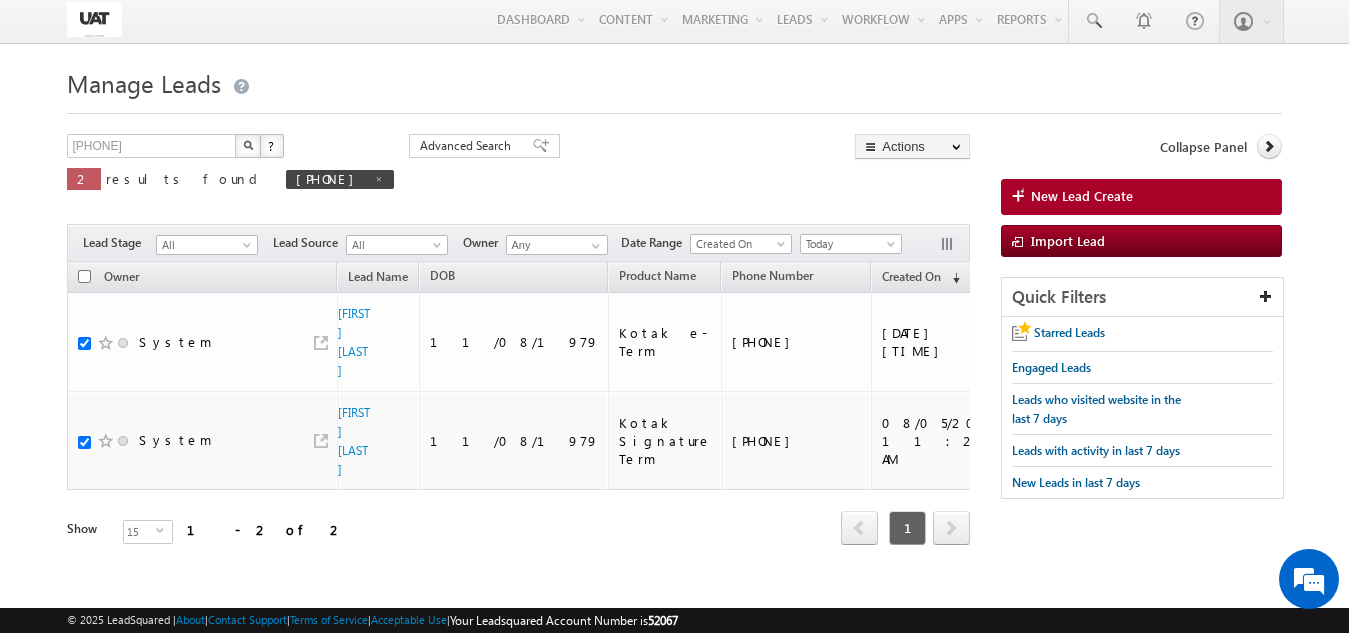 checkbox on "true" 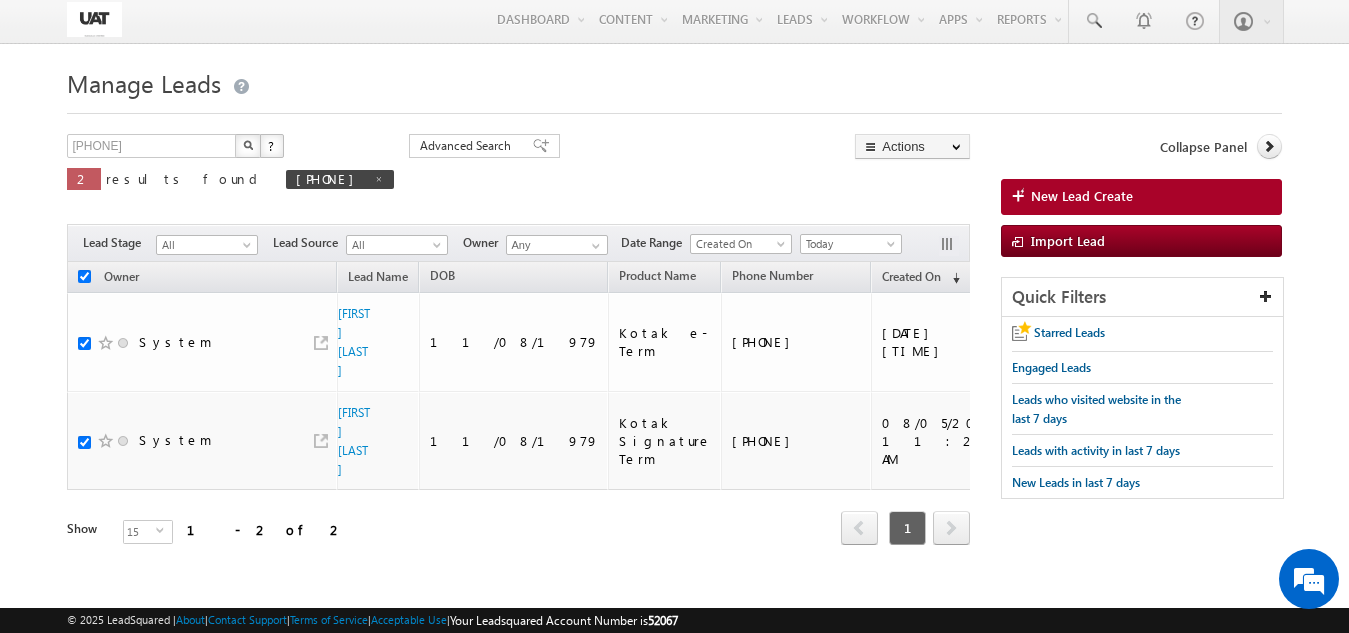 checkbox on "true" 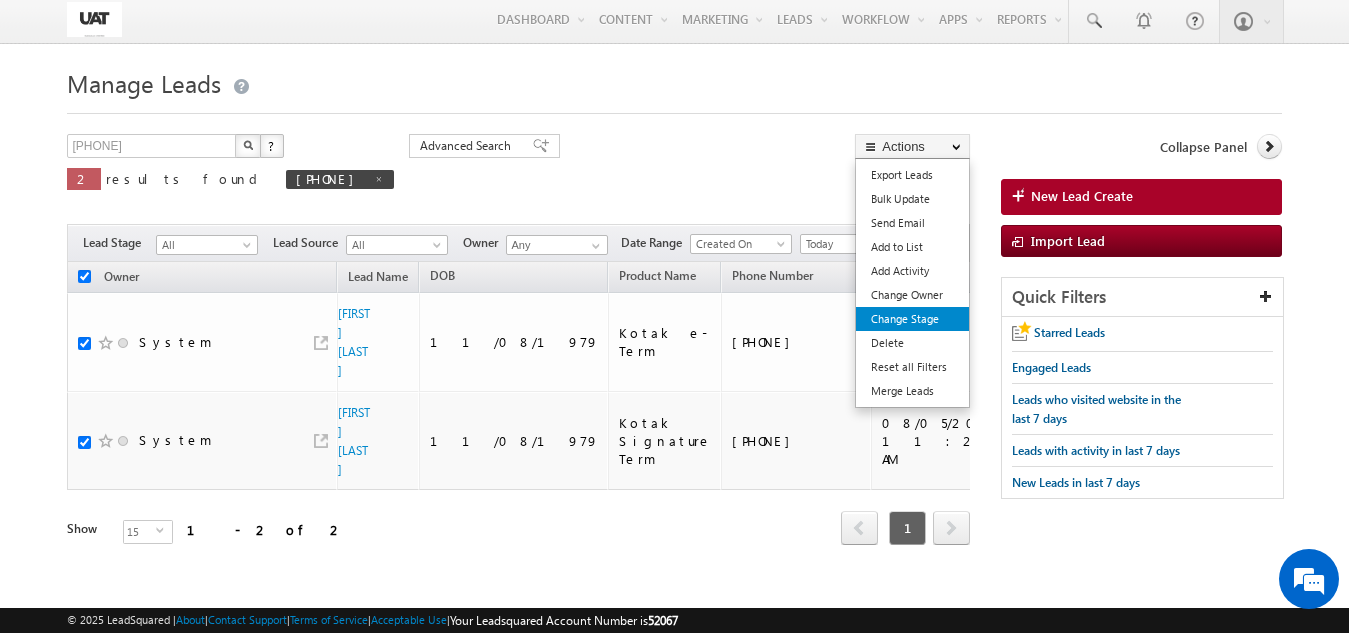 click on "Change Stage" at bounding box center [912, 319] 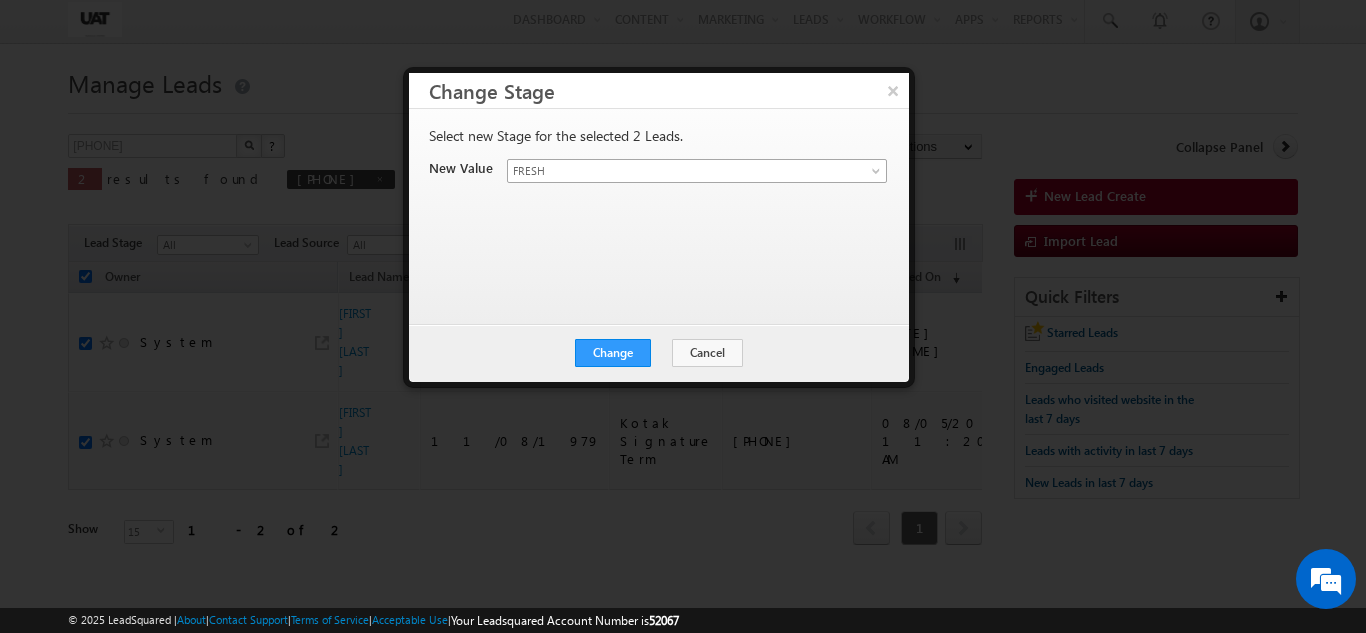 click on "FRESH" at bounding box center [697, 171] 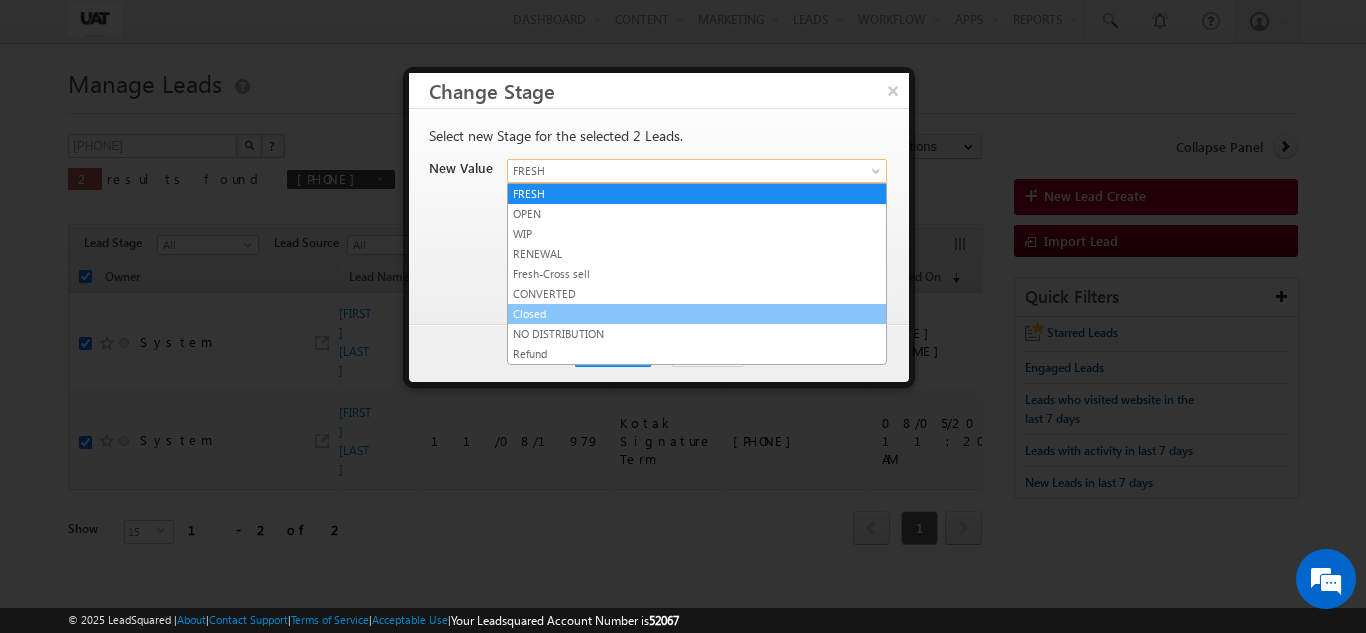 click on "Closed" at bounding box center (697, 314) 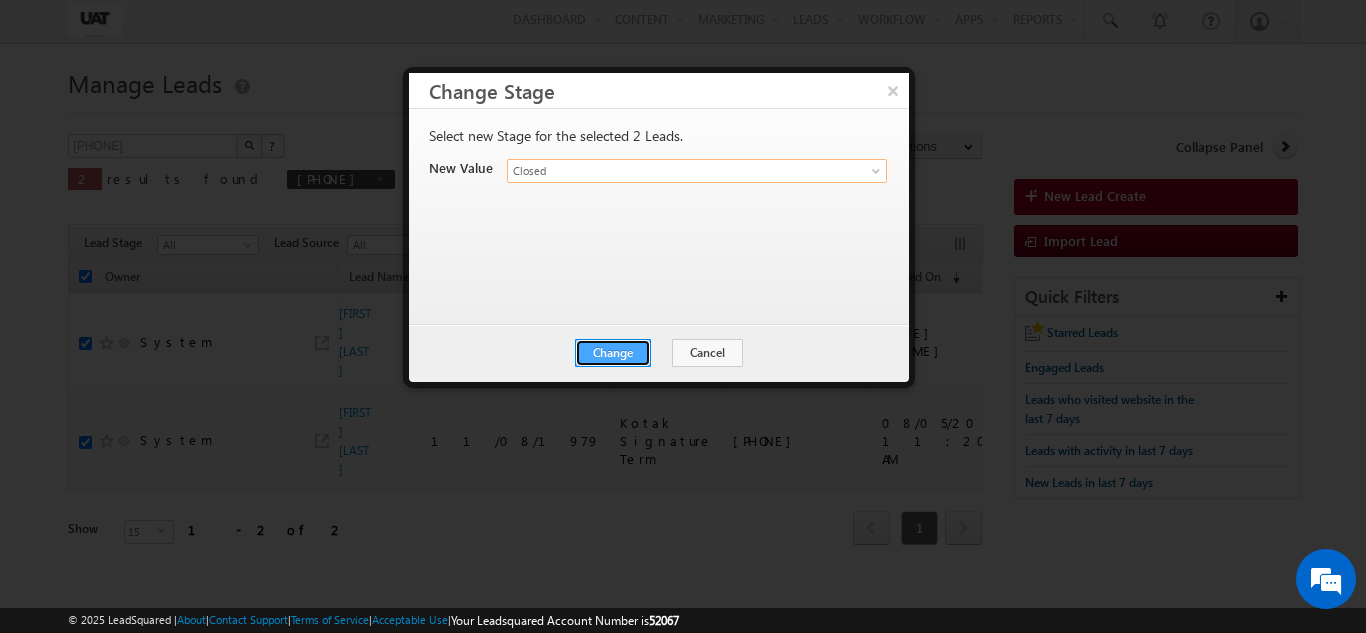 click on "Change" at bounding box center [613, 353] 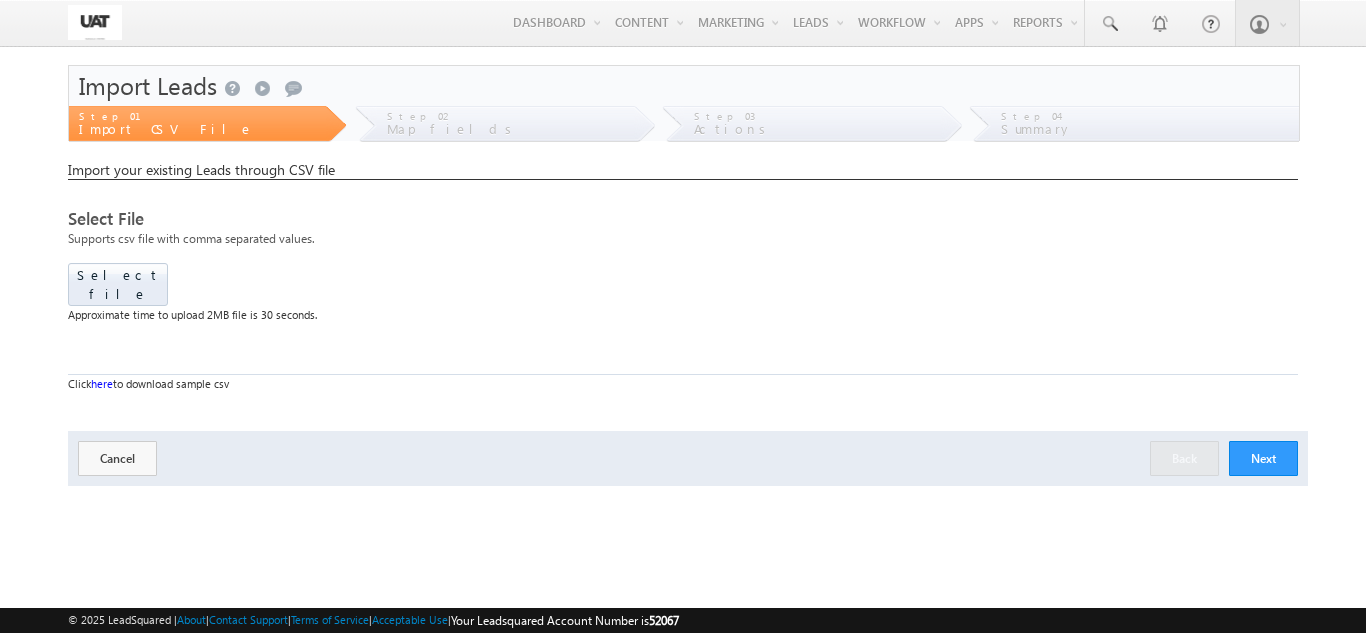 scroll, scrollTop: 0, scrollLeft: 0, axis: both 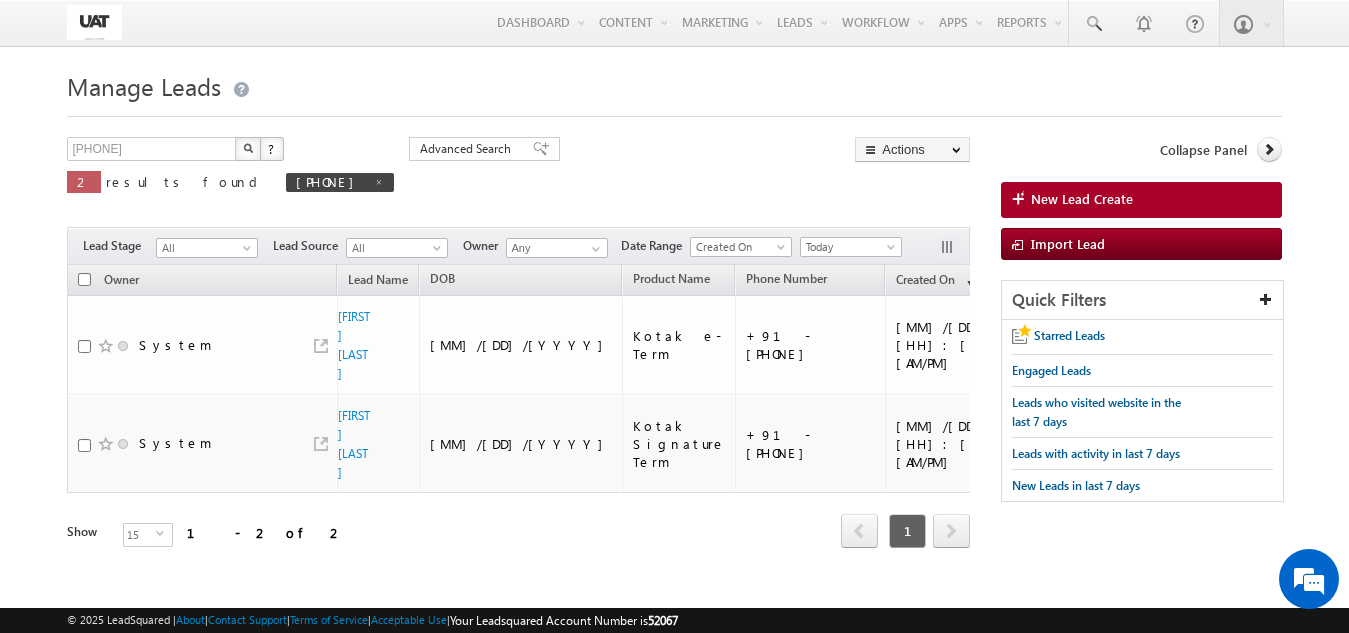 click at bounding box center [248, 149] 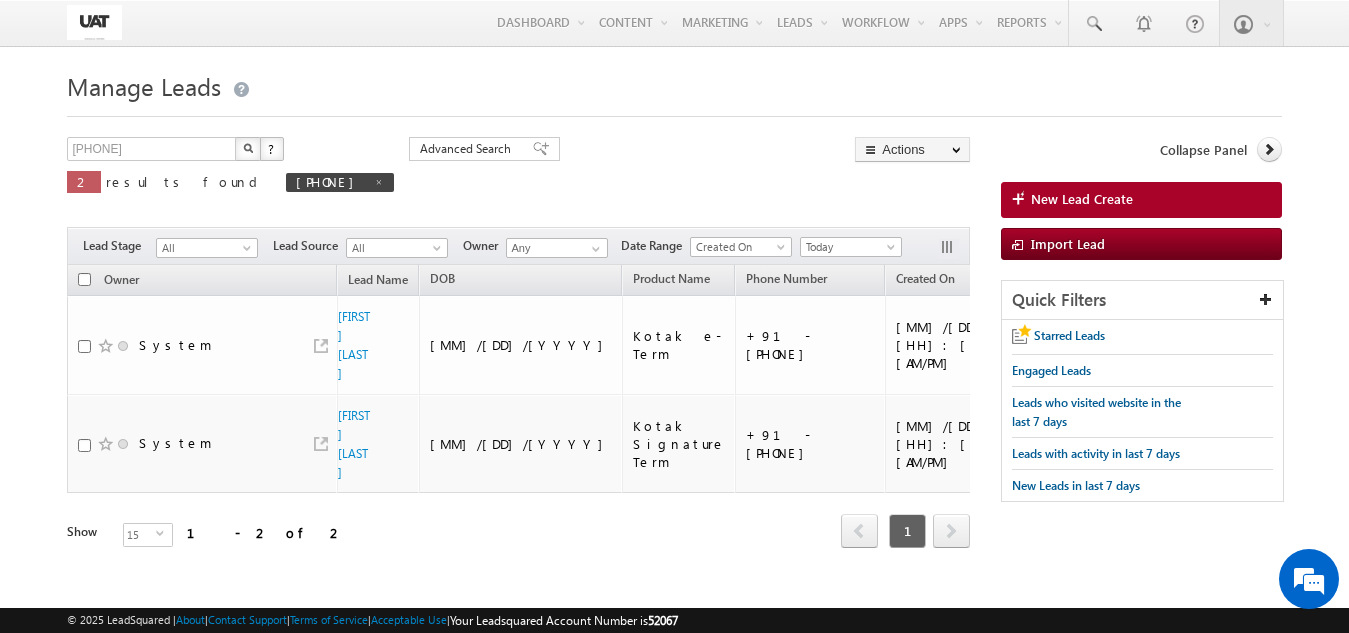 scroll, scrollTop: 0, scrollLeft: 3810, axis: horizontal 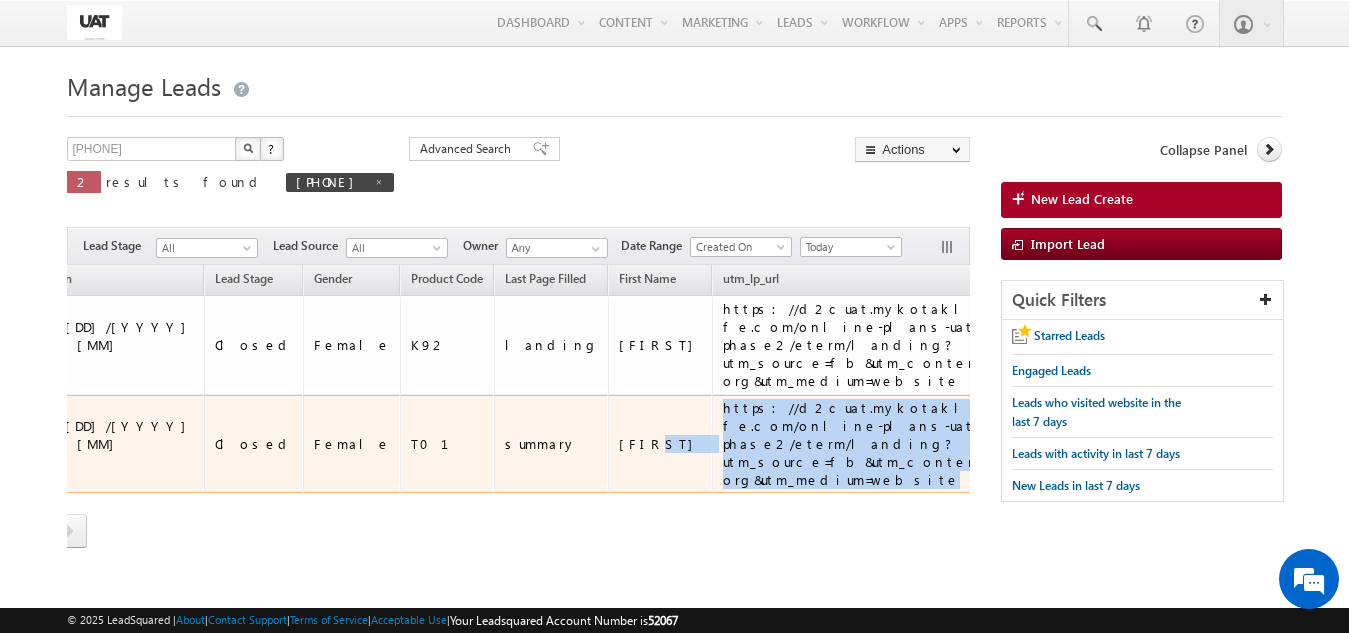 drag, startPoint x: 467, startPoint y: 448, endPoint x: 356, endPoint y: 421, distance: 114.236595 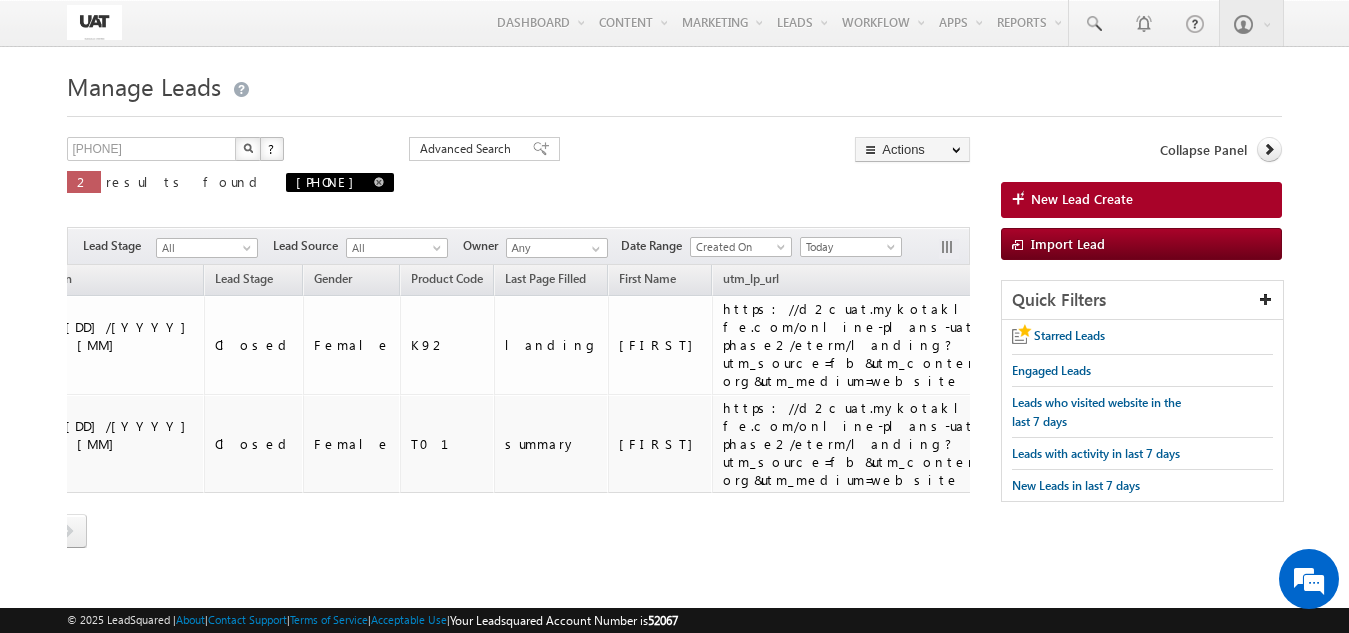 click at bounding box center (379, 181) 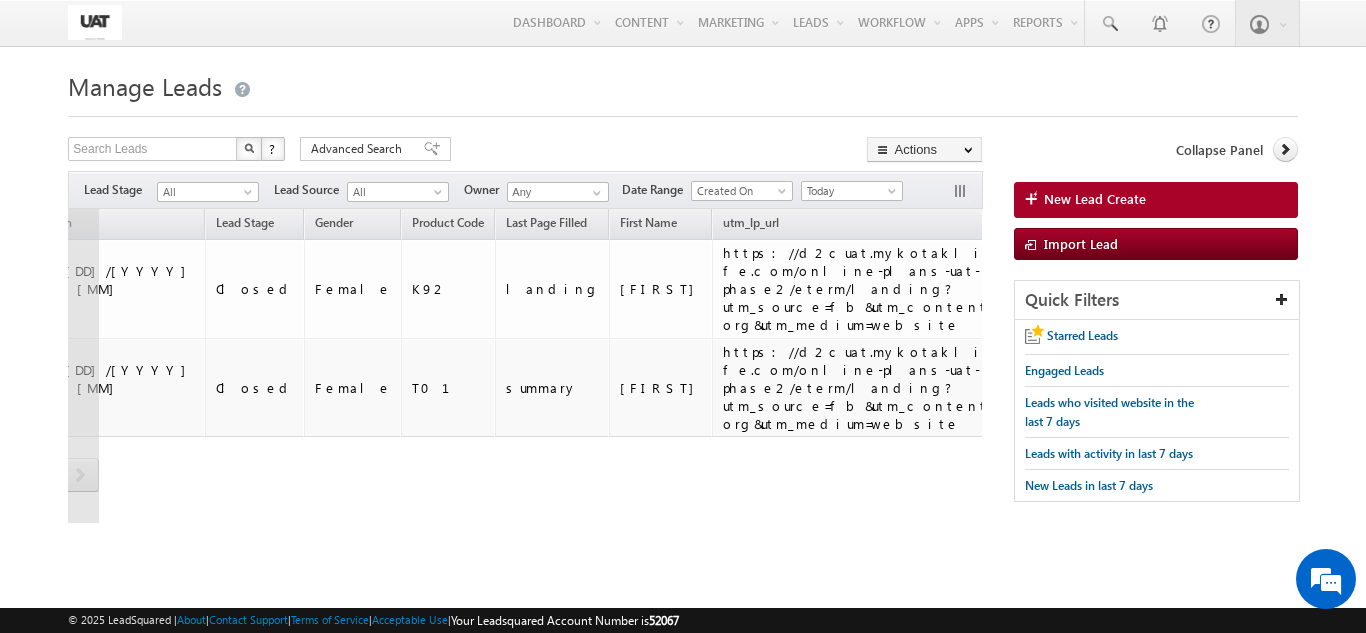 scroll, scrollTop: 0, scrollLeft: 0, axis: both 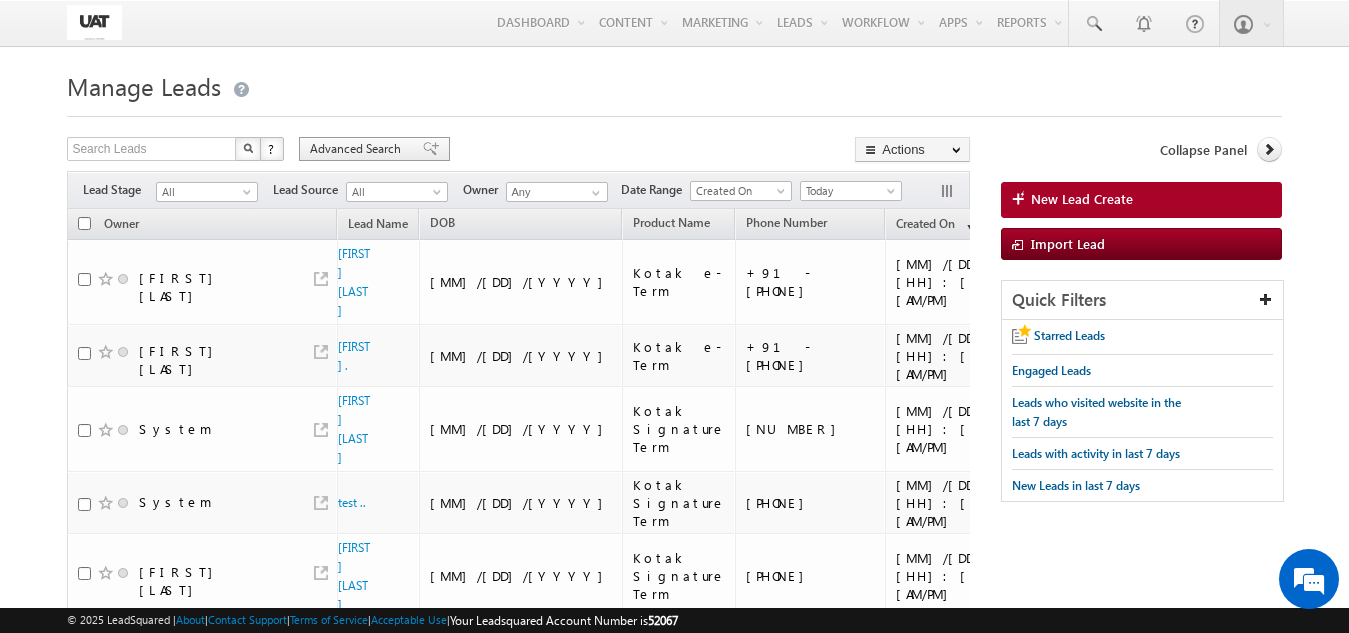 click on "Advanced Search" at bounding box center [374, 149] 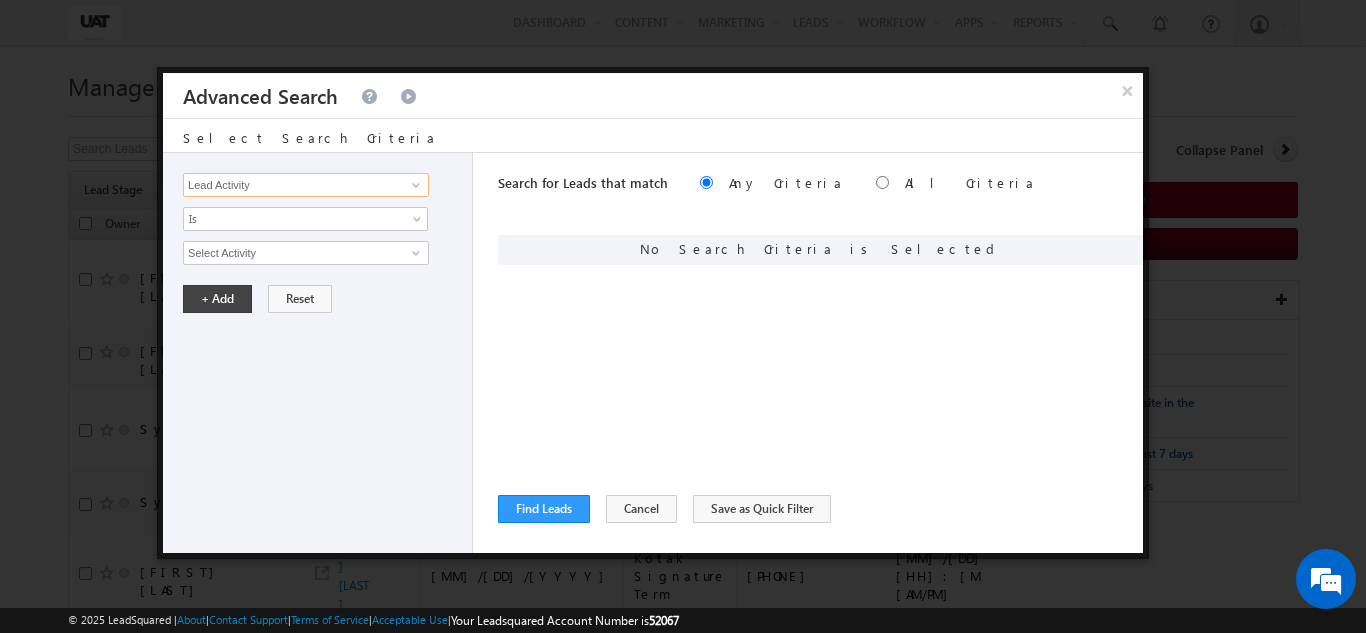 click on "Lead Activity" at bounding box center (306, 185) 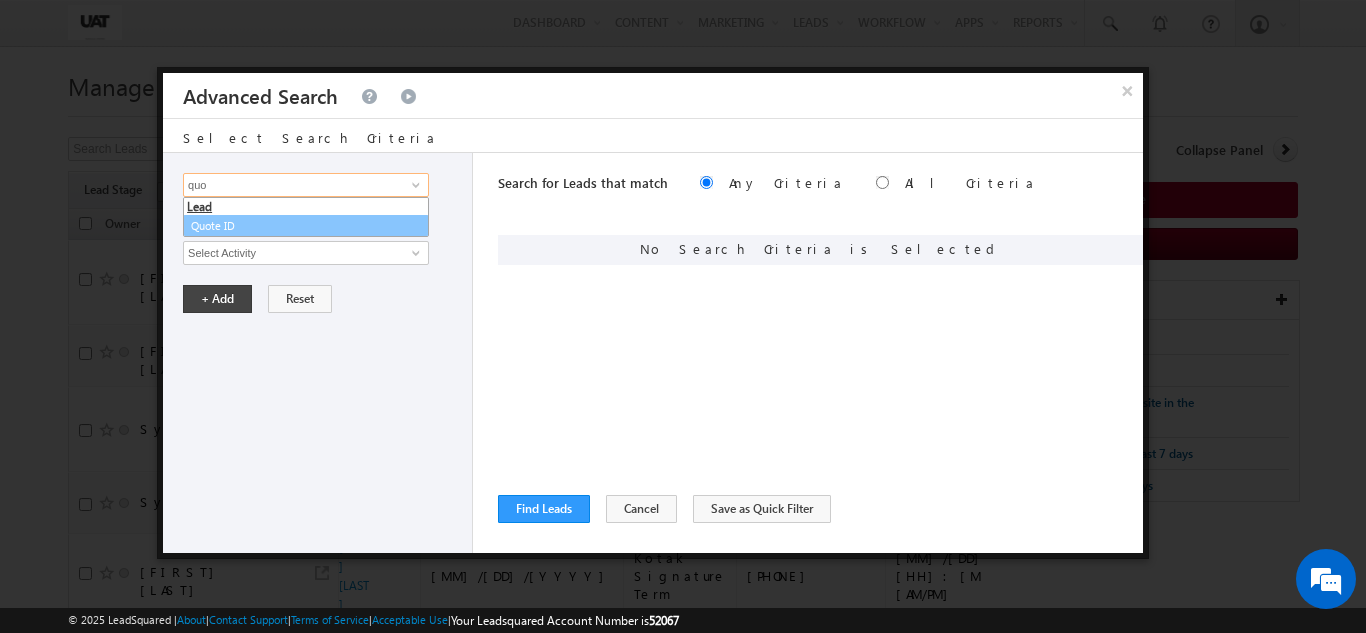 click on "Quote ID" at bounding box center (306, 226) 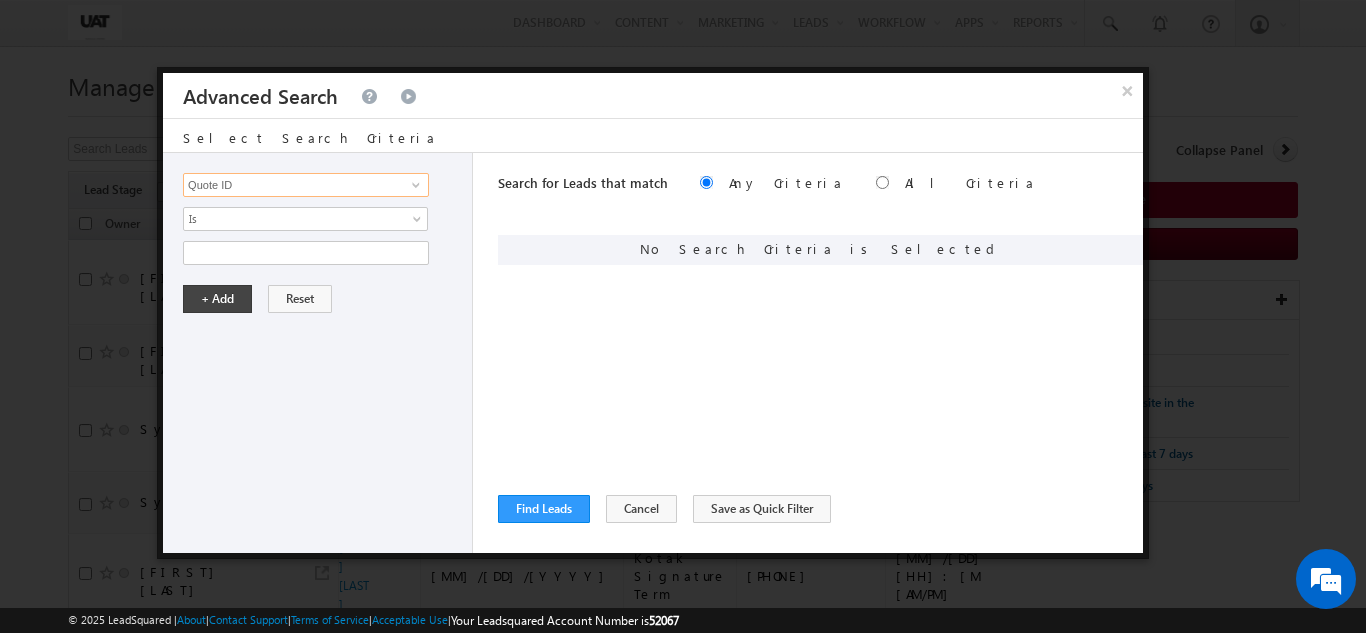 type on "Quote ID" 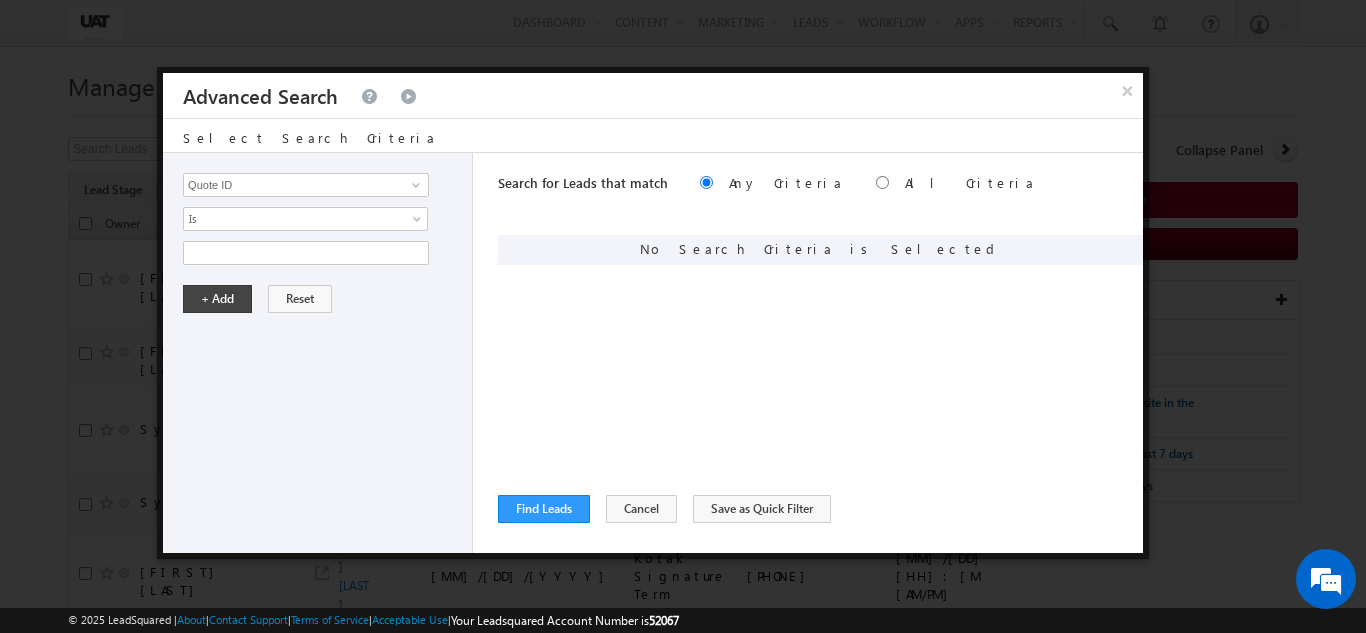 click on "Lead Activity Task Sales Group  Prospect Id 29 Jul Open Leads 30 days not converted 5 percentage Discount 90Days_closed_leads Aadhar Authentication Aadhar PAN linking status Accidental Death Benefit Account holder Name Account No Account number Account Type Accumulation Period Ace Source Map Actual Annual Income as per CC Add On Benefits Address 1 Address 2 Address Proof Address Proof Reject Reason Age Age Proof  Age Proof  Reject Reason Alternate Email Alternate Mobile Alternate Name Alternate Phone Number Amount after discount Annual Income Appointee Appointee DOB Appointee Full Name Appointee Mob no Appointee number Appointee Relation Assisted Auto Disposition Auto ECS Backdation date Balanced Bank verification status_Success_Failure Best Disposition Bonus Option Bot Flag BOT Pitch Product Bot Transfer Business Call Back Busy Attempts Call Back Busy Counter Call Centre Agent Name call recommendation Callback to Customer Day Callback to Customer Time Campaign Code Category" at bounding box center (318, 353) 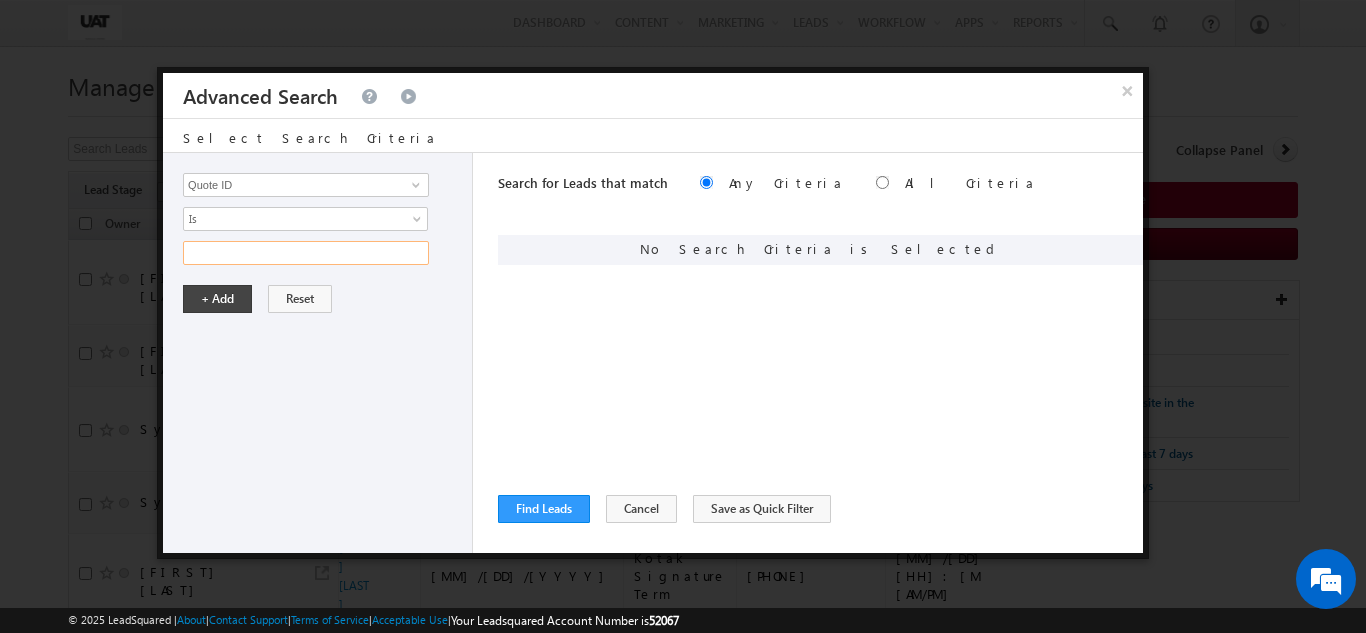 click at bounding box center (306, 253) 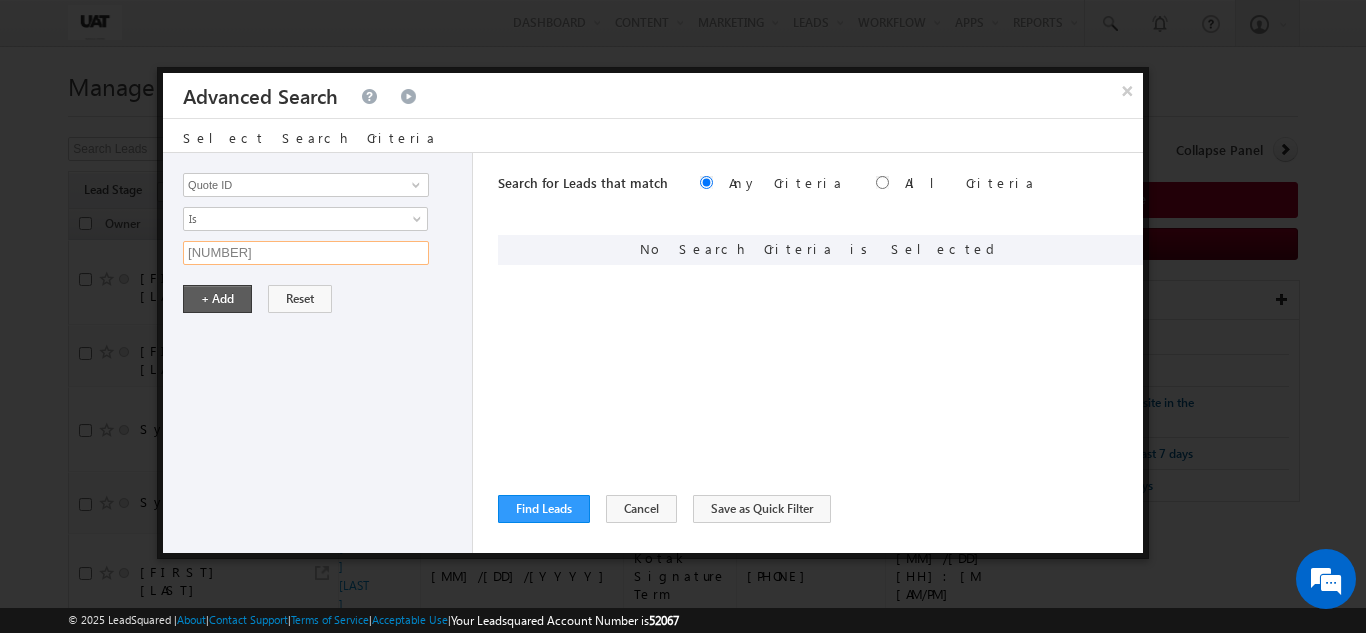type on "[PRODUCT_CODE]" 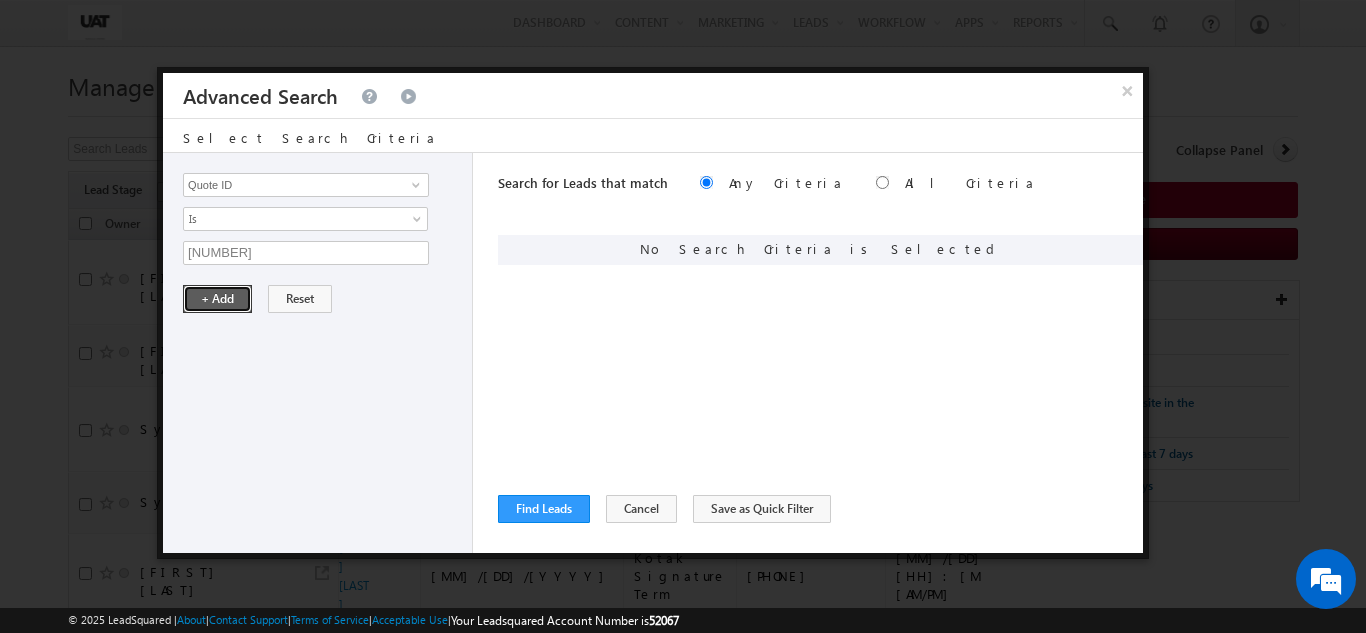 click on "+ Add" at bounding box center [217, 299] 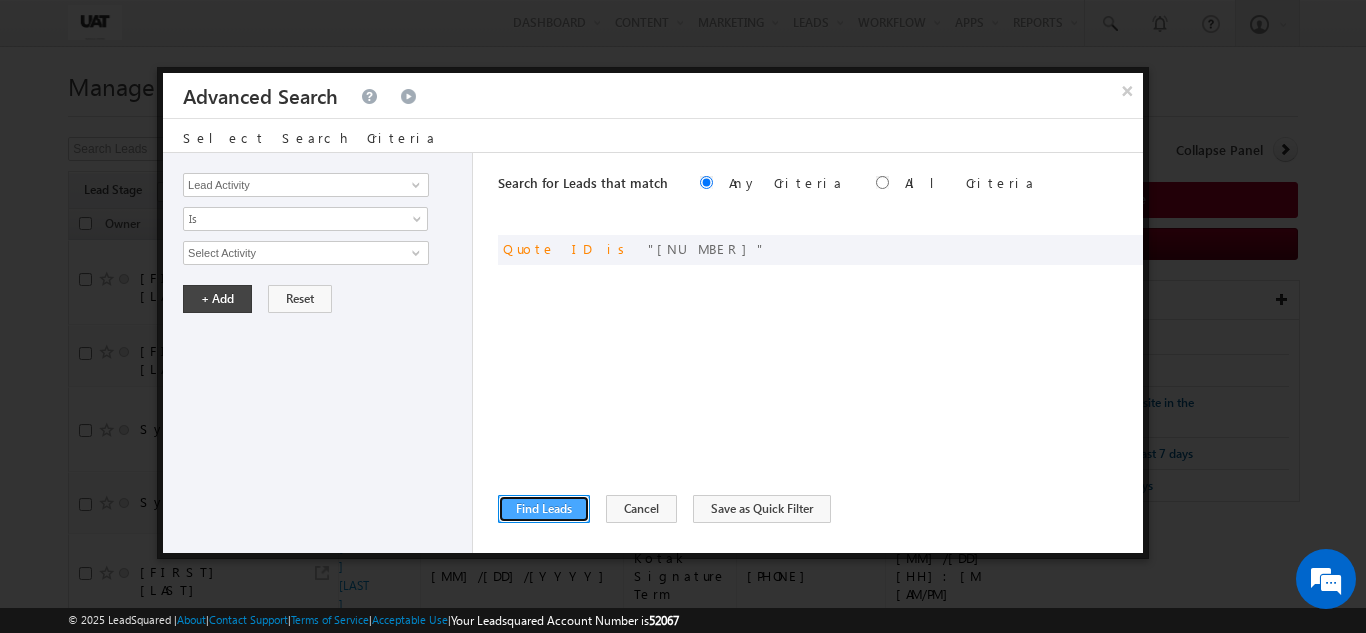 click on "Find Leads" at bounding box center [544, 509] 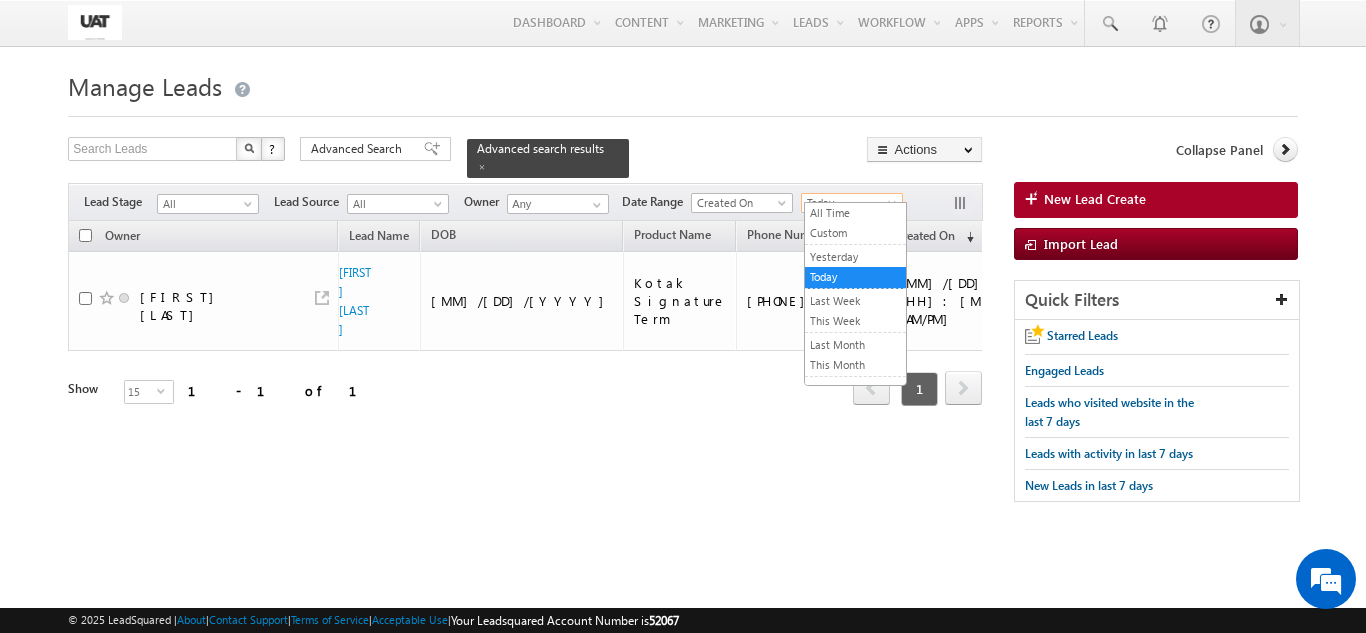 click on "Today" at bounding box center [849, 203] 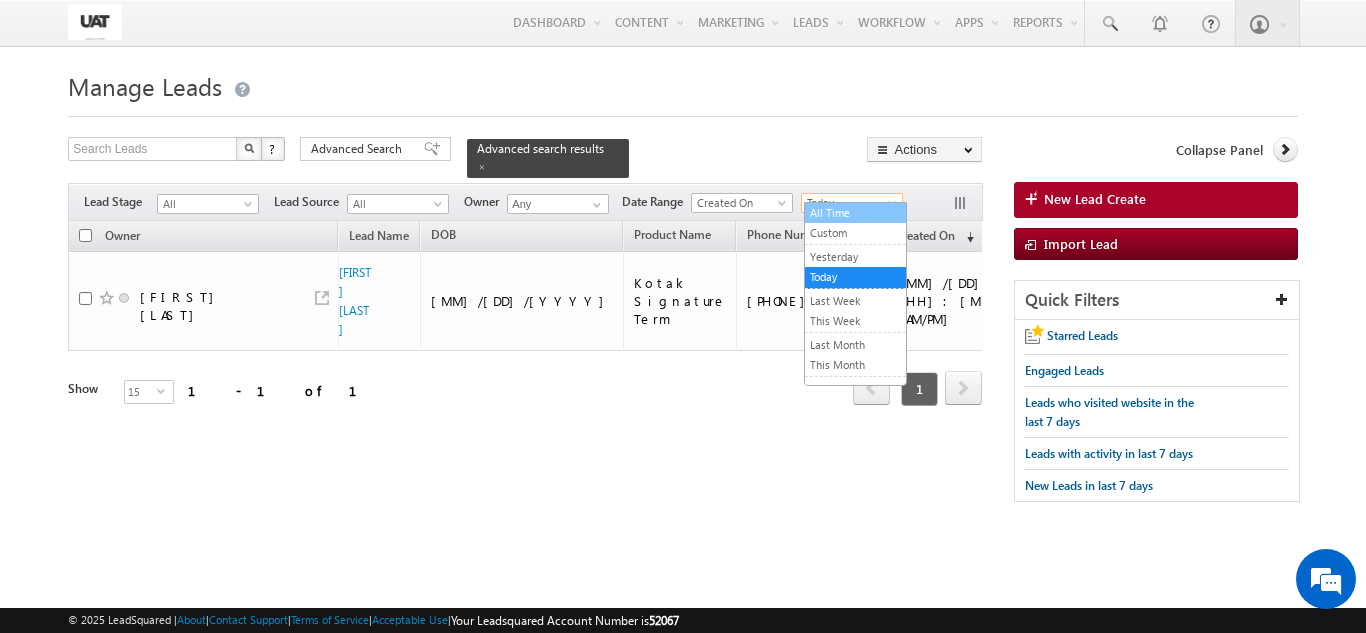 click on "All Time" at bounding box center (855, 213) 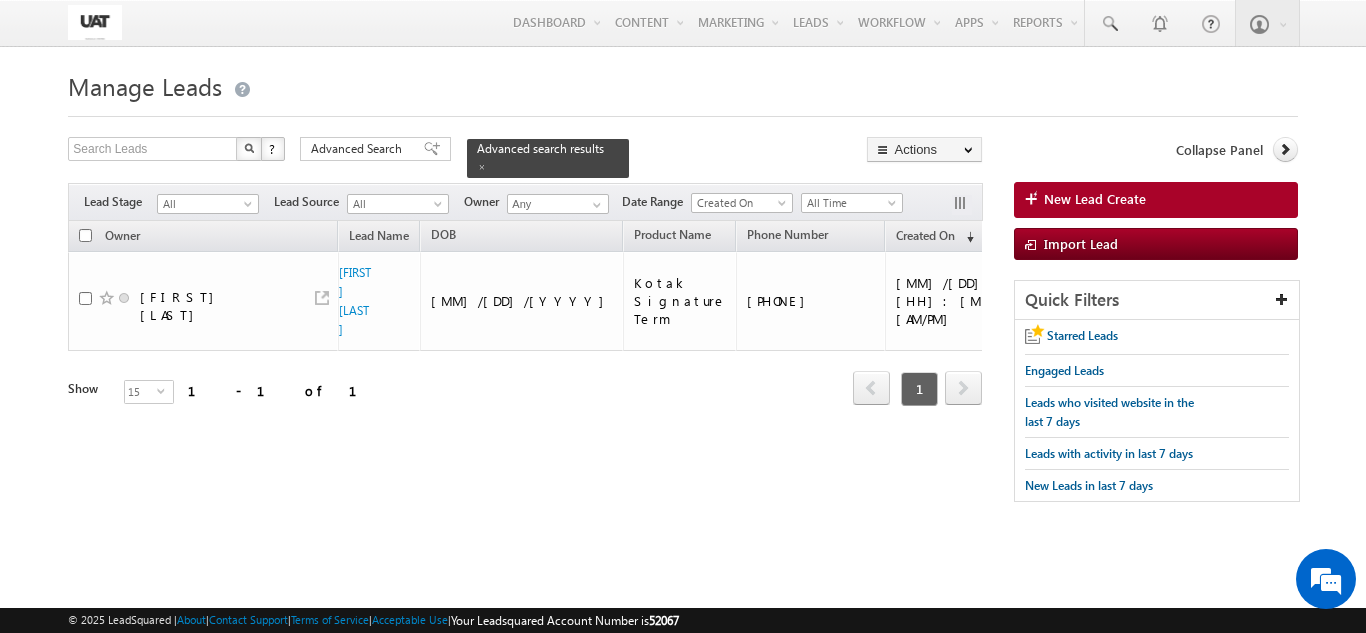 scroll, scrollTop: 0, scrollLeft: 435, axis: horizontal 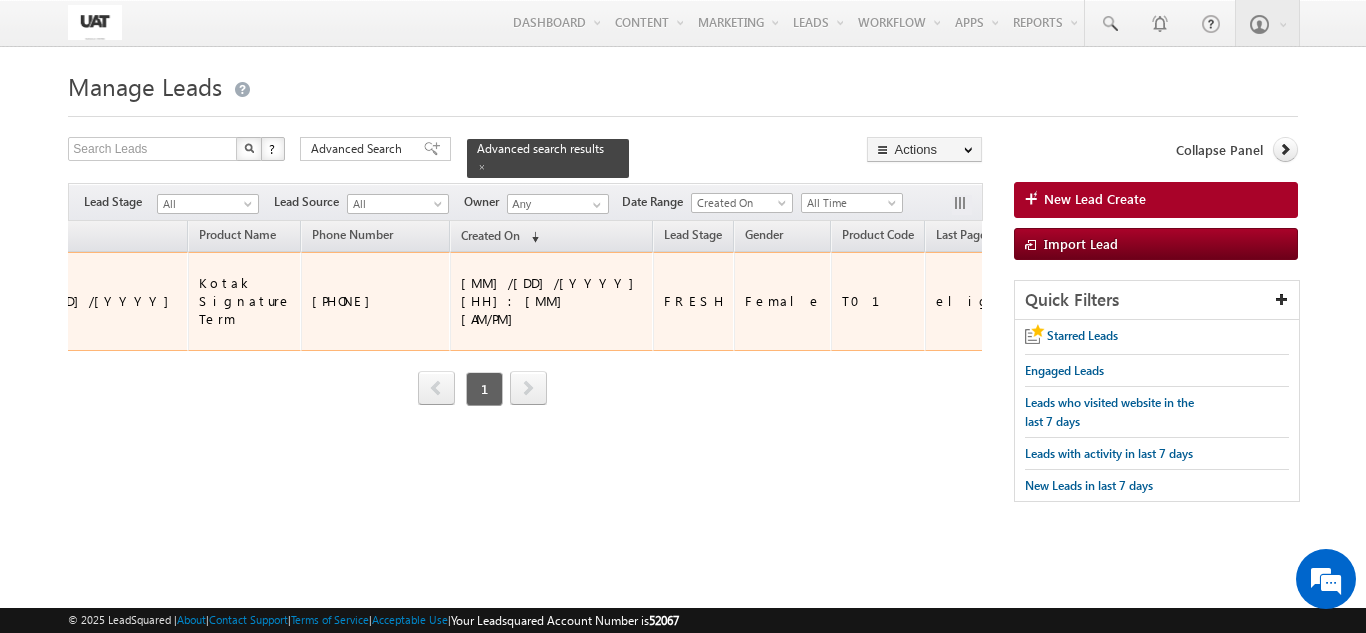 drag, startPoint x: 276, startPoint y: 287, endPoint x: 186, endPoint y: 287, distance: 90 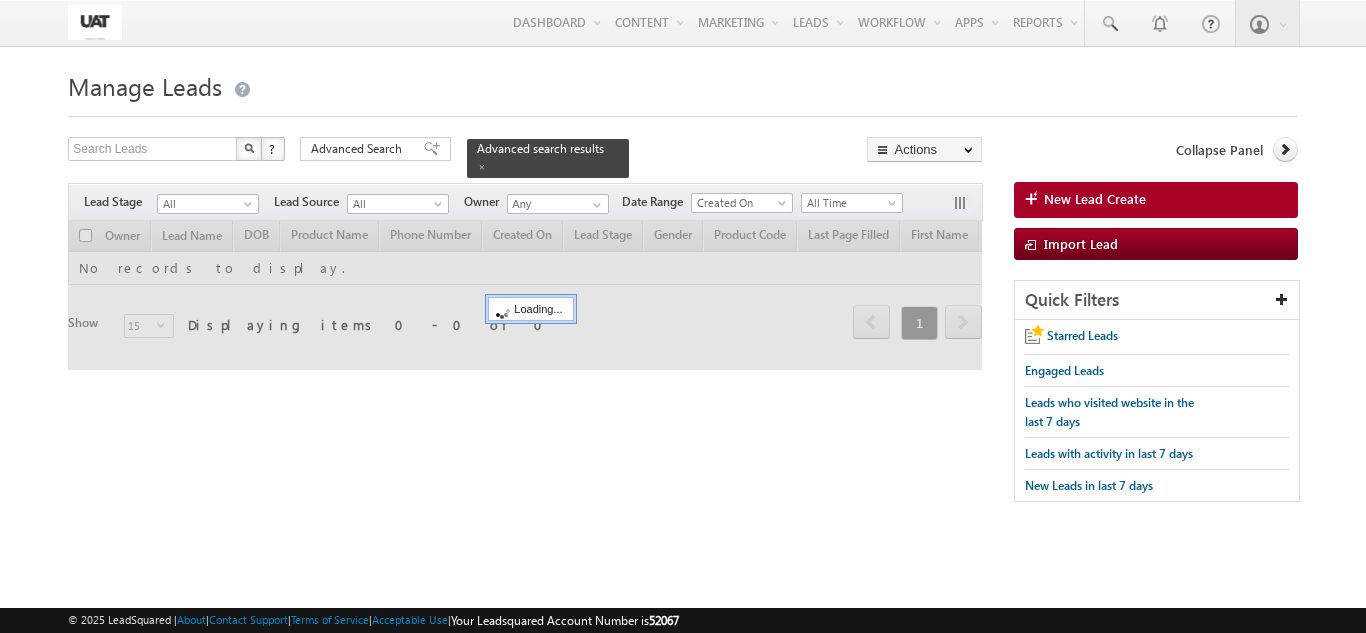 scroll, scrollTop: 0, scrollLeft: 0, axis: both 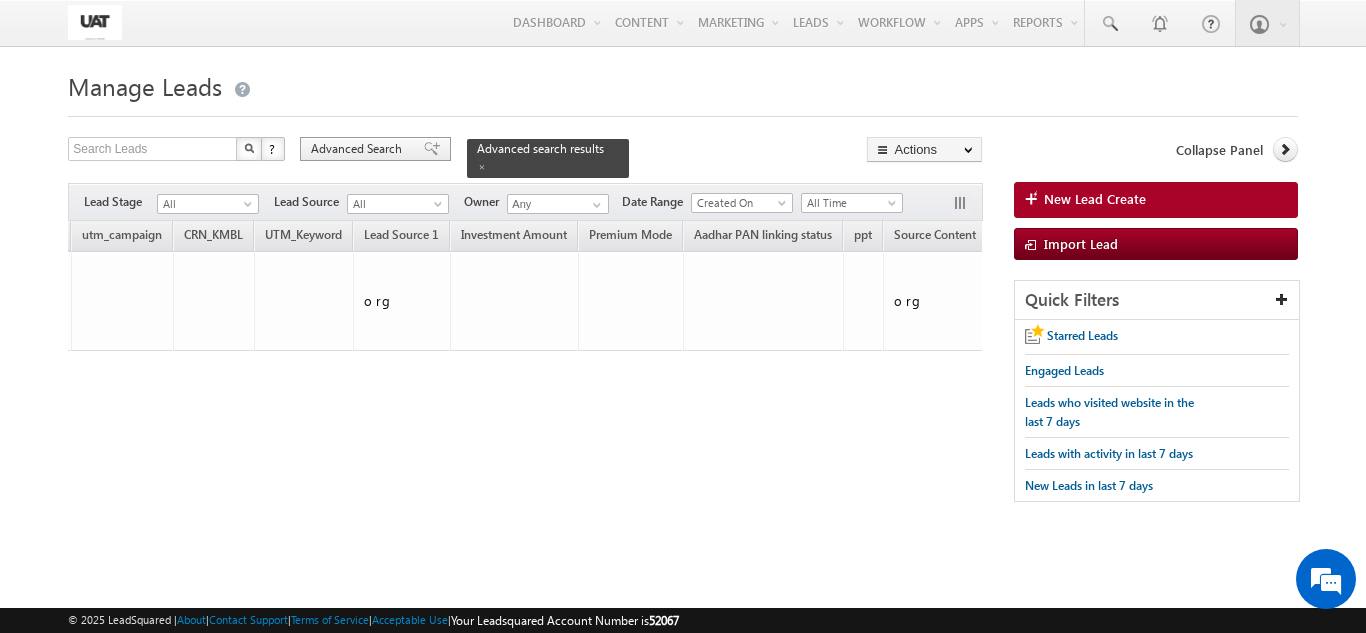 click on "Advanced Search" at bounding box center (359, 149) 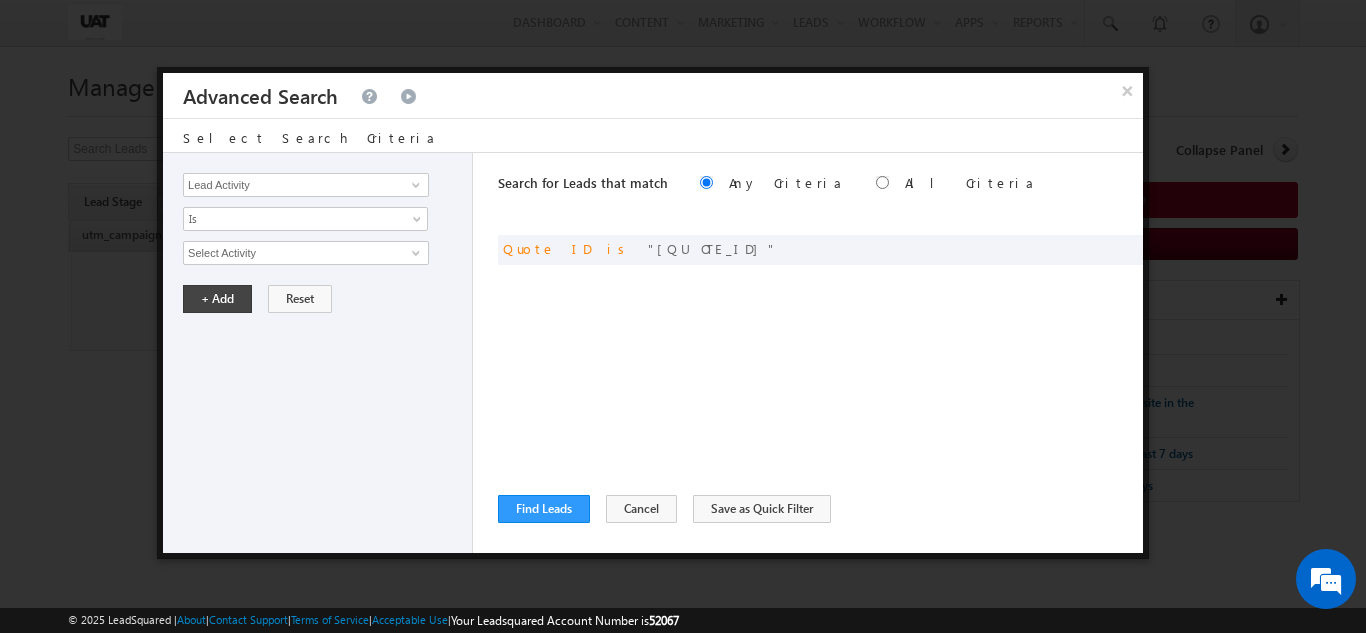 scroll, scrollTop: 0, scrollLeft: 0, axis: both 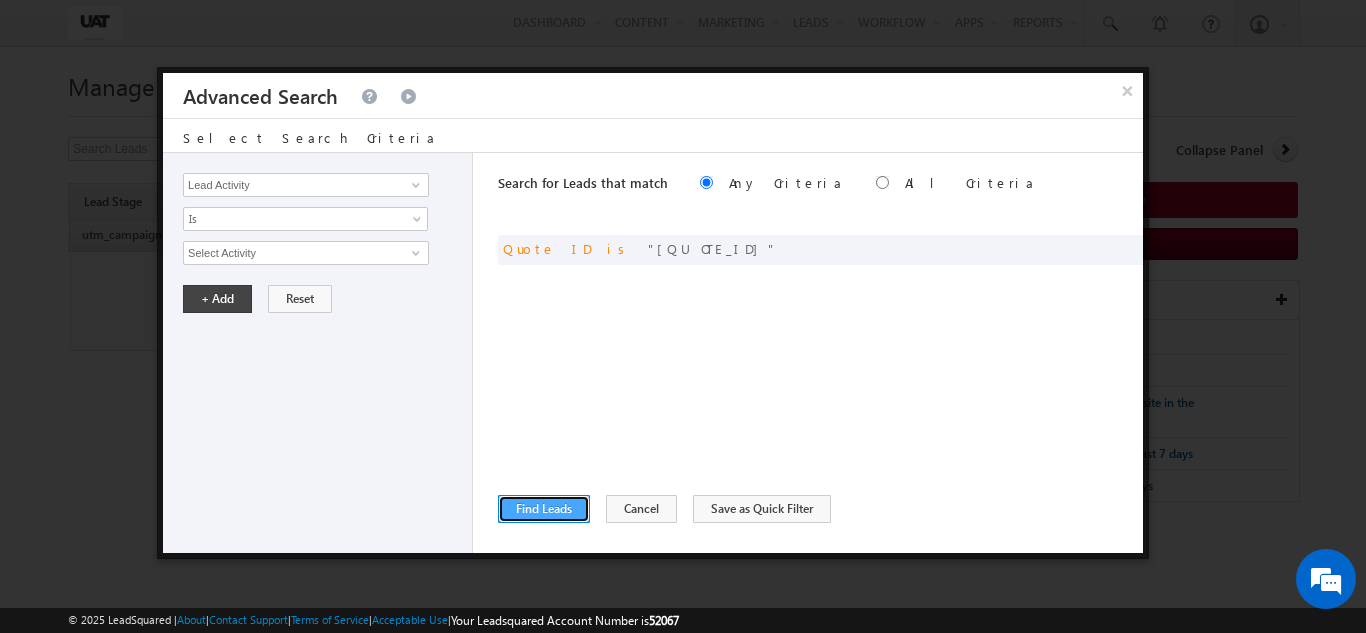 click on "Find Leads" at bounding box center [544, 509] 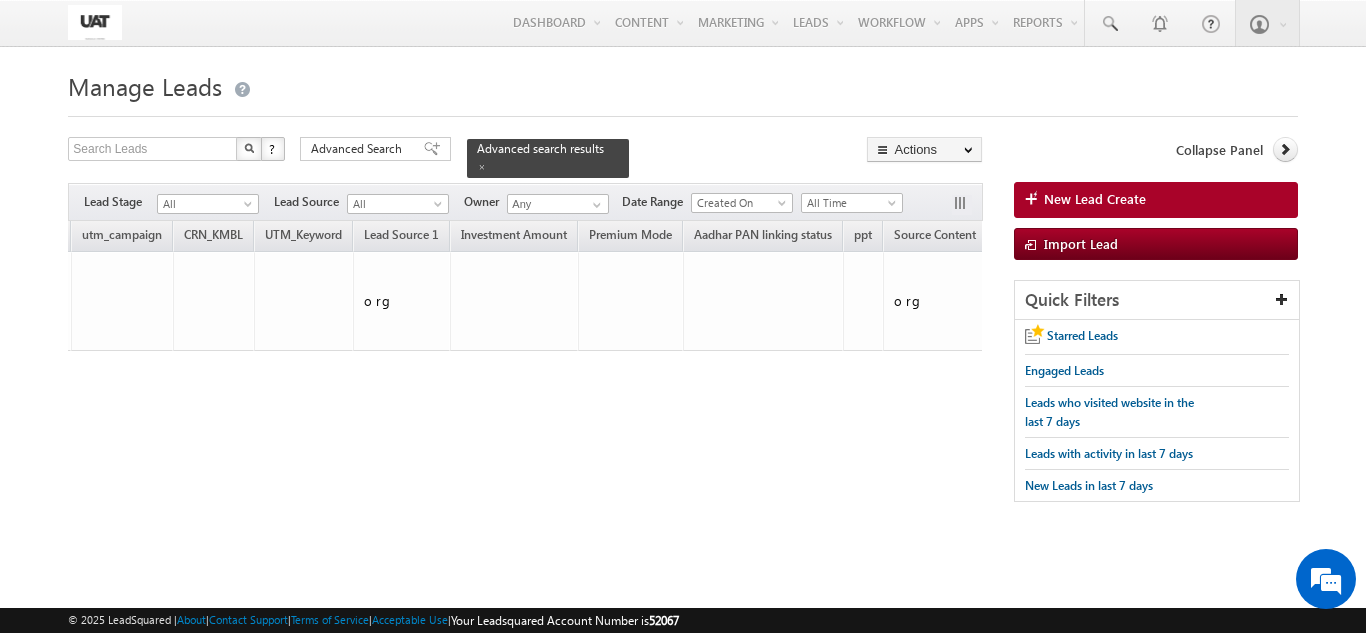 scroll, scrollTop: 0, scrollLeft: 0, axis: both 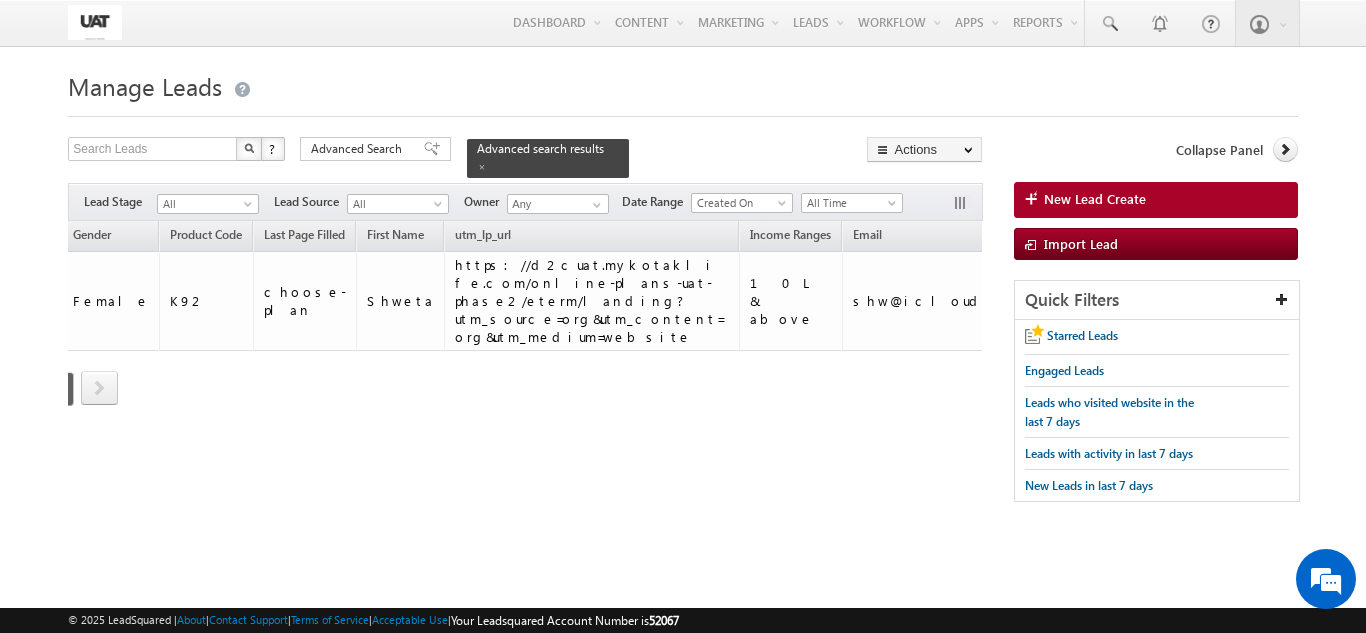 click on "Manage Leads
New Lead Create
Search Leads X ?   1 results found
Advanced Search
Advanced Search
Actions Actions" at bounding box center [682, 293] 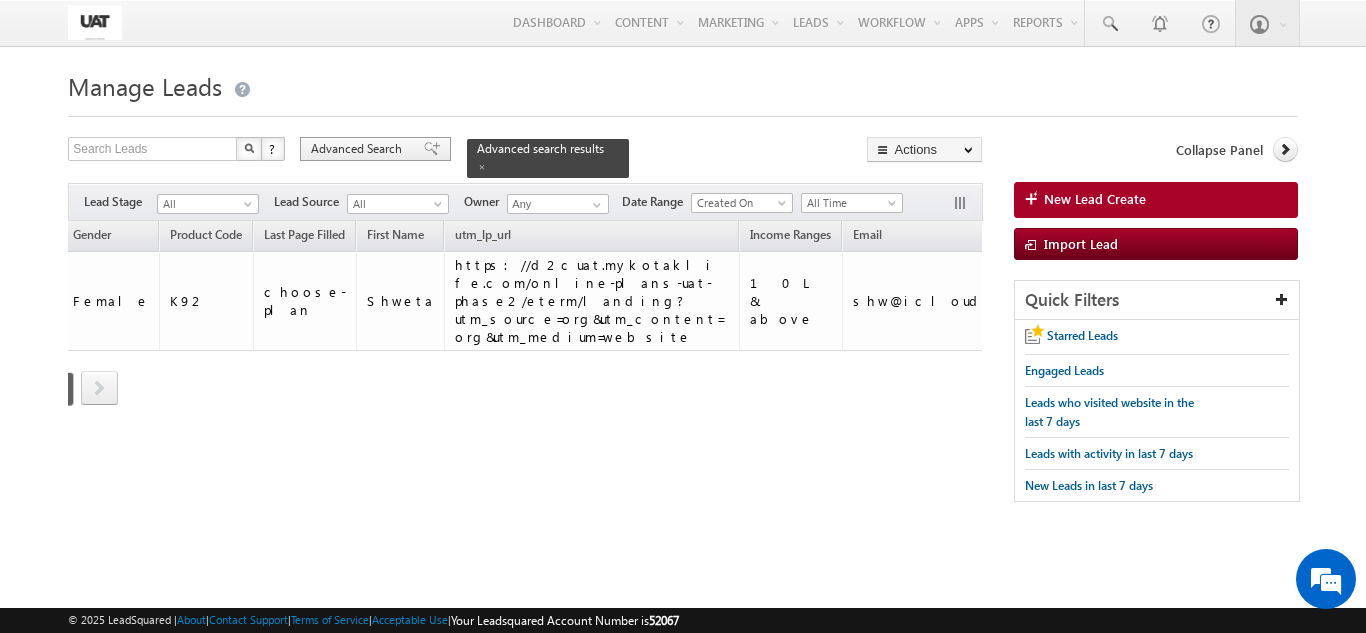 click on "Advanced Search" at bounding box center [359, 149] 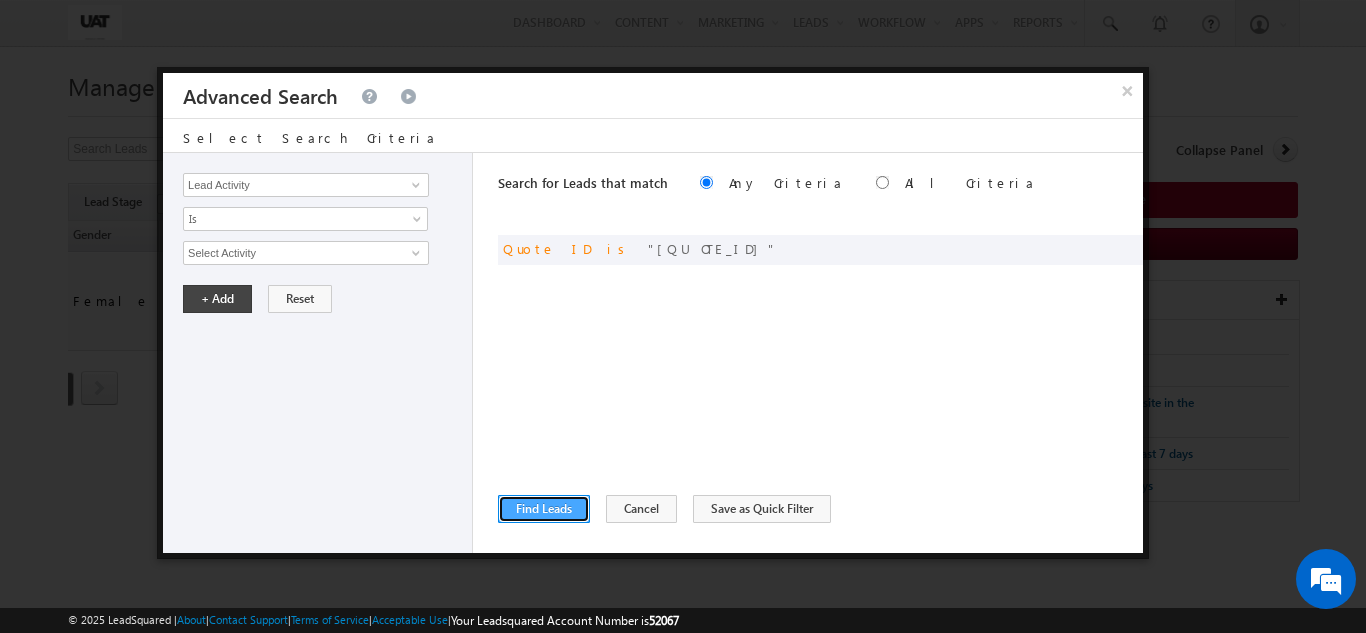 click on "Find Leads" at bounding box center [544, 509] 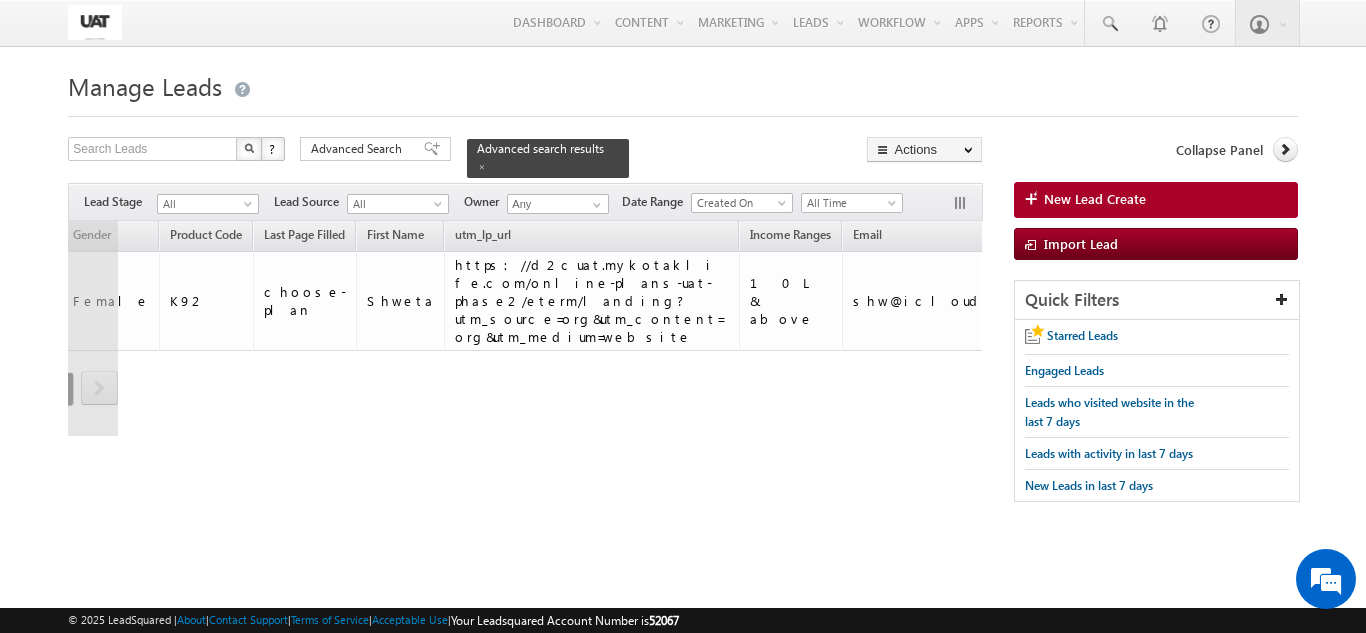 click on "Owner
Lead Name
DOB
Product Name
Phone Number" at bounding box center (525, 328) 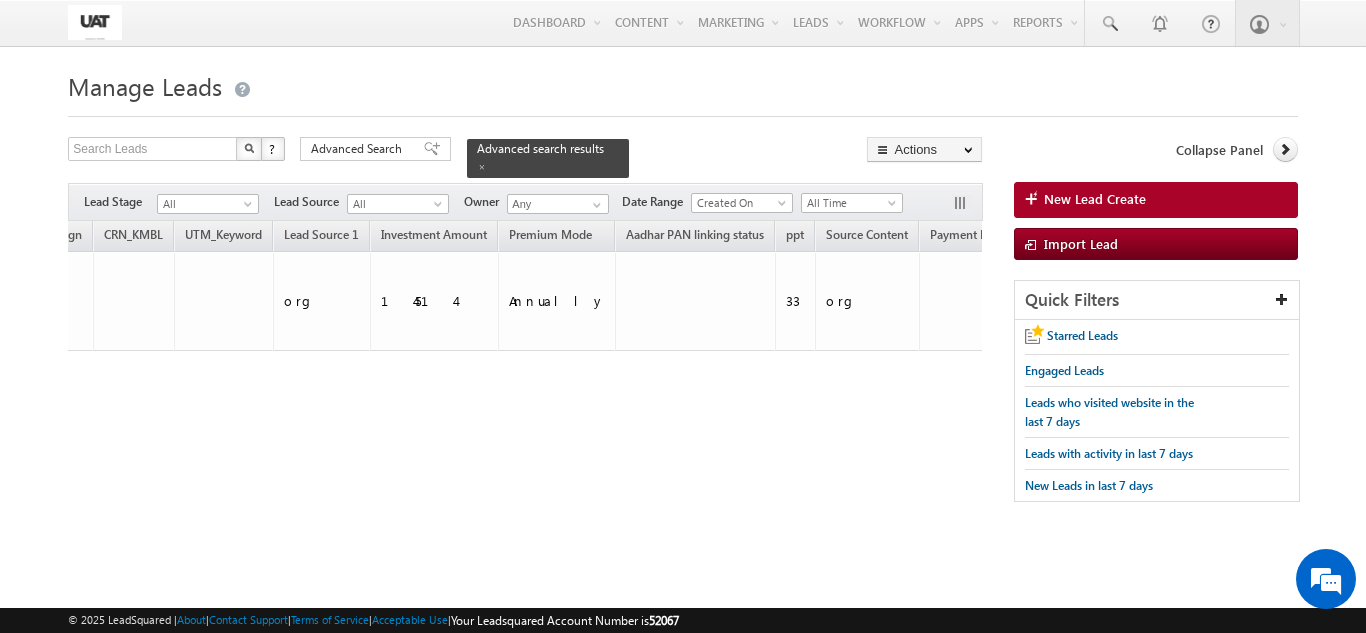 scroll, scrollTop: 0, scrollLeft: 0, axis: both 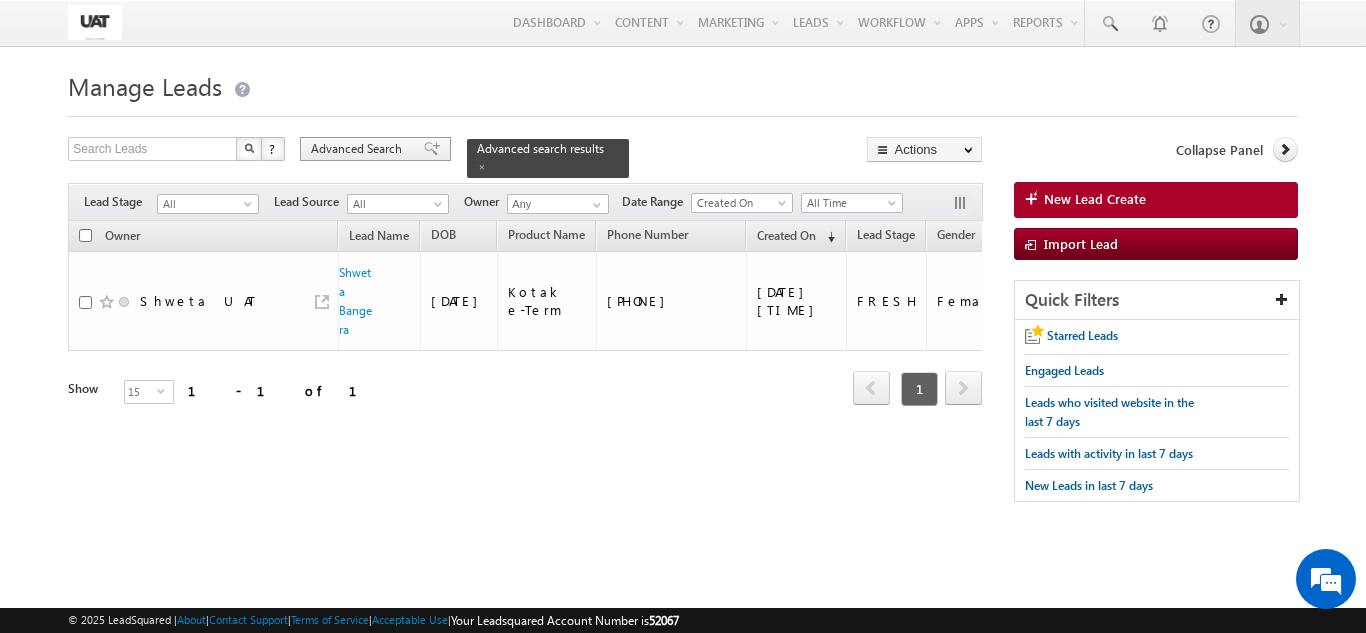 click on "Advanced Search" at bounding box center [359, 149] 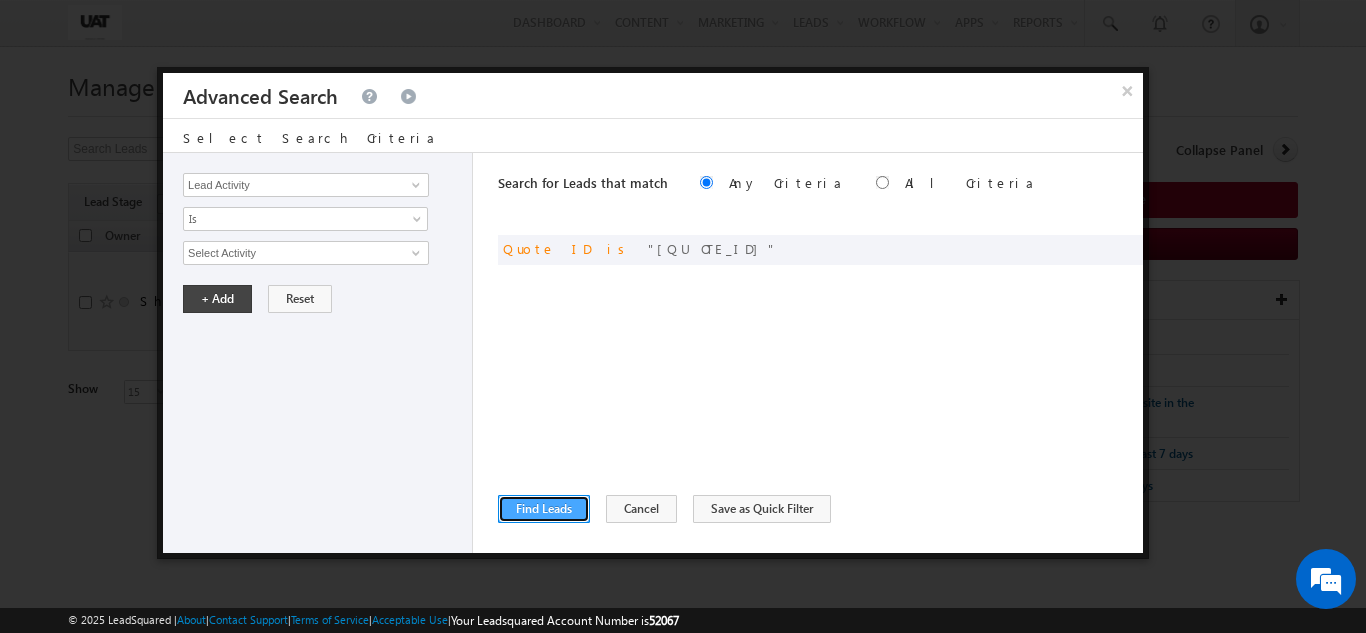 click on "Find Leads" at bounding box center (544, 509) 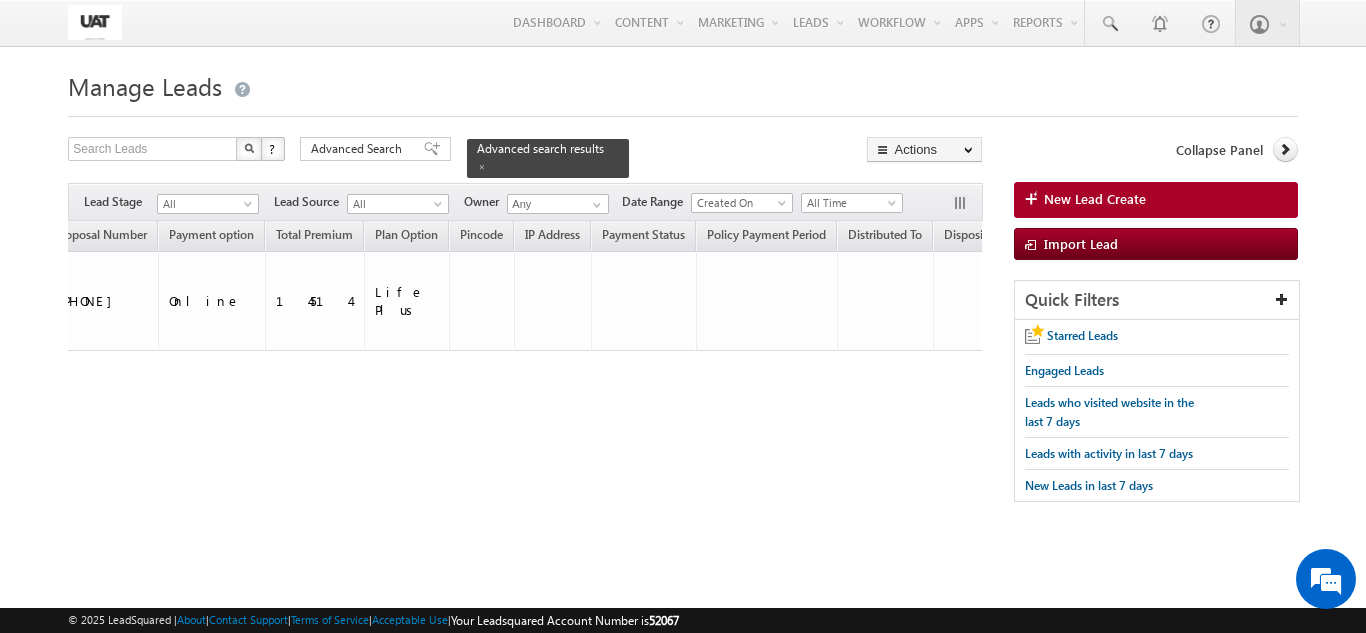 scroll, scrollTop: 0, scrollLeft: 3812, axis: horizontal 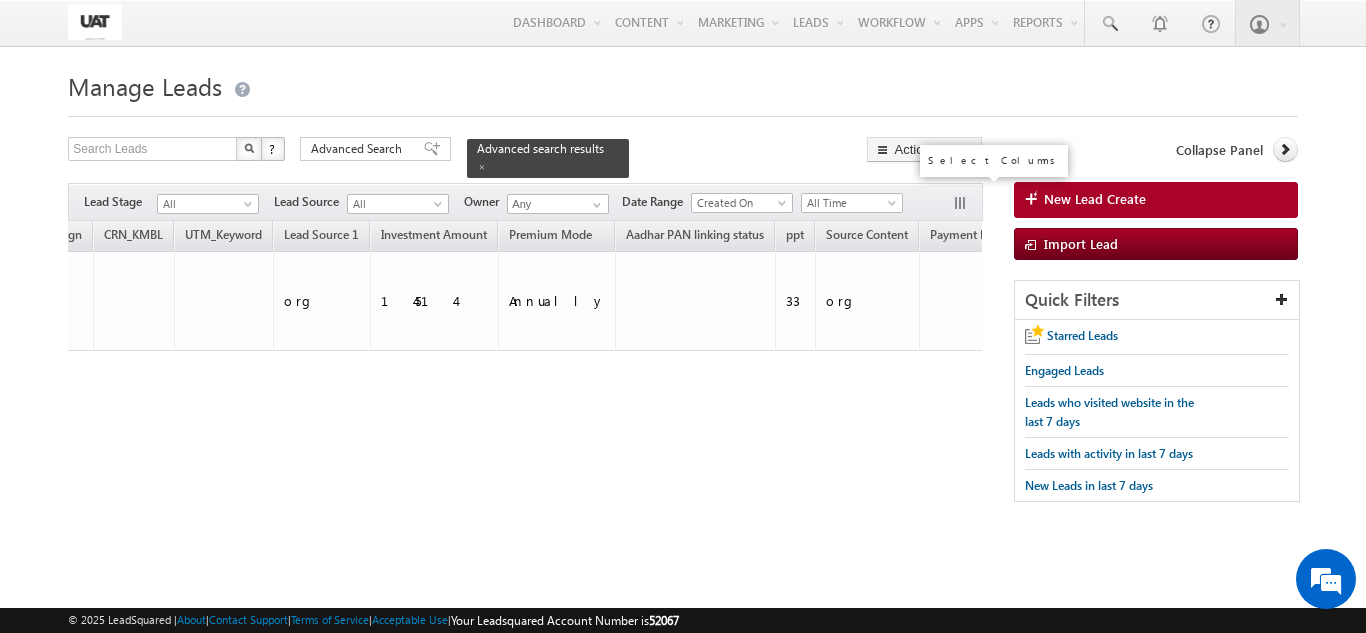 click at bounding box center (962, 205) 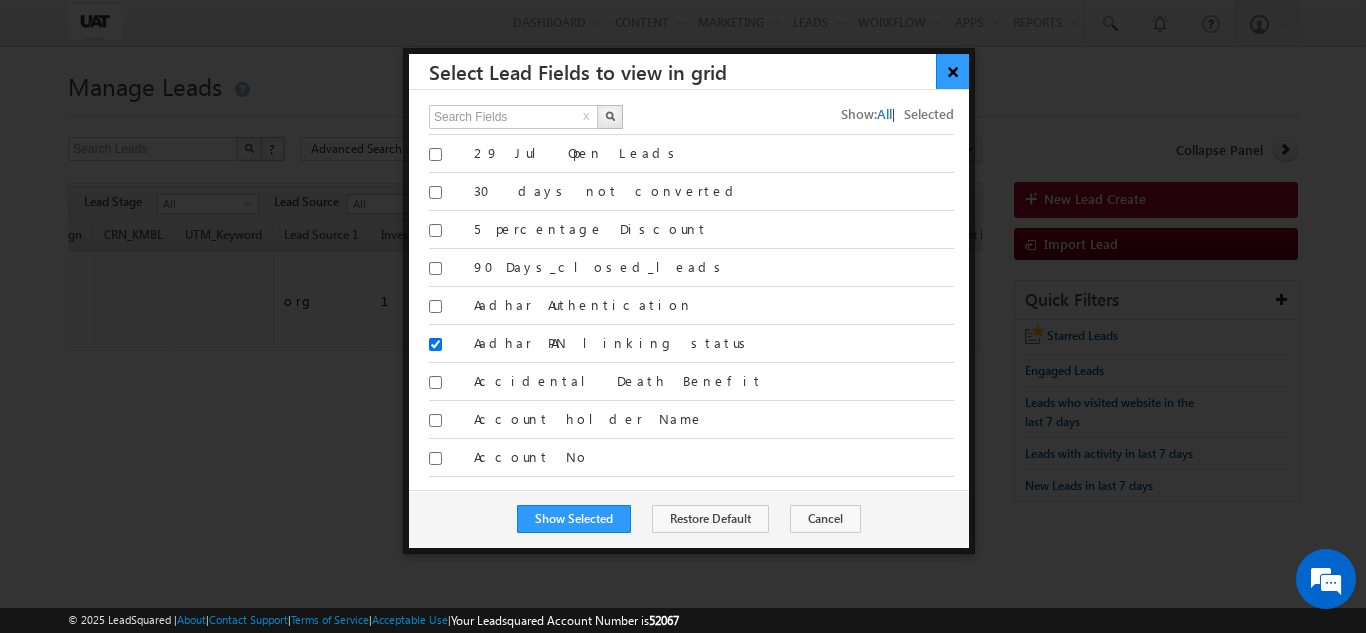 click on "×" at bounding box center [952, 71] 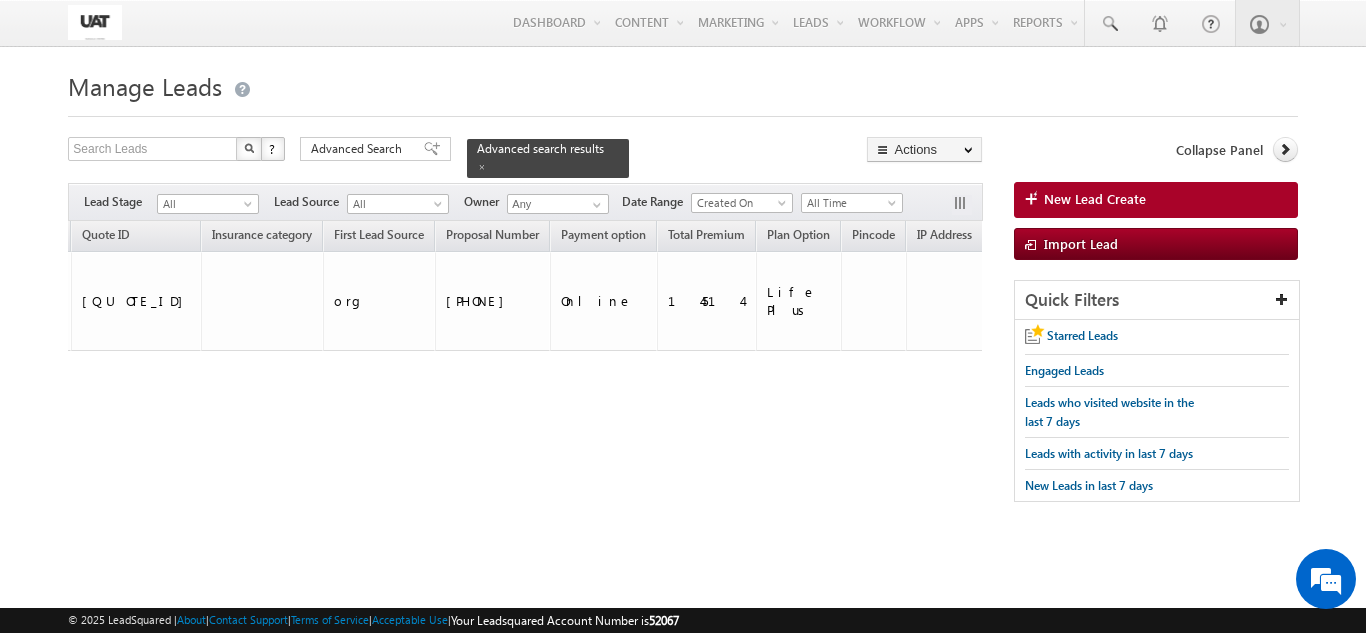 scroll, scrollTop: 0, scrollLeft: 1900, axis: horizontal 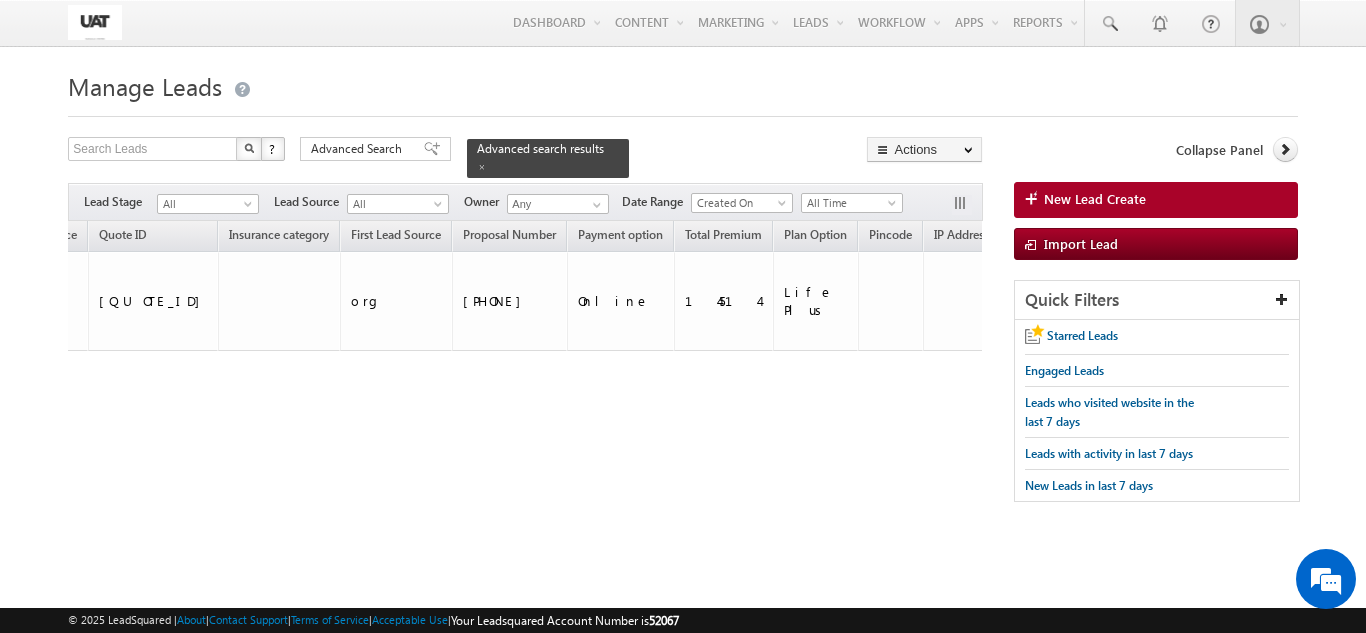 drag, startPoint x: 494, startPoint y: 406, endPoint x: 444, endPoint y: 405, distance: 50.01 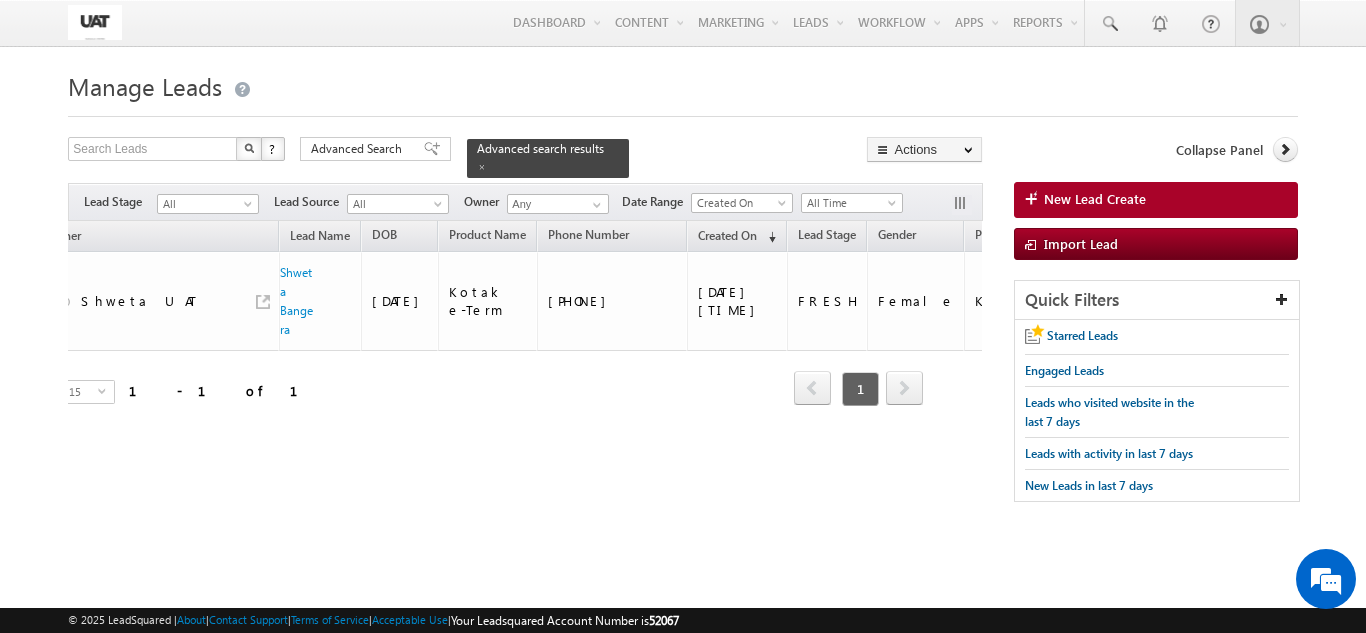 scroll, scrollTop: 0, scrollLeft: 0, axis: both 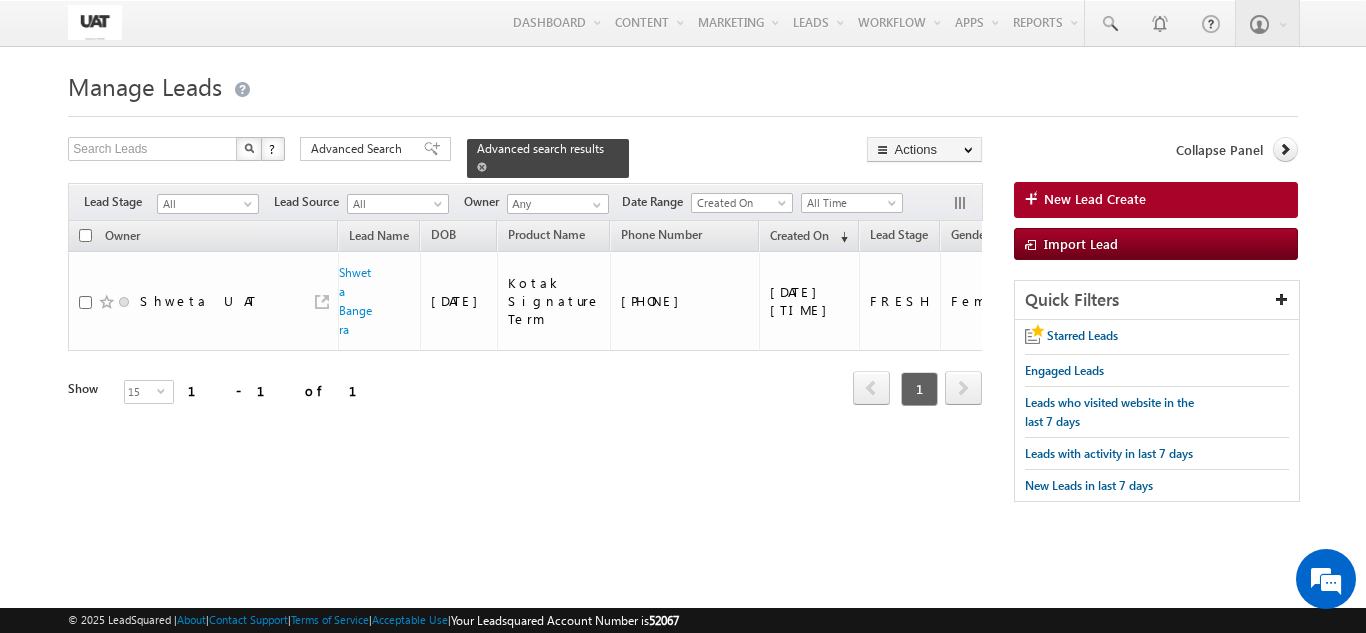 click at bounding box center [482, 166] 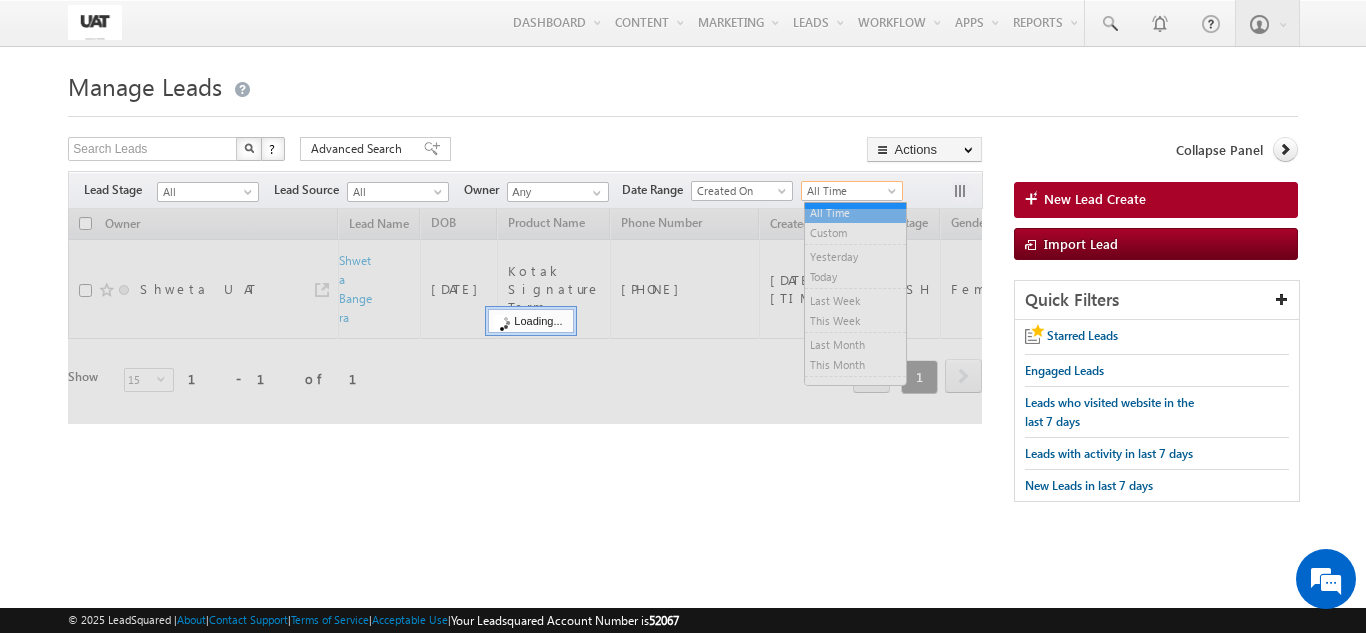 click on "All Time" at bounding box center [849, 191] 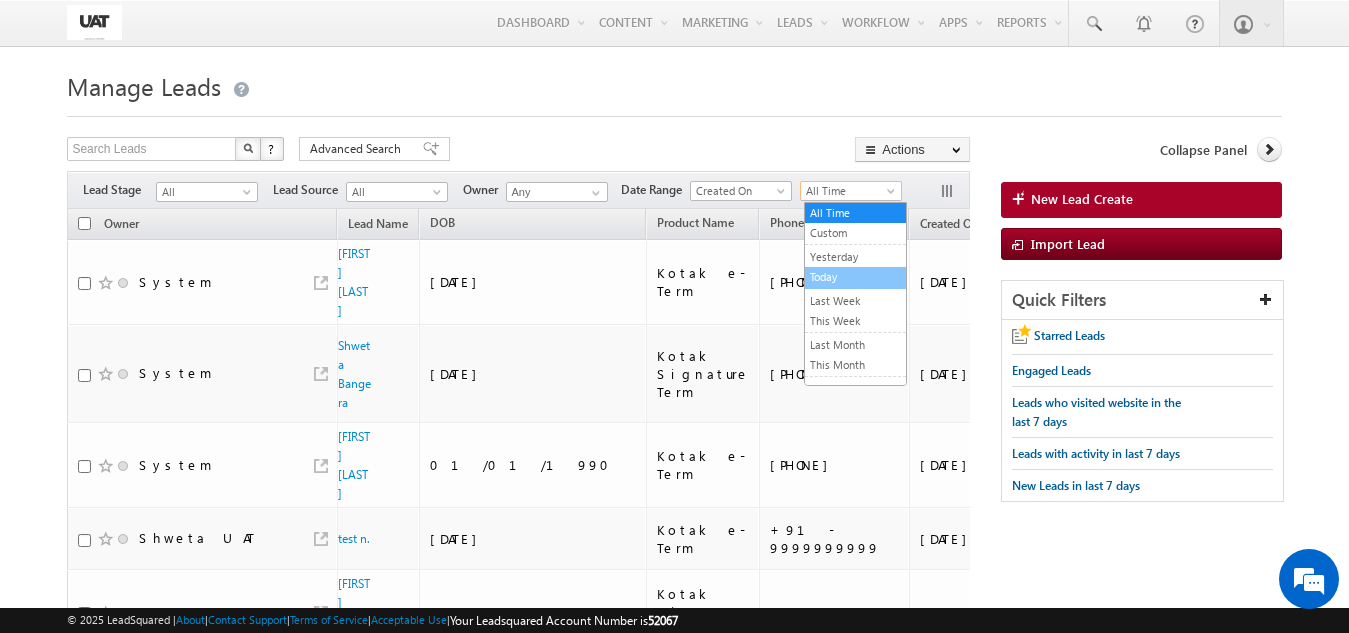 click on "Today" at bounding box center (855, 277) 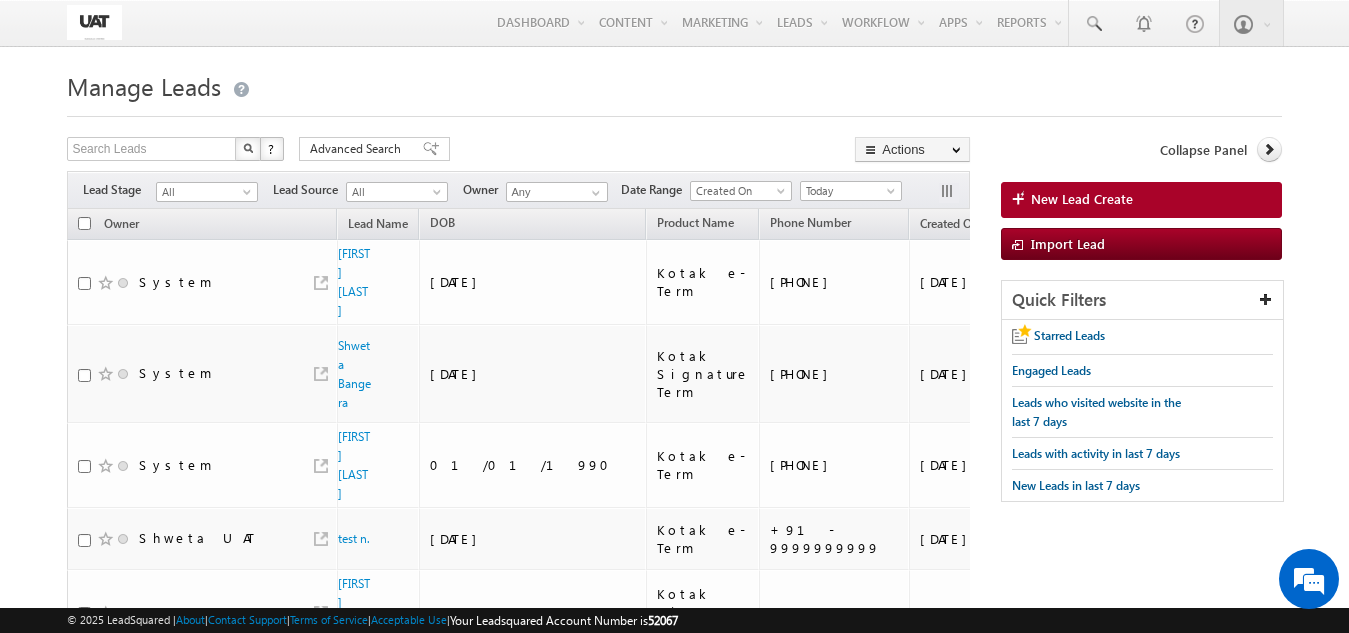 click at bounding box center (84, 223) 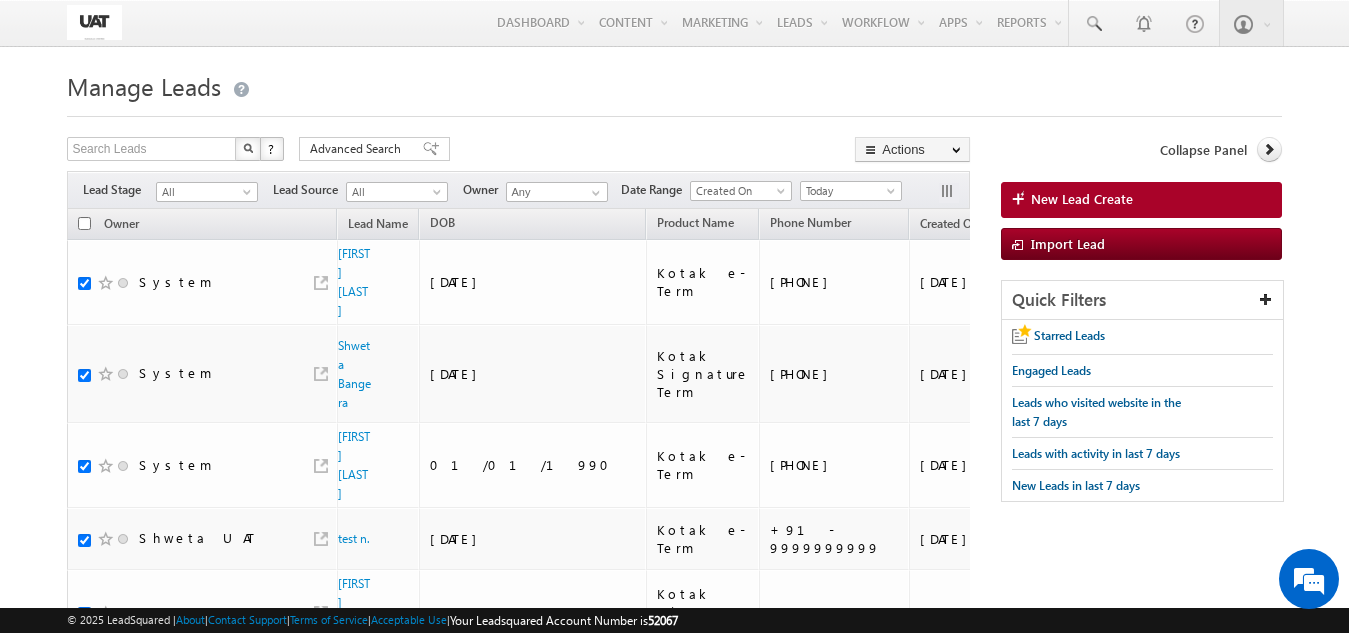 checkbox on "true" 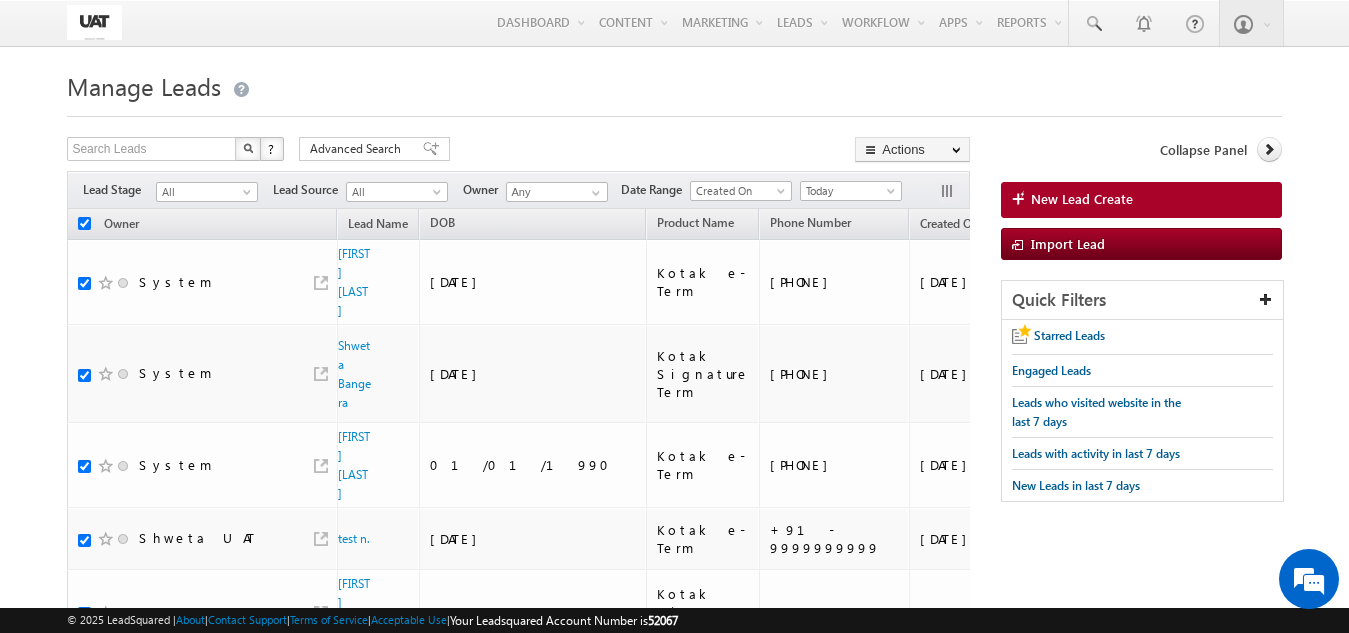 checkbox on "true" 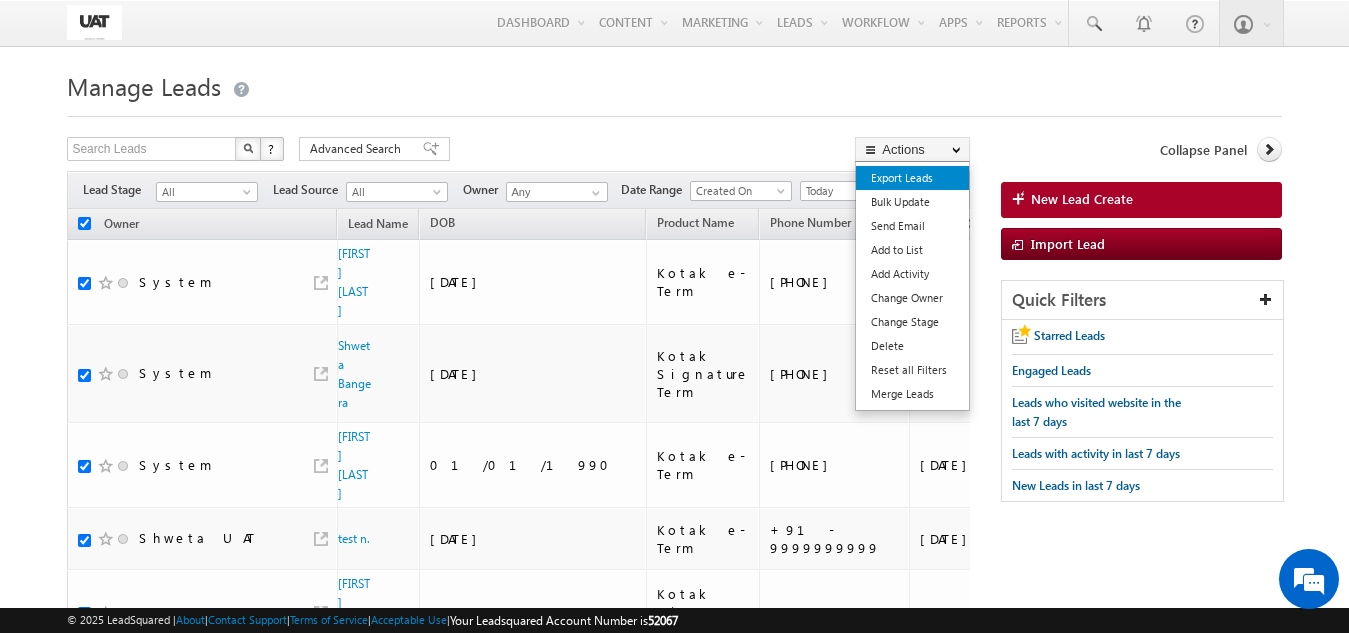 click on "Export Leads" at bounding box center [912, 178] 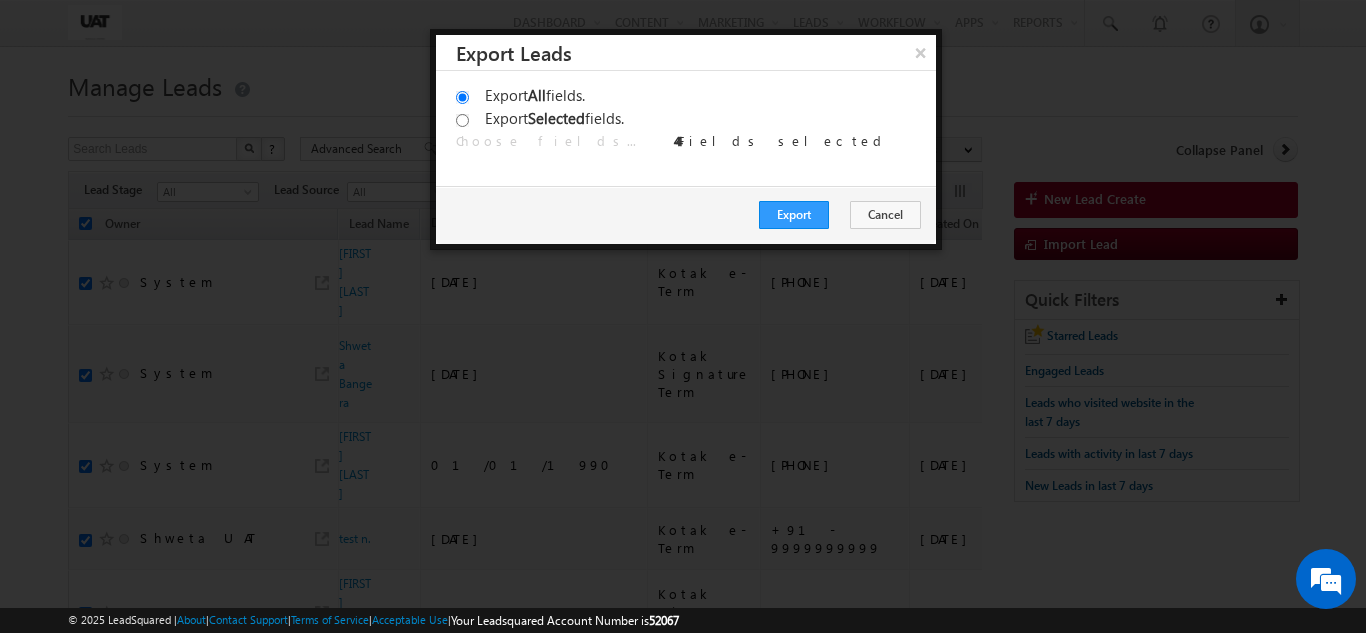 click on "Export
Cancel" at bounding box center [686, 215] 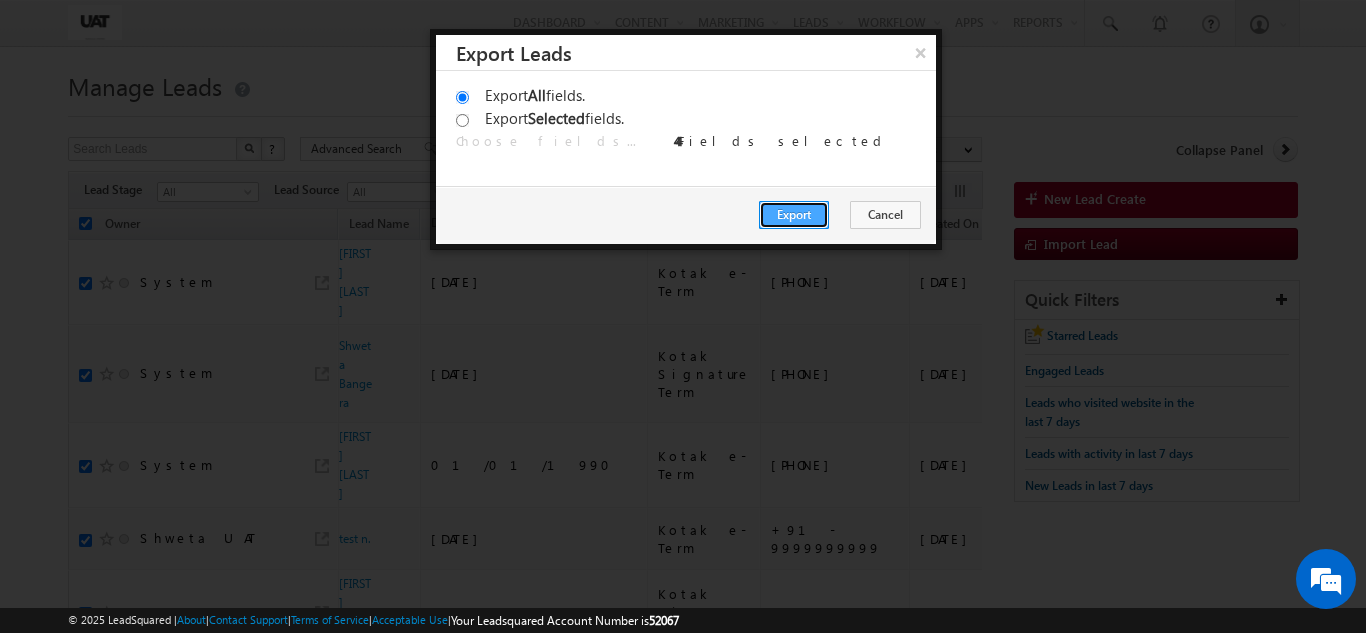 click on "Export" at bounding box center [794, 215] 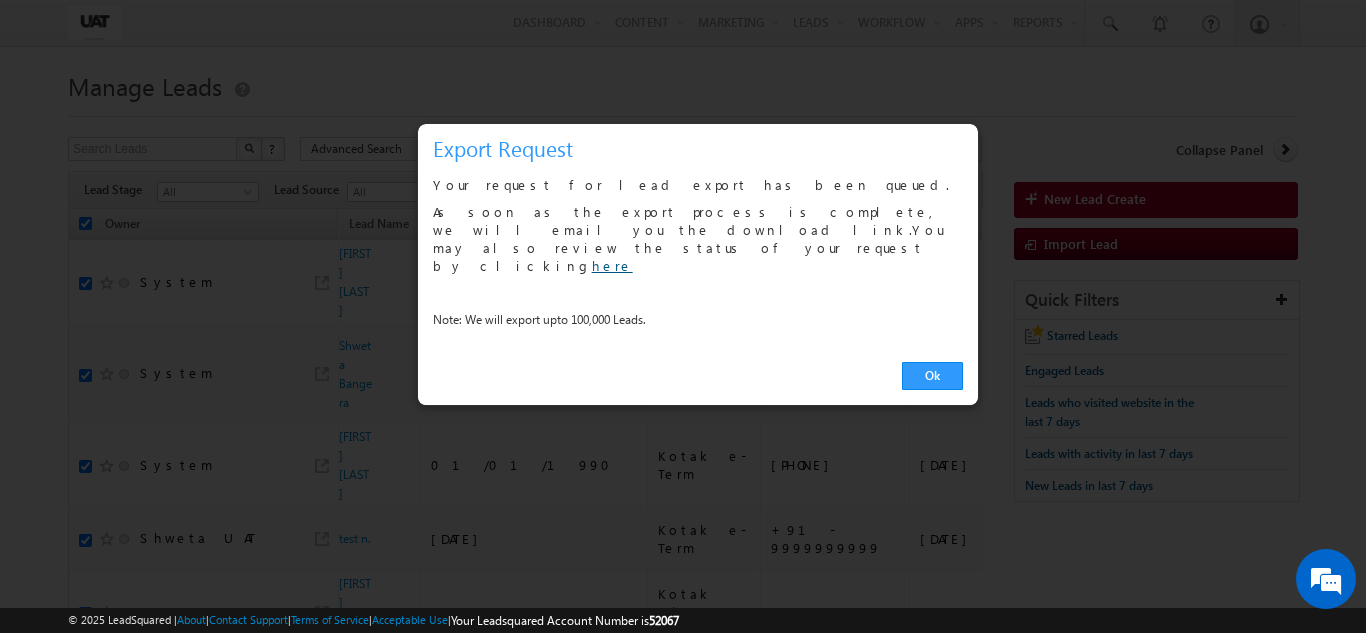 click on "here" at bounding box center (612, 265) 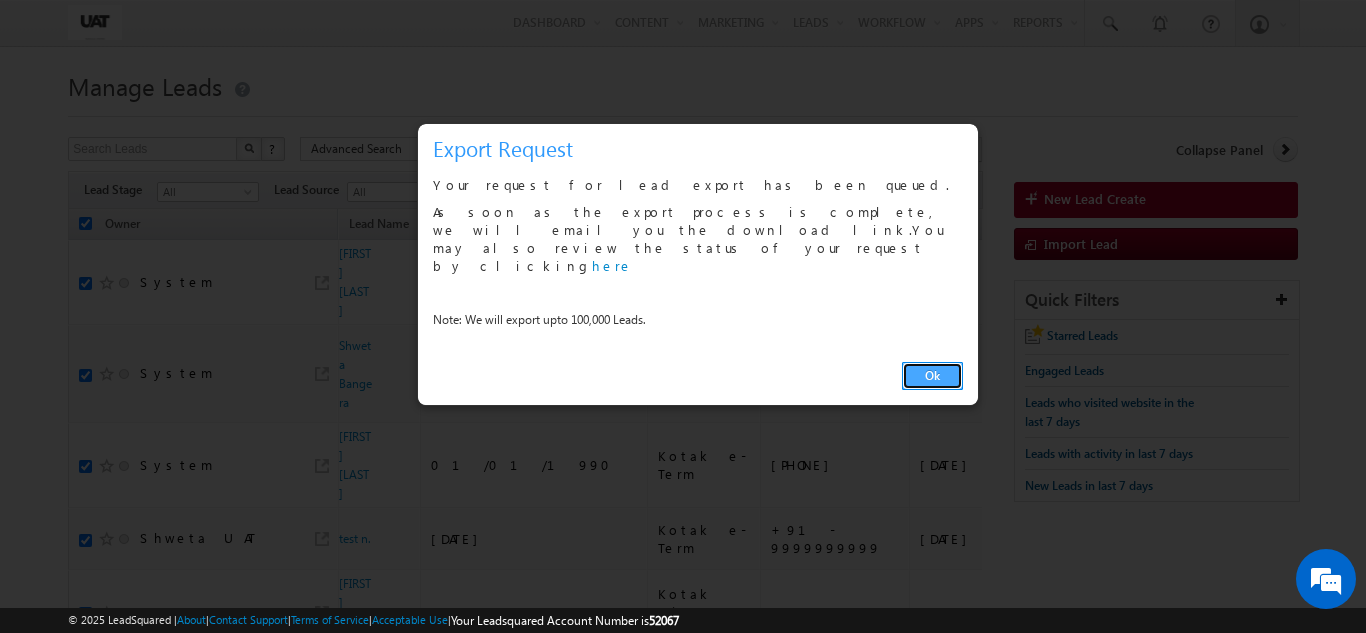 click on "Ok" at bounding box center (932, 376) 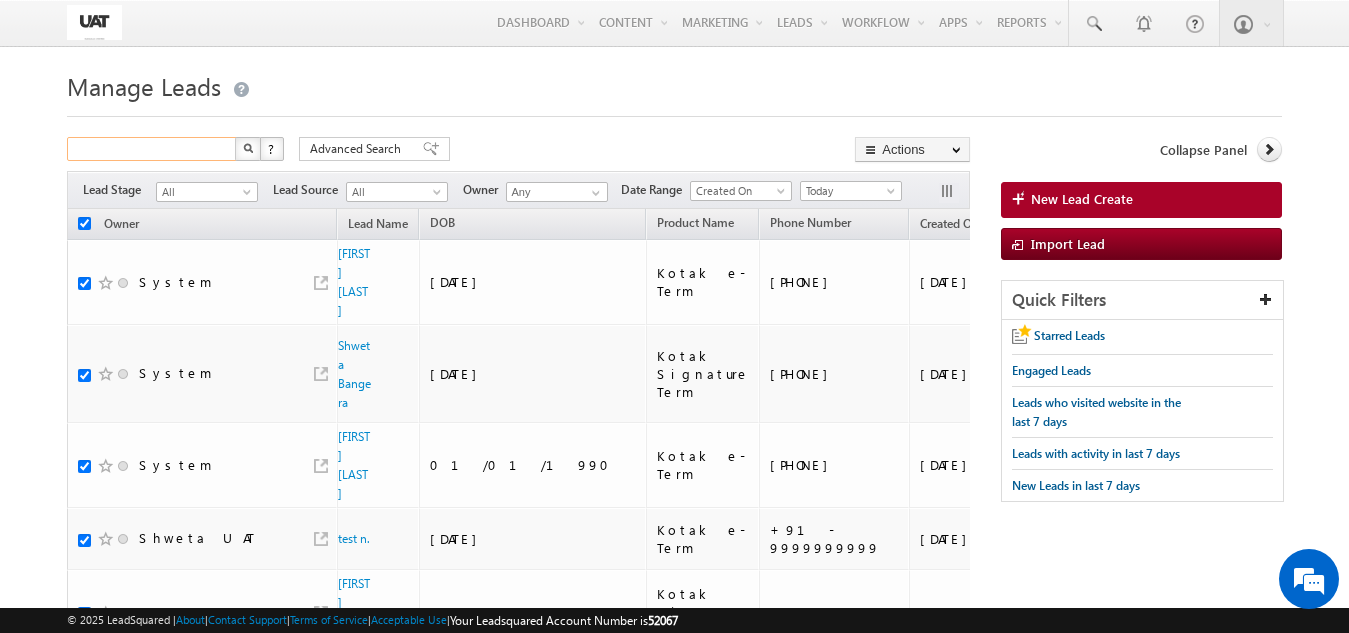 click at bounding box center [152, 149] 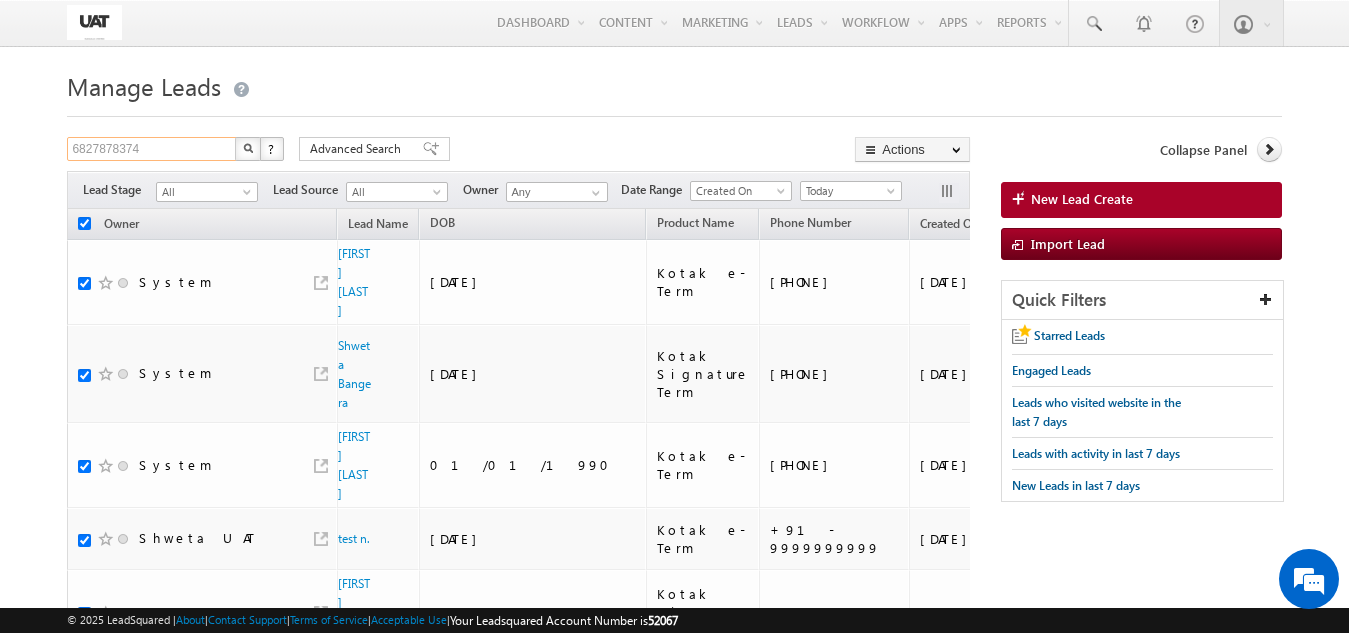 type on "6827878374" 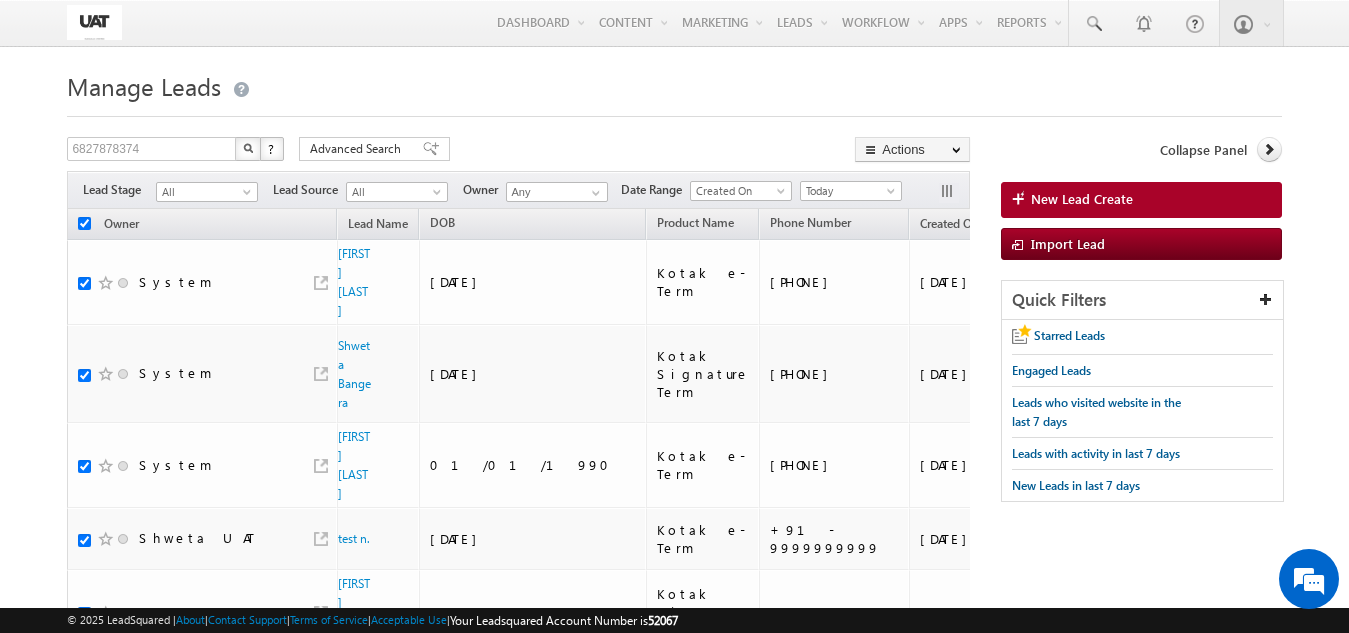 click at bounding box center (248, 148) 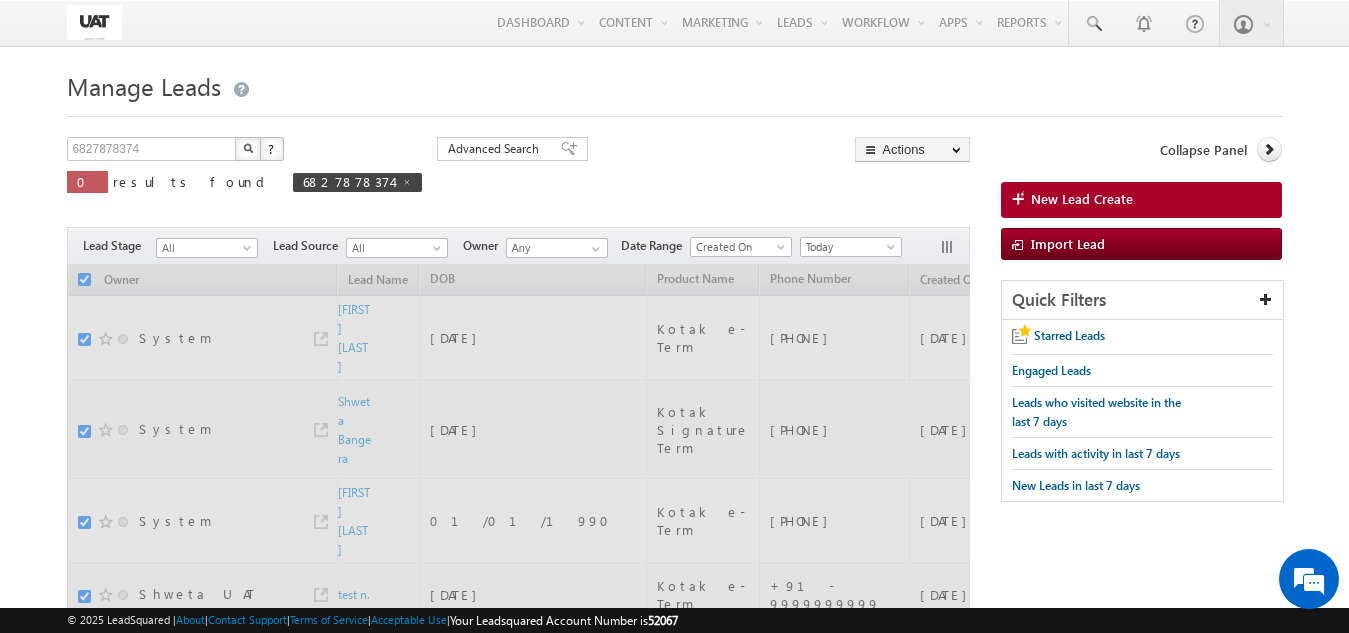 checkbox on "false" 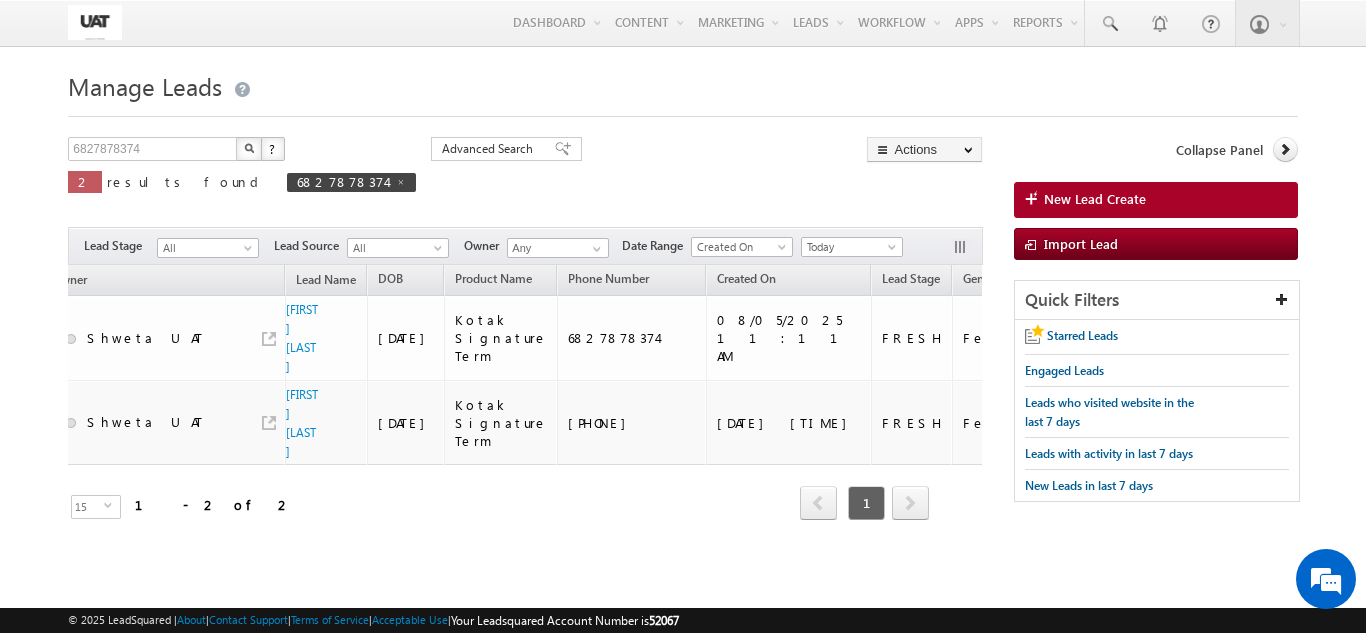 scroll, scrollTop: 0, scrollLeft: 0, axis: both 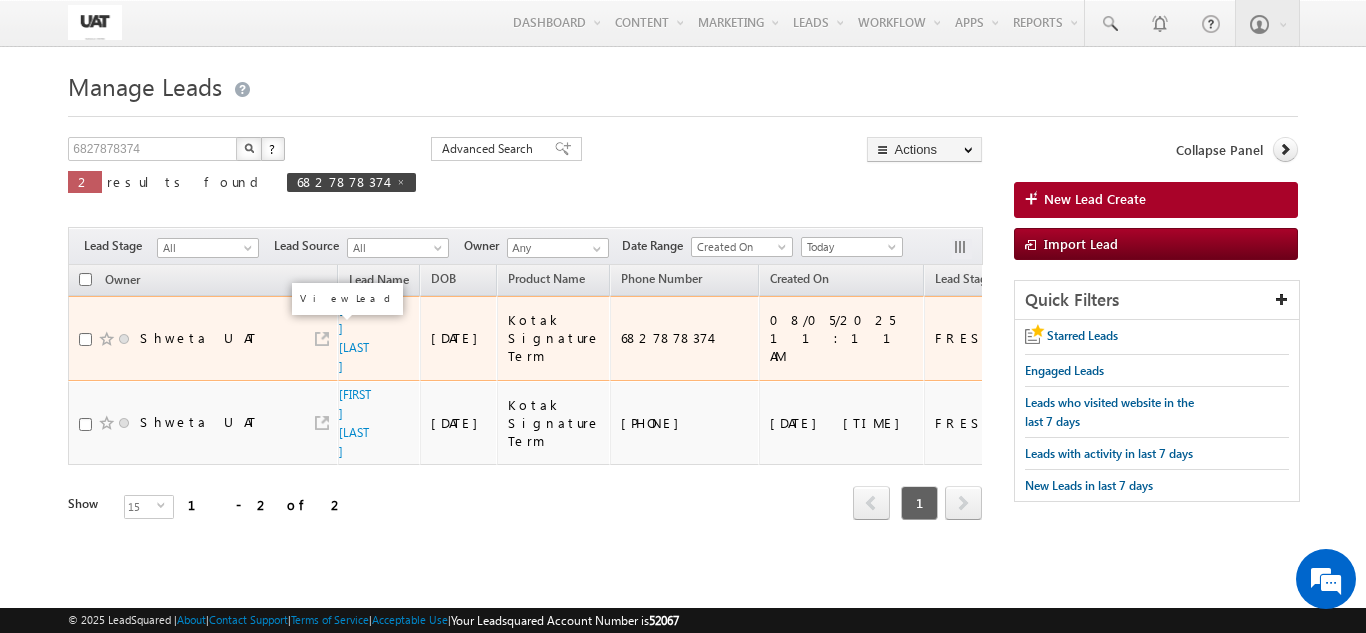 click at bounding box center (322, 339) 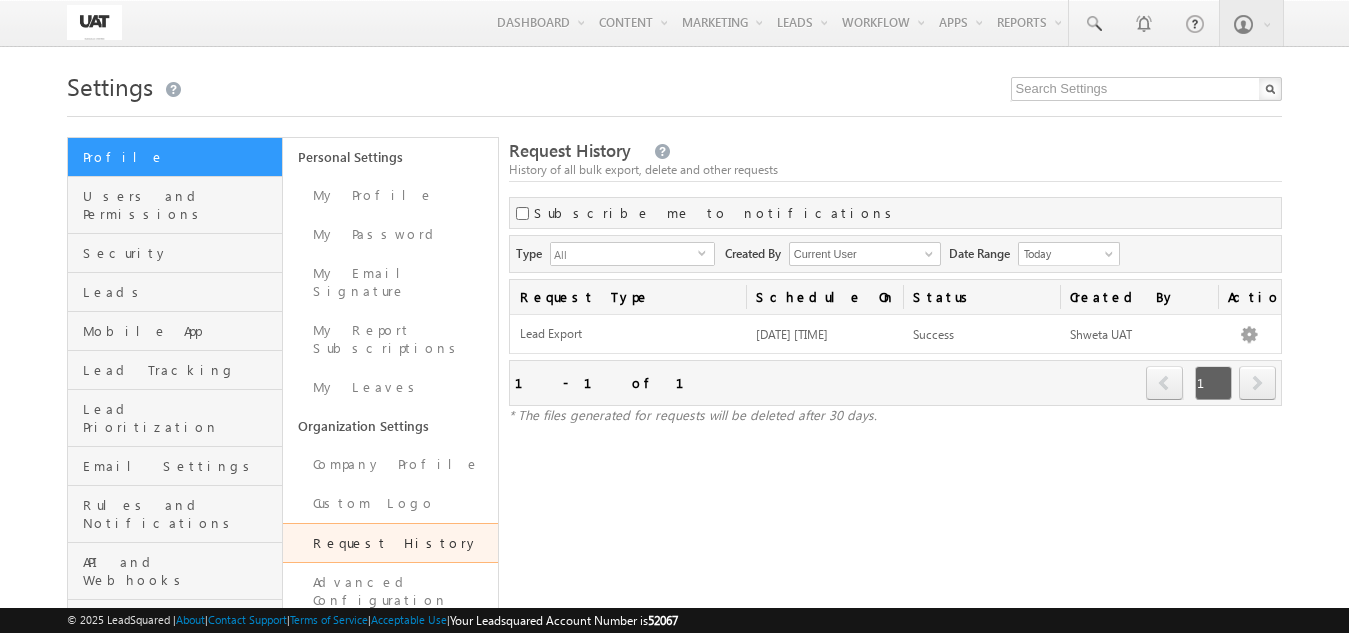 scroll, scrollTop: 0, scrollLeft: 0, axis: both 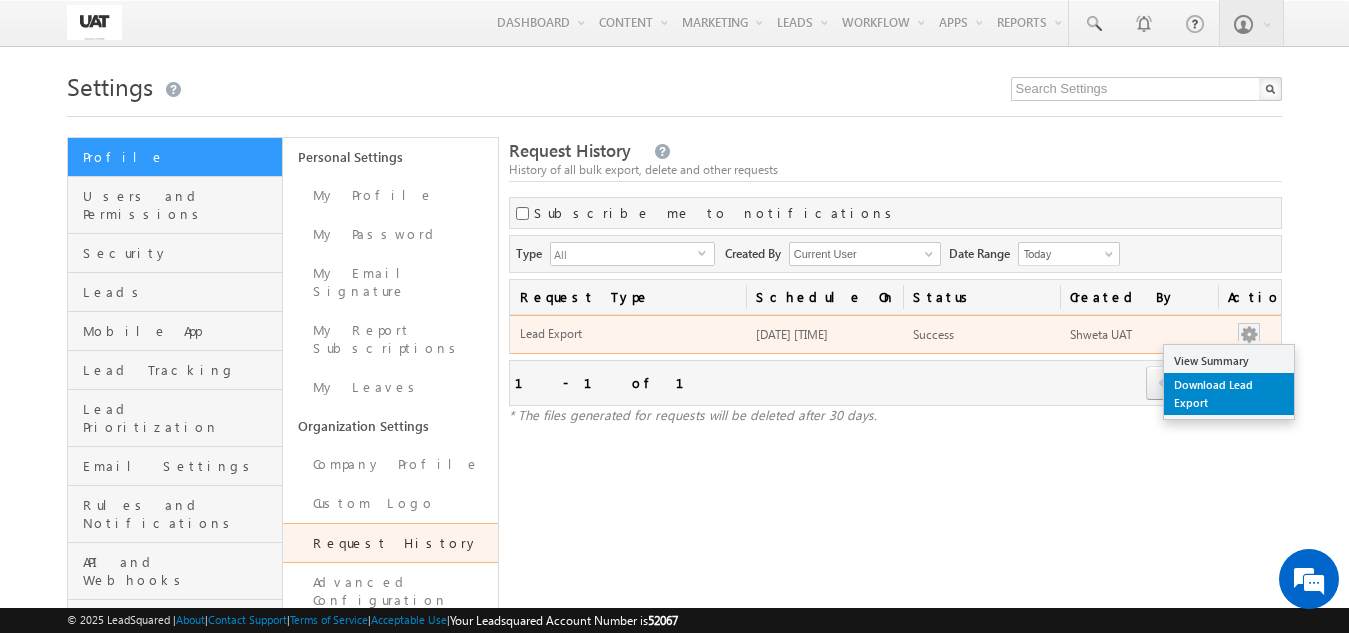 click on "Download Lead Export" at bounding box center (1229, 394) 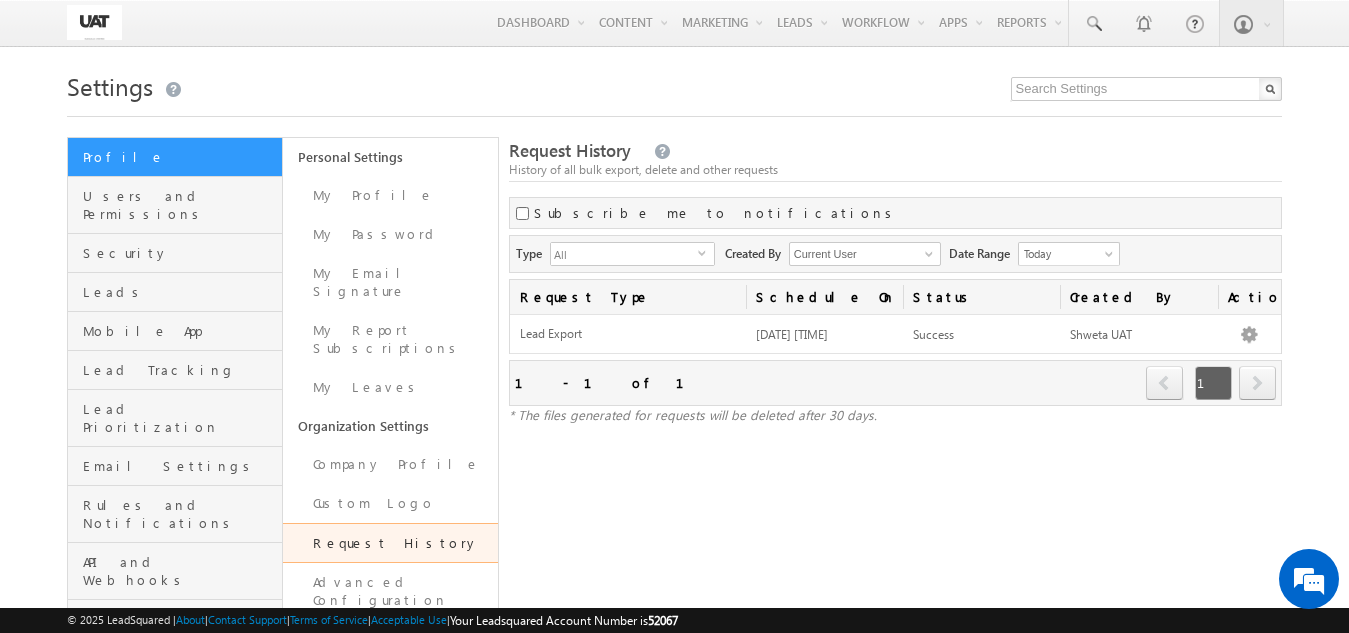 scroll, scrollTop: 0, scrollLeft: 0, axis: both 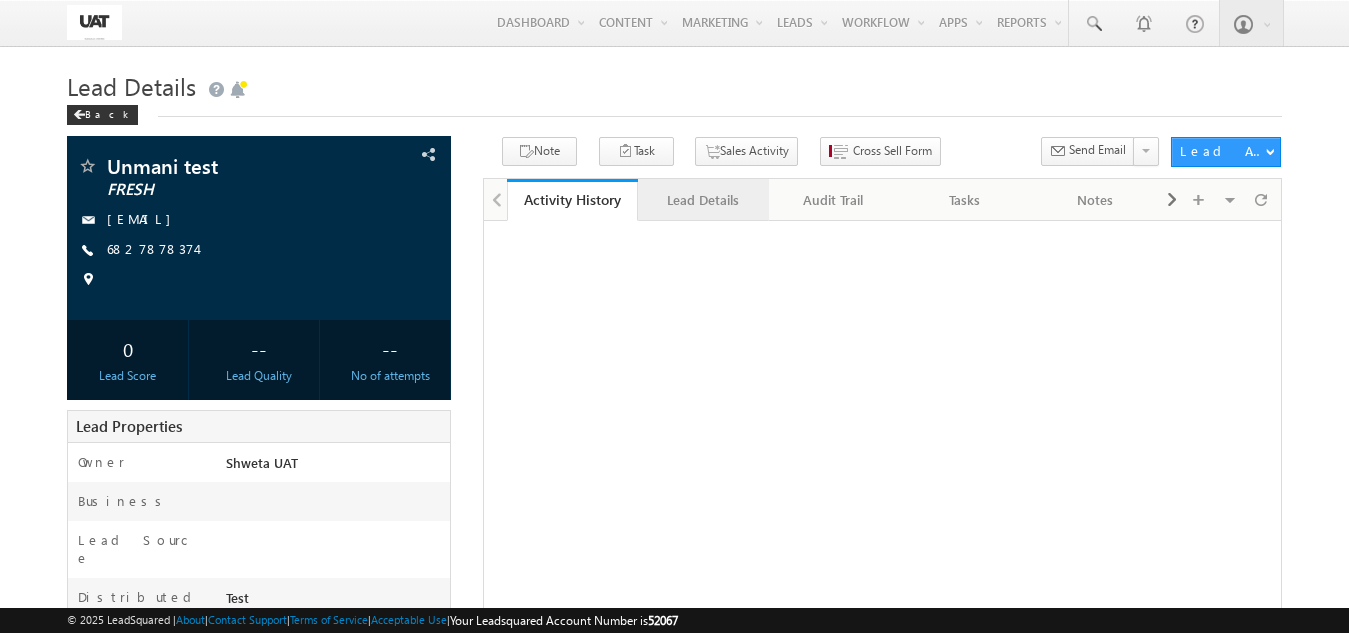 click on "Lead Details" at bounding box center (702, 200) 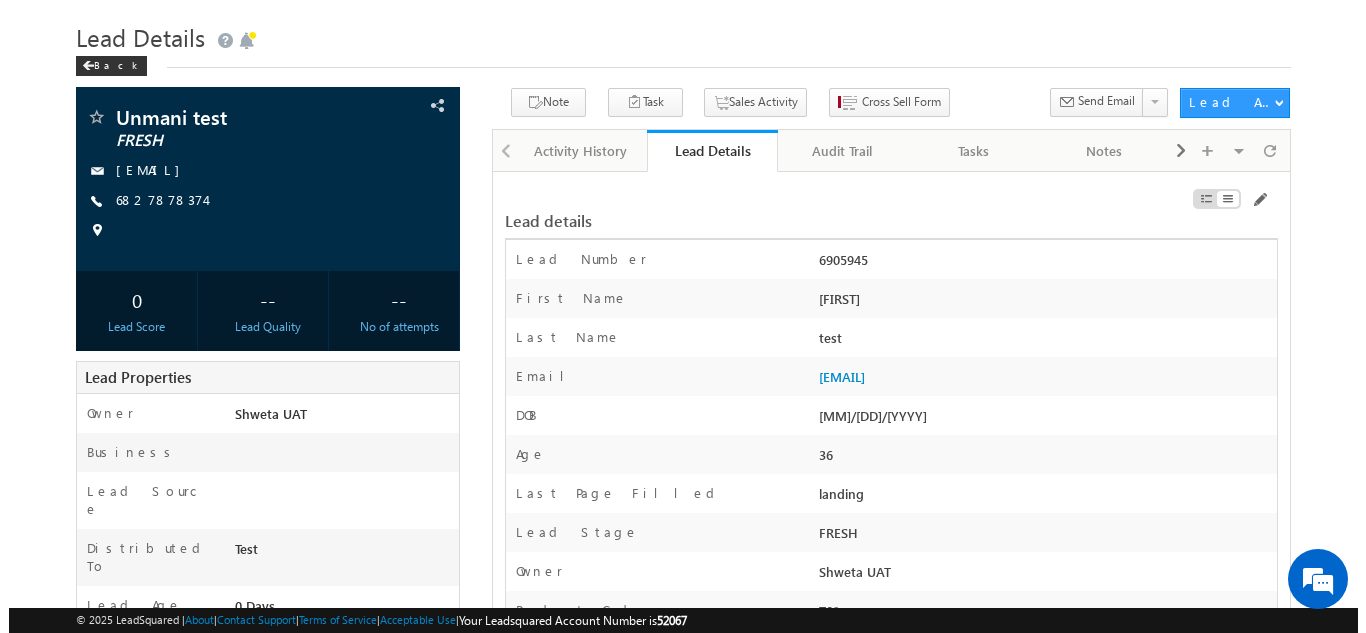 scroll, scrollTop: 0, scrollLeft: 0, axis: both 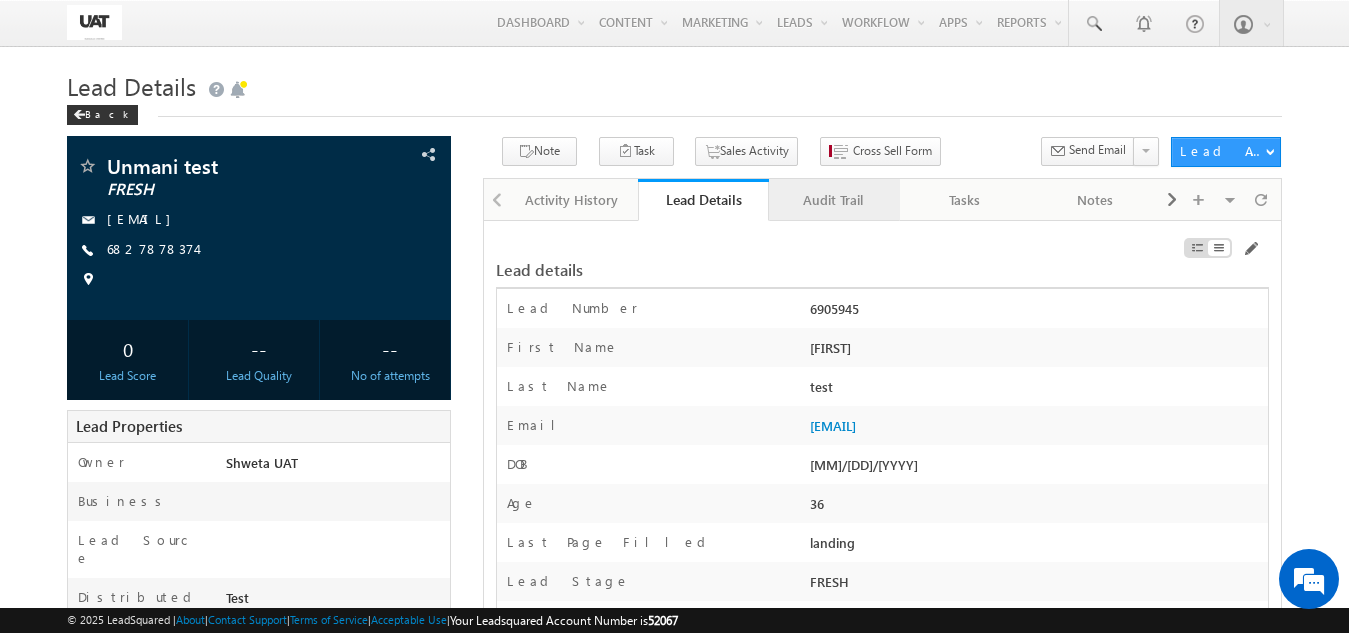 click on "Audit Trail" at bounding box center [833, 200] 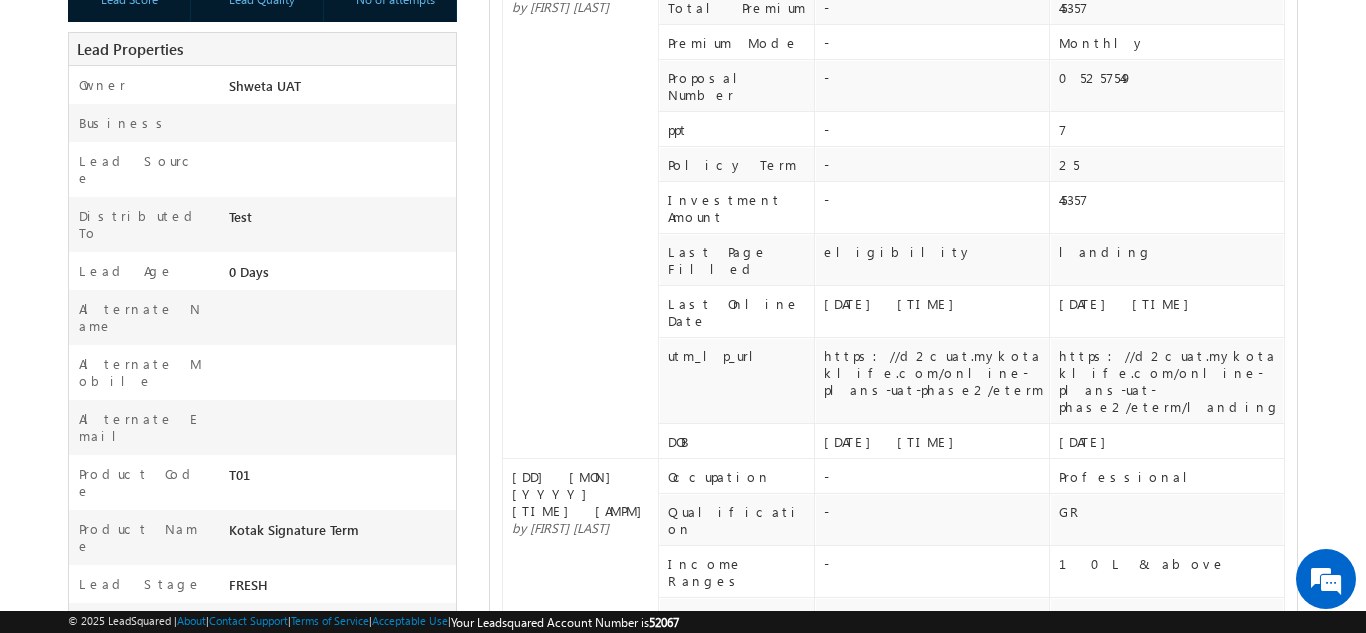 scroll, scrollTop: 400, scrollLeft: 0, axis: vertical 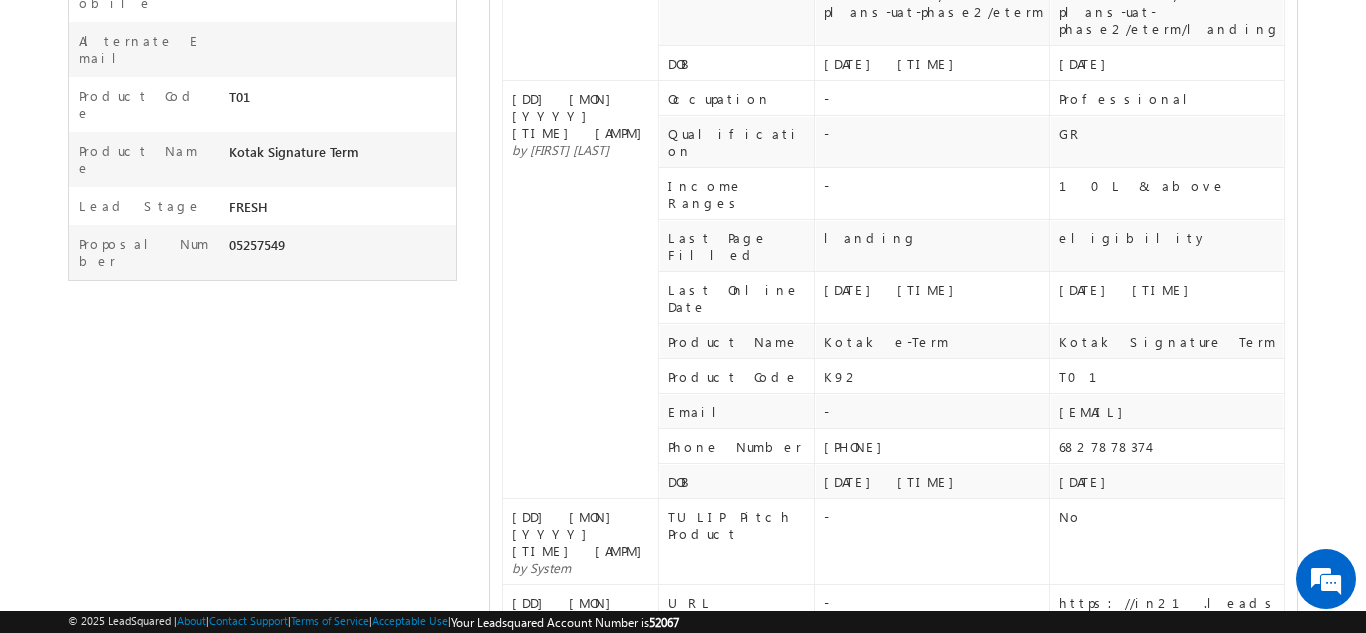 click on "Show More" at bounding box center (893, 827) 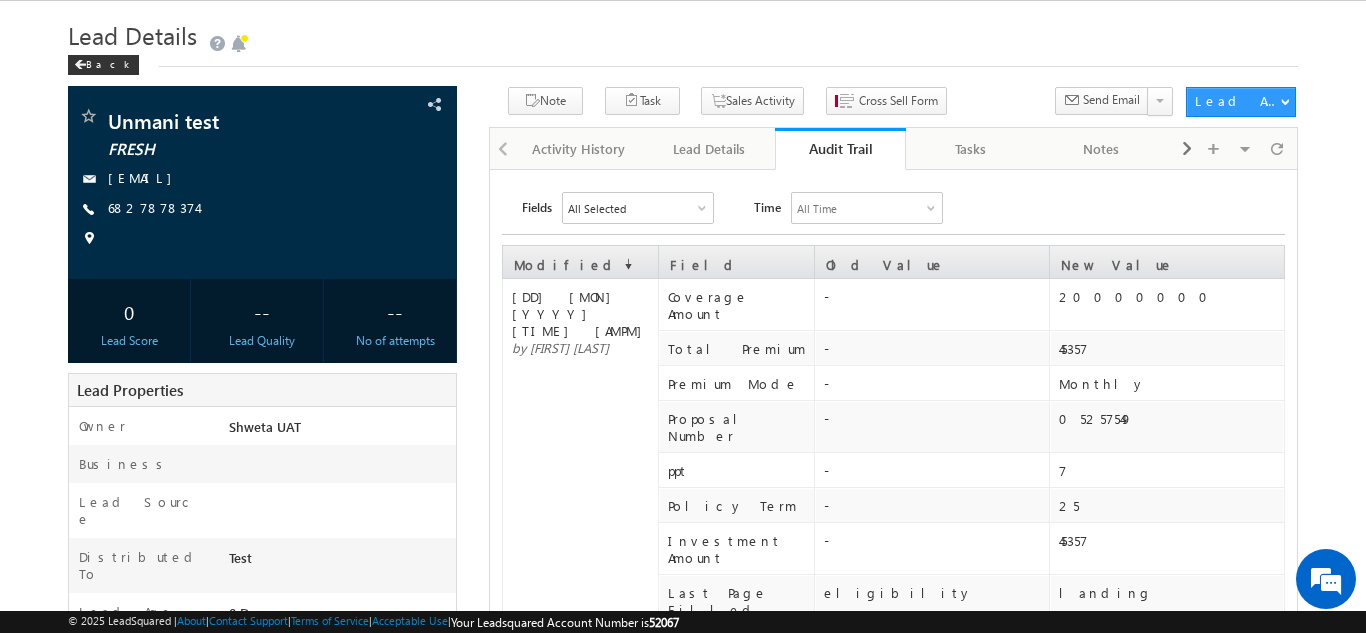 scroll, scrollTop: 48, scrollLeft: 0, axis: vertical 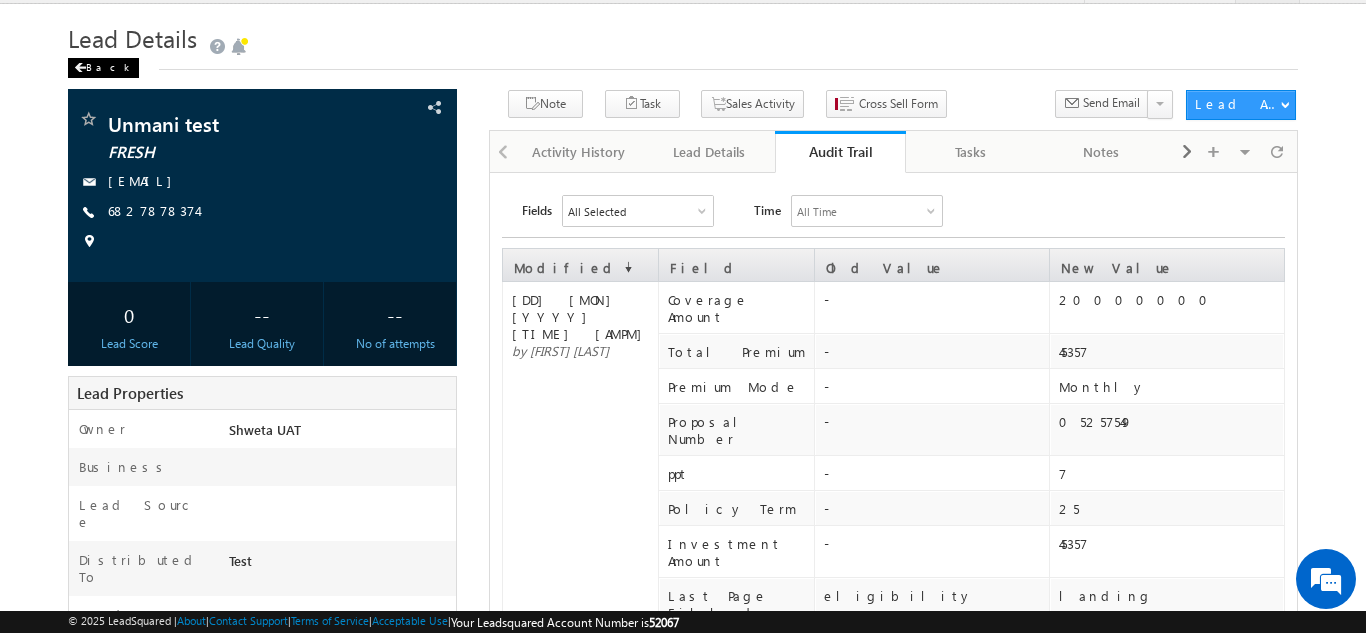 click on "Back" at bounding box center (103, 68) 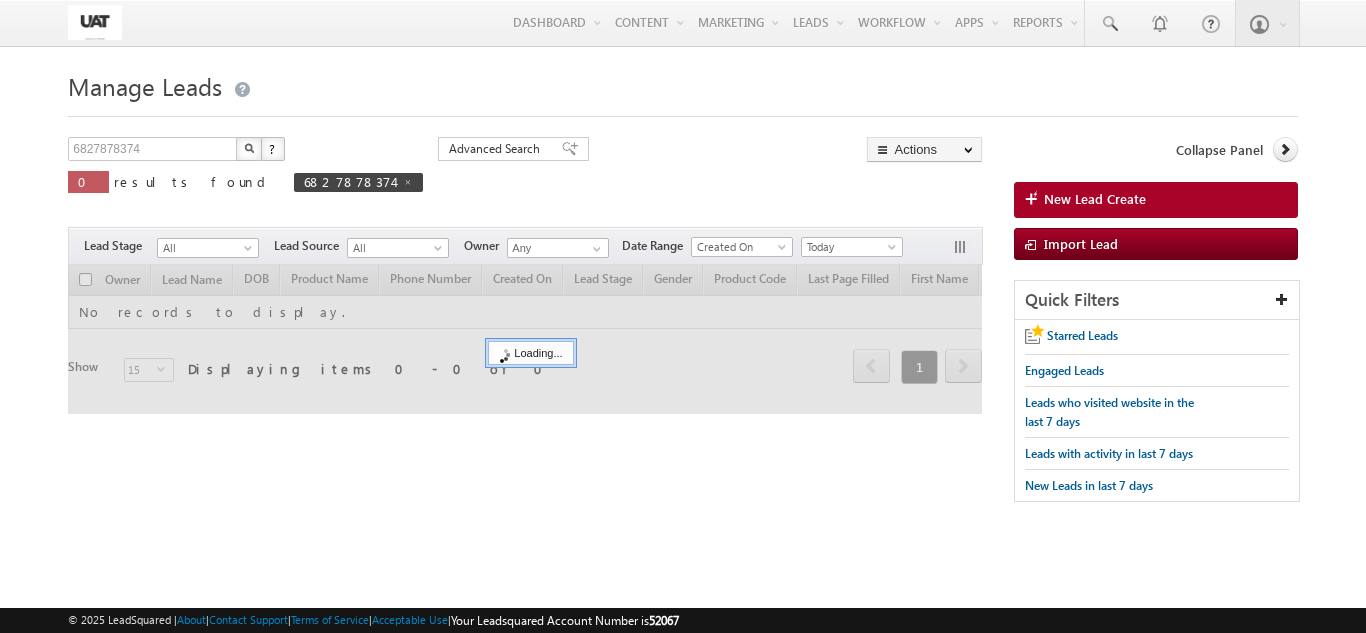 scroll, scrollTop: 0, scrollLeft: 0, axis: both 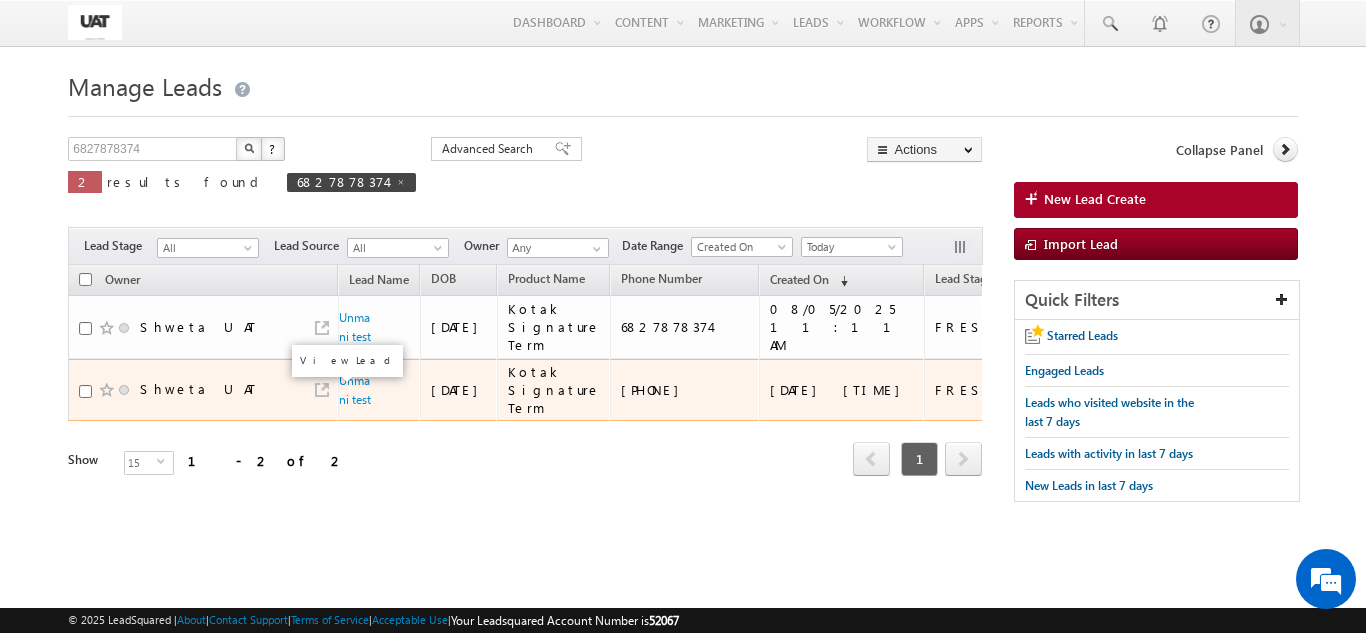 click at bounding box center (322, 390) 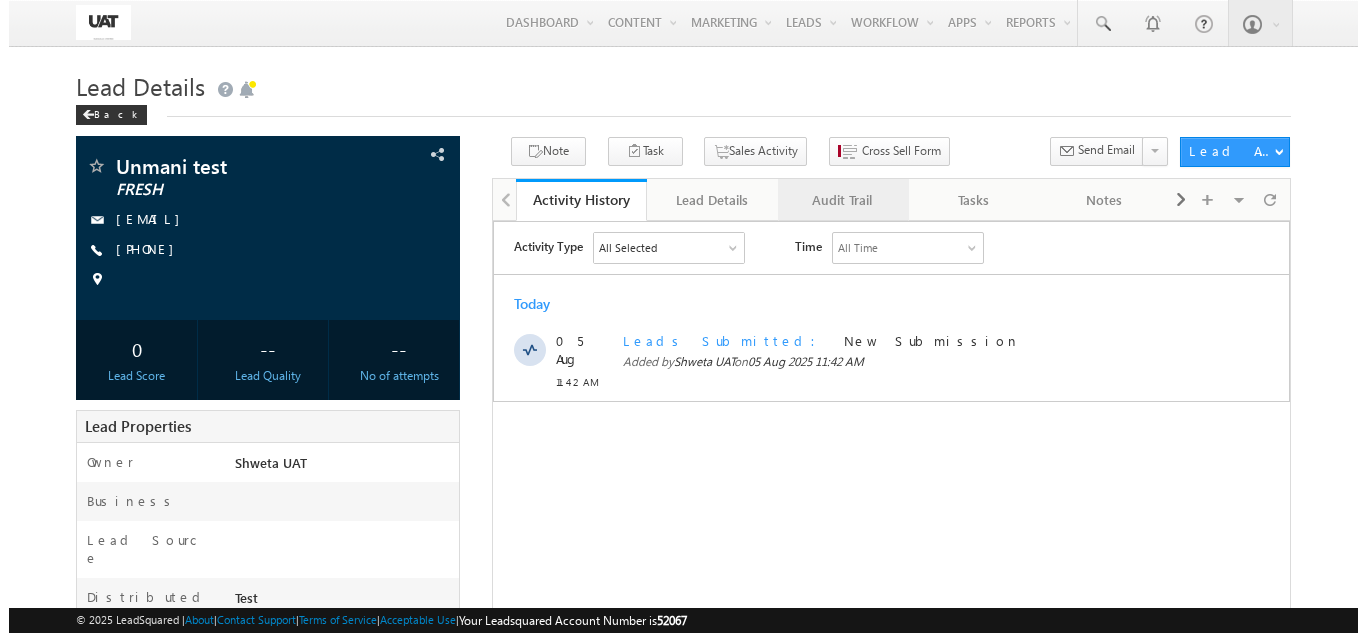 scroll, scrollTop: 0, scrollLeft: 0, axis: both 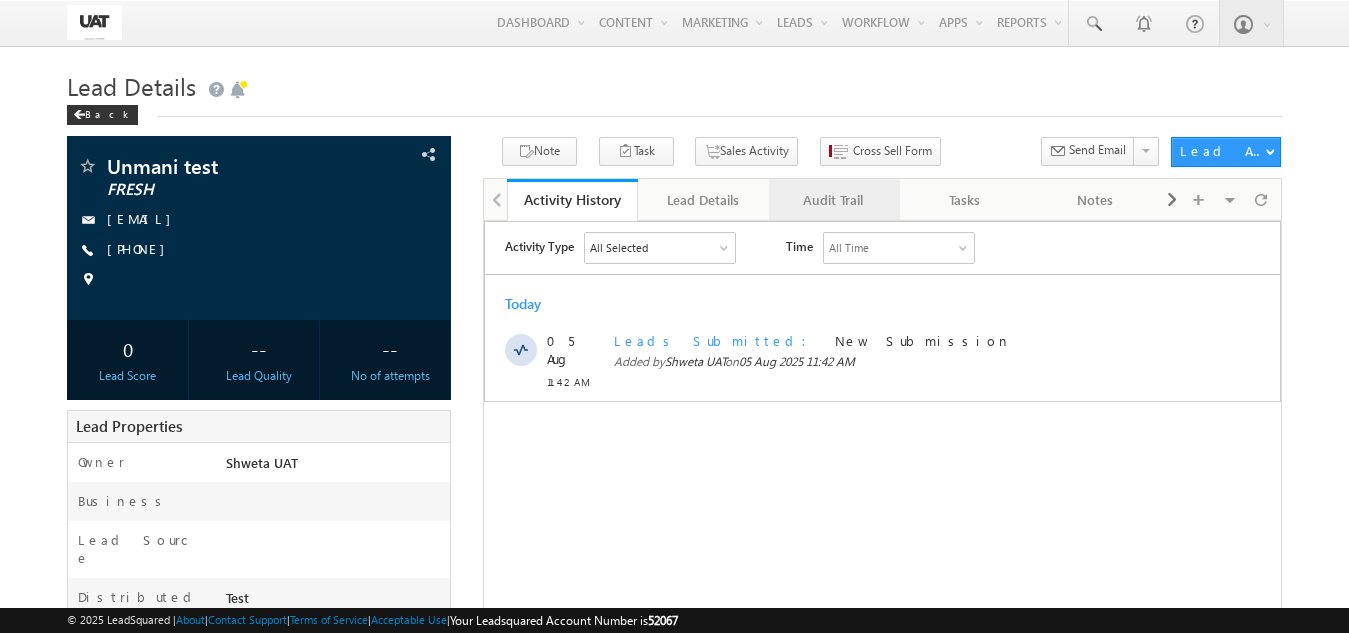 click on "Audit Trail" at bounding box center (833, 200) 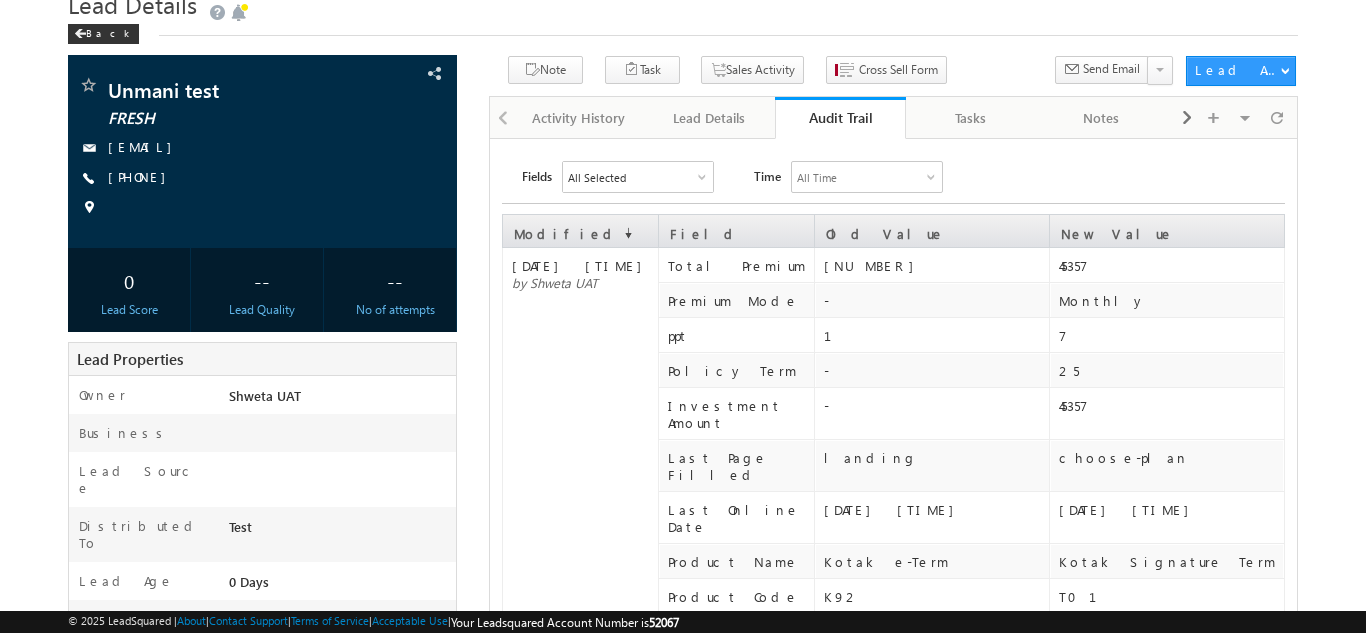 scroll, scrollTop: 0, scrollLeft: 0, axis: both 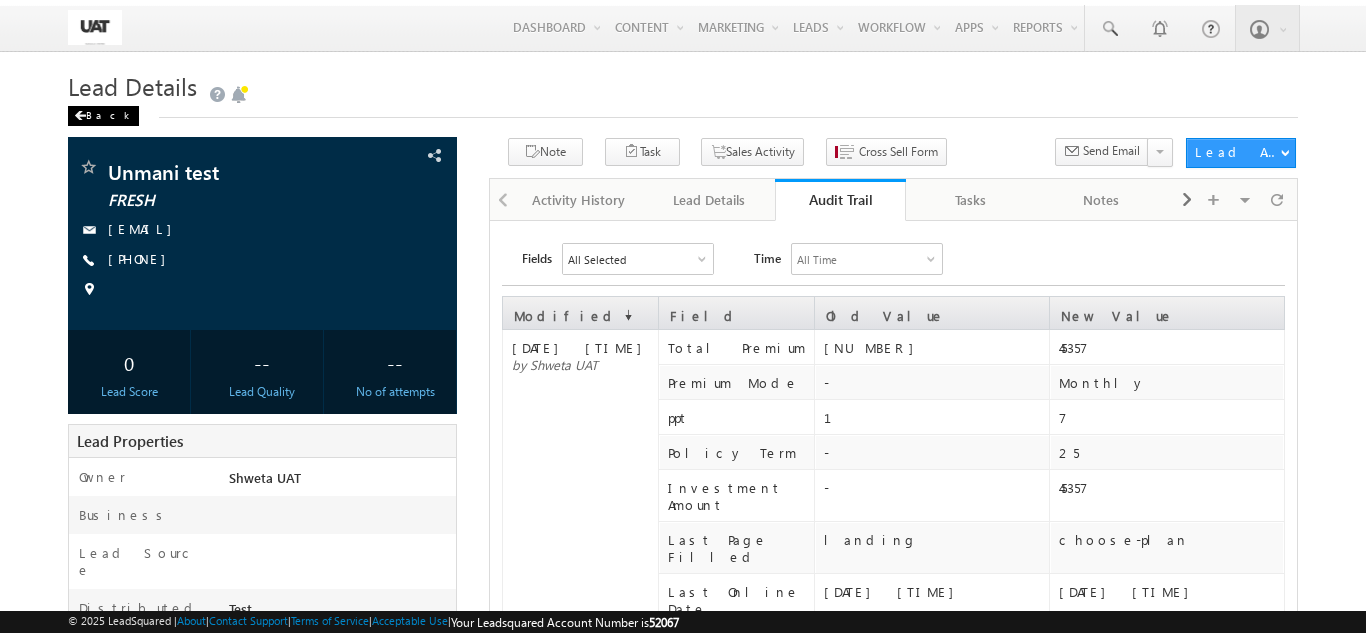 click on "Back" at bounding box center [103, 116] 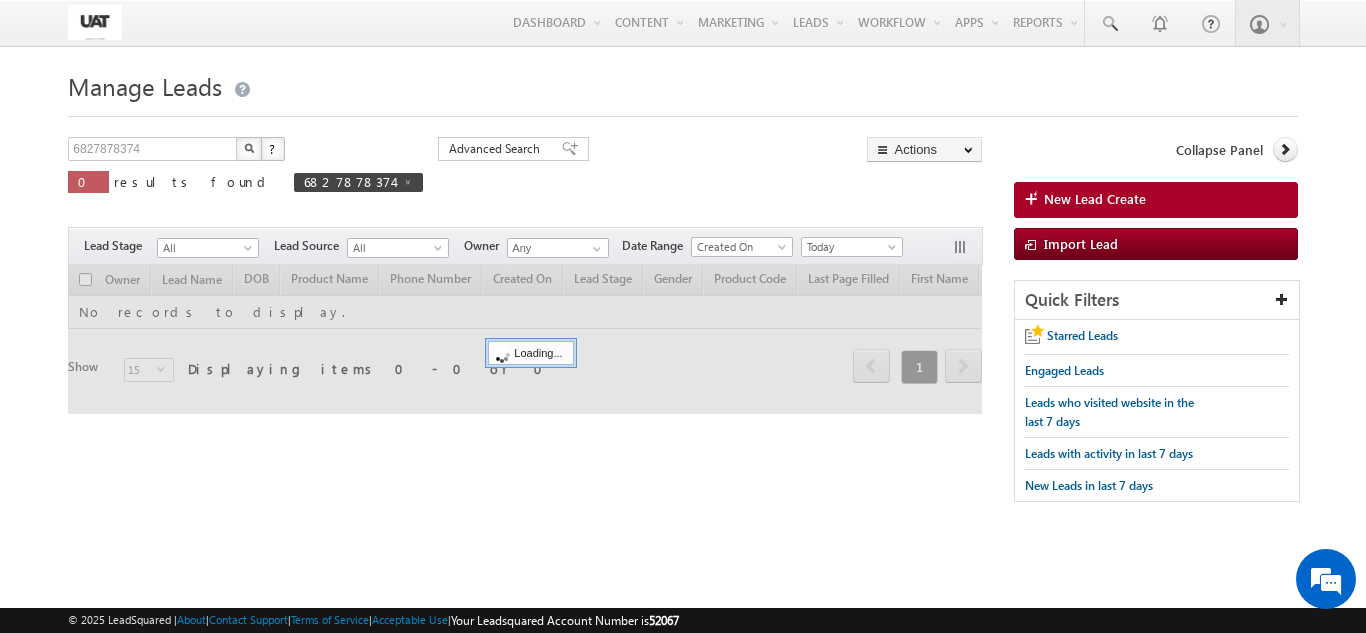 scroll, scrollTop: 0, scrollLeft: 0, axis: both 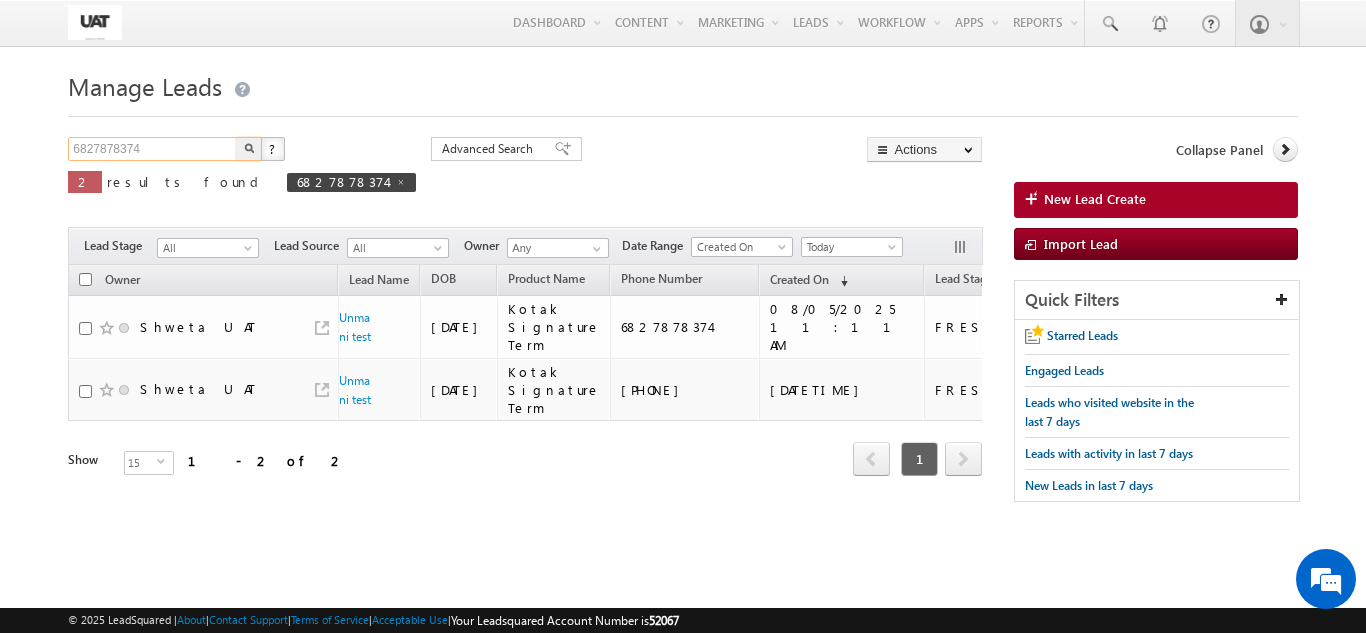 drag, startPoint x: 169, startPoint y: 146, endPoint x: 0, endPoint y: 137, distance: 169.23947 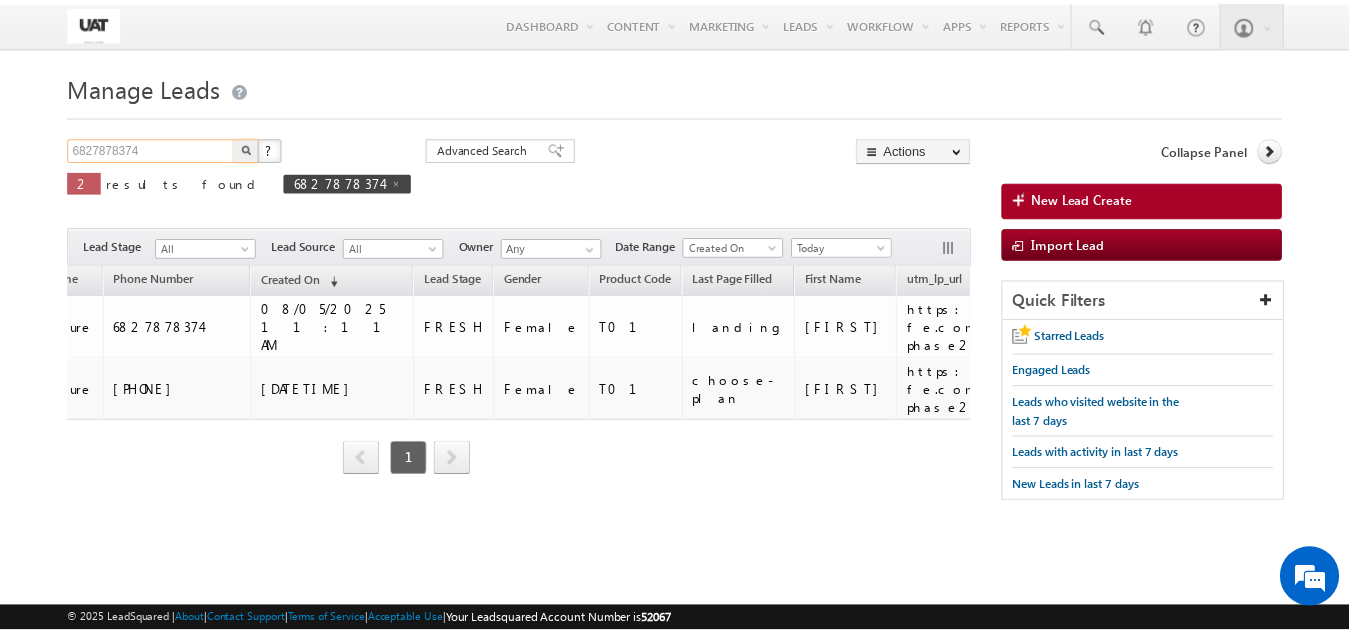 scroll, scrollTop: 0, scrollLeft: 533, axis: horizontal 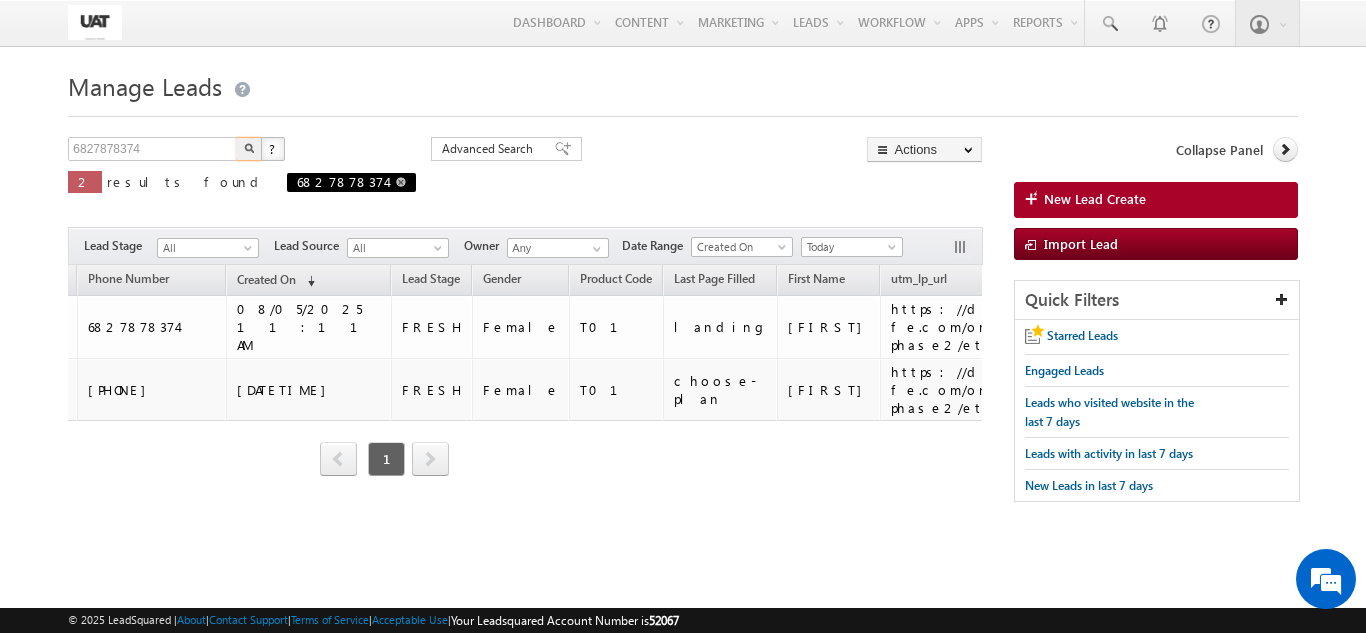 click at bounding box center (401, 182) 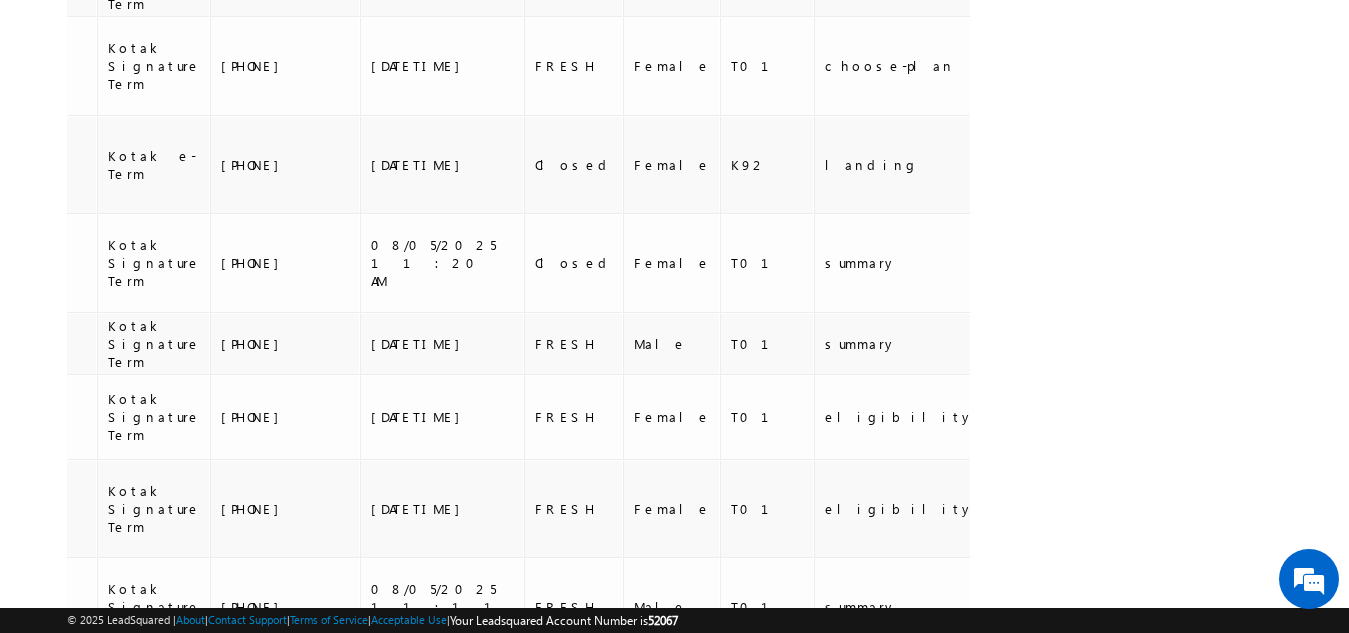 scroll, scrollTop: 798, scrollLeft: 0, axis: vertical 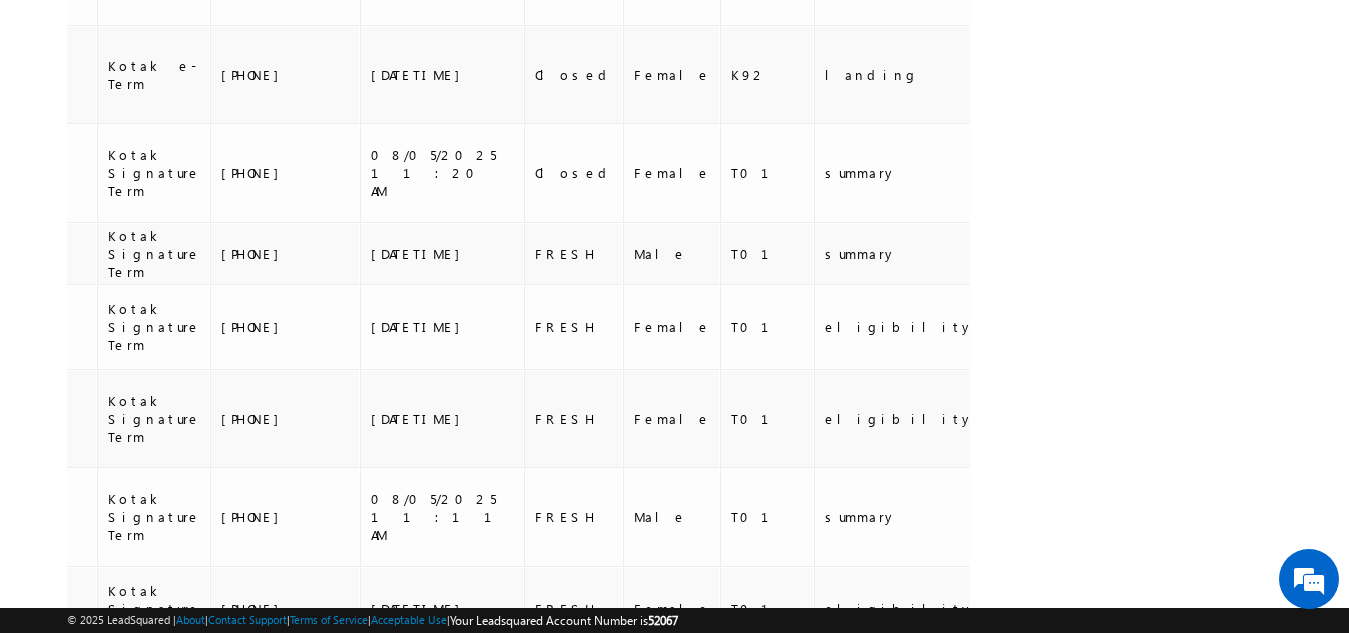 drag, startPoint x: 314, startPoint y: 540, endPoint x: 183, endPoint y: 534, distance: 131.13733 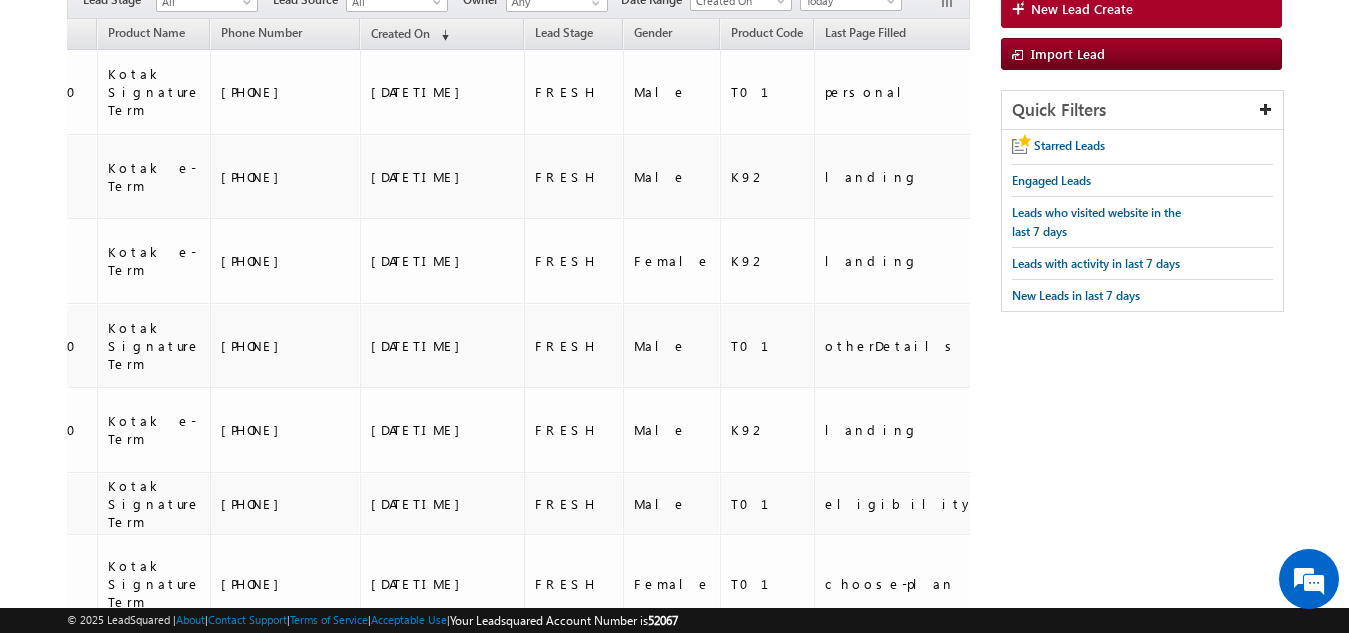 scroll, scrollTop: 100, scrollLeft: 0, axis: vertical 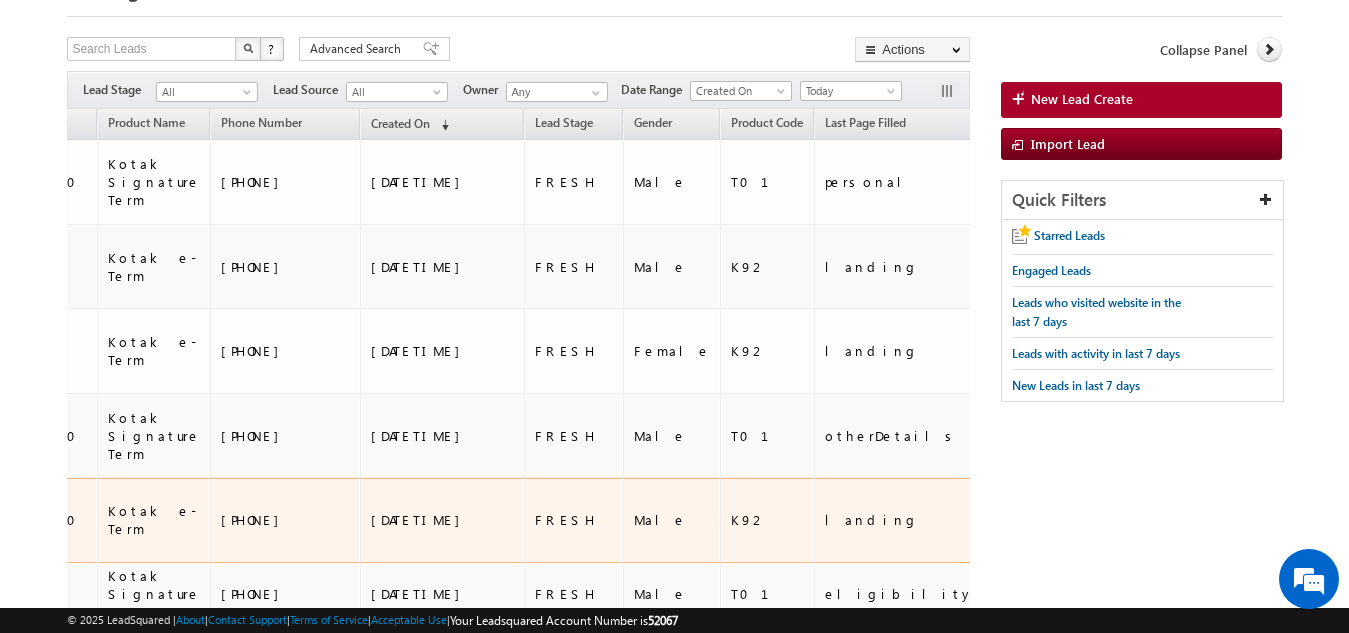 drag, startPoint x: 195, startPoint y: 399, endPoint x: 114, endPoint y: 393, distance: 81.22192 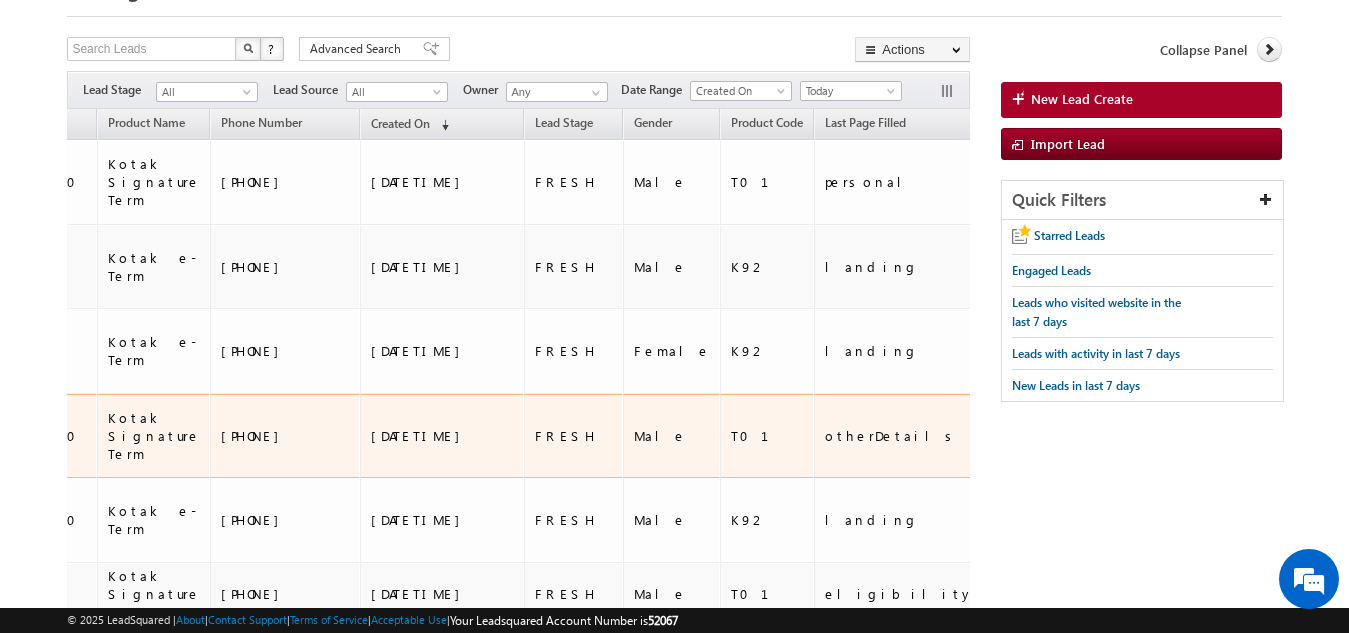 copy on "8677896879" 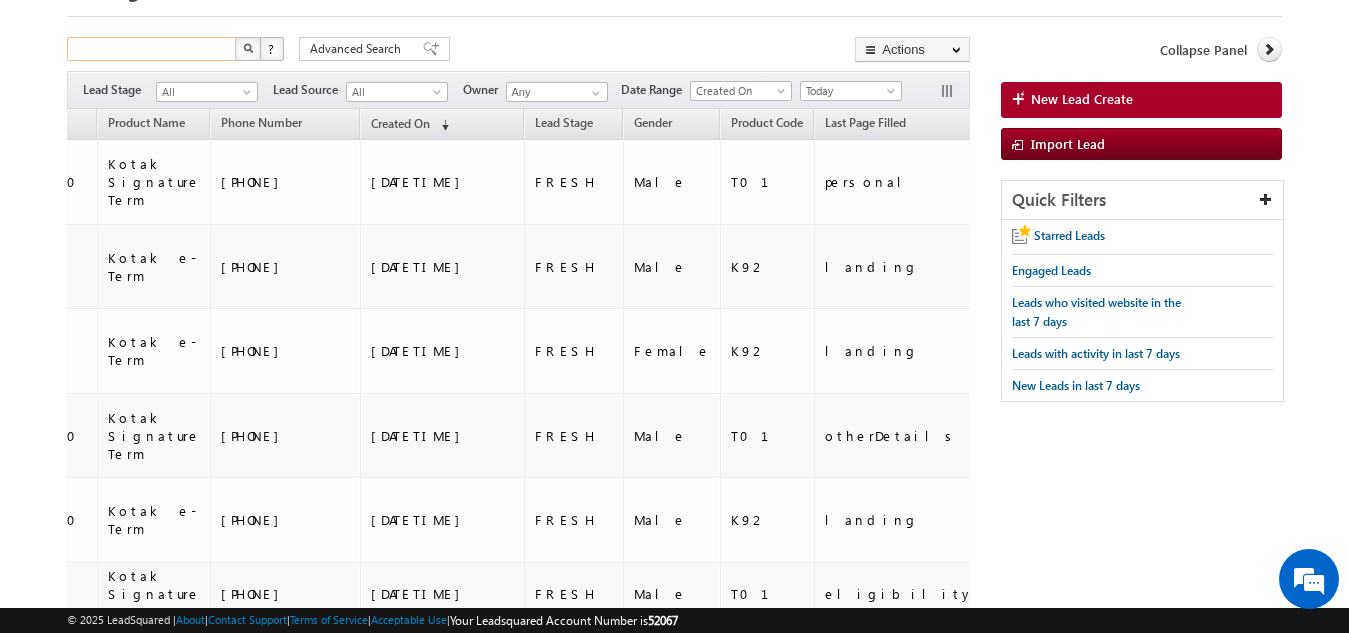 click at bounding box center [152, 49] 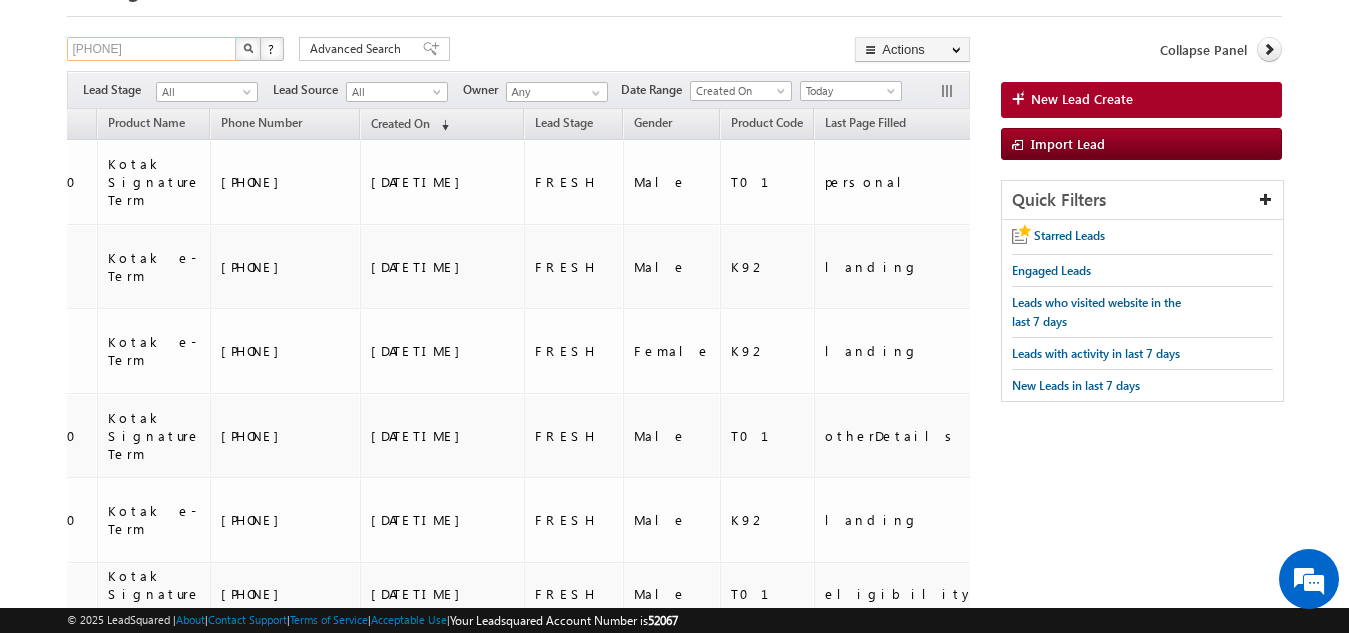type on "[PHONE]" 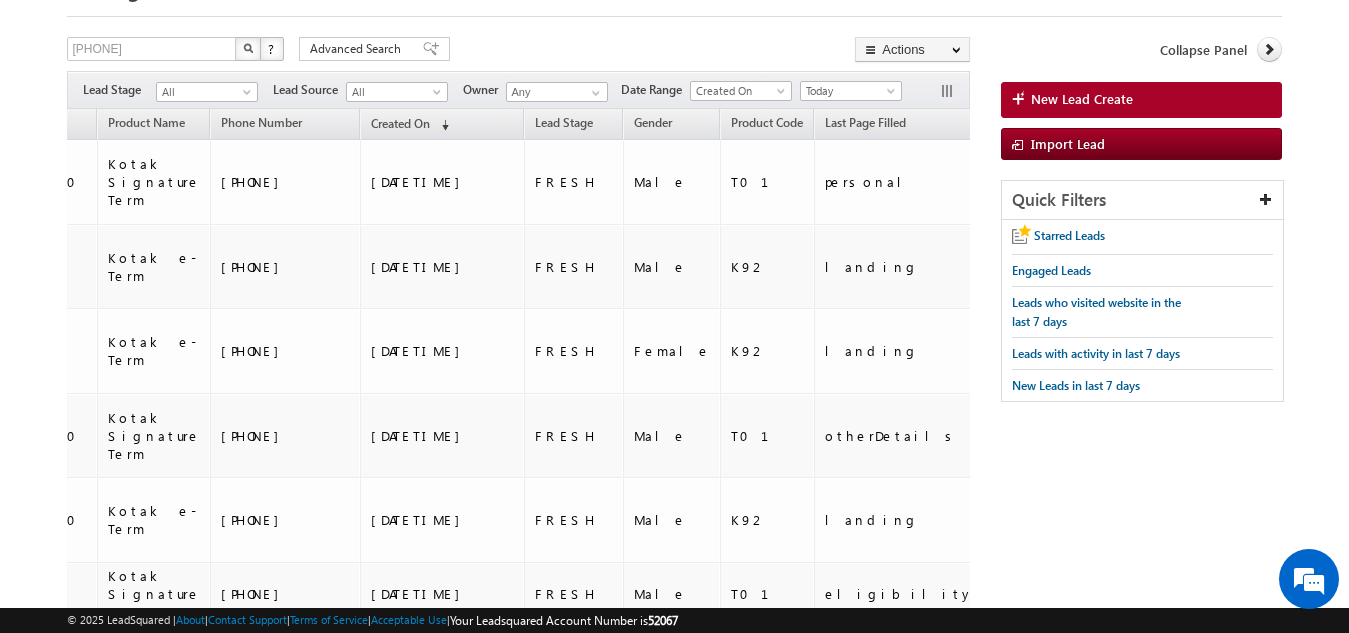 click at bounding box center [248, 49] 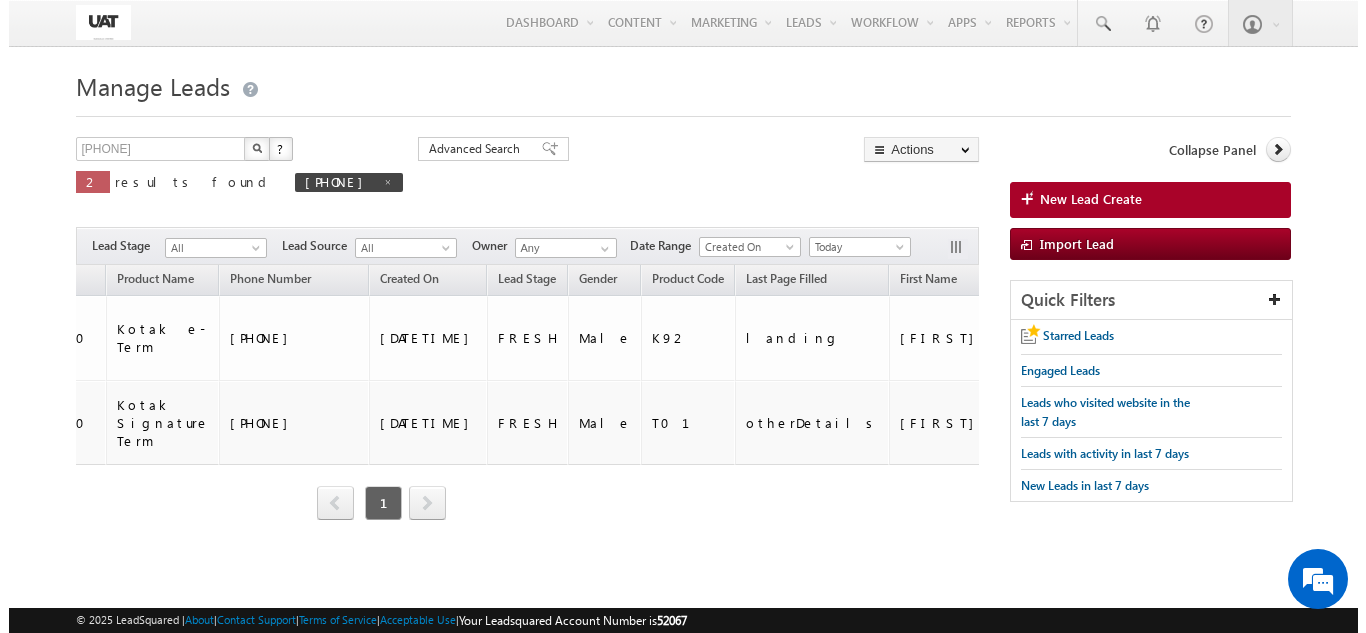 scroll, scrollTop: 0, scrollLeft: 0, axis: both 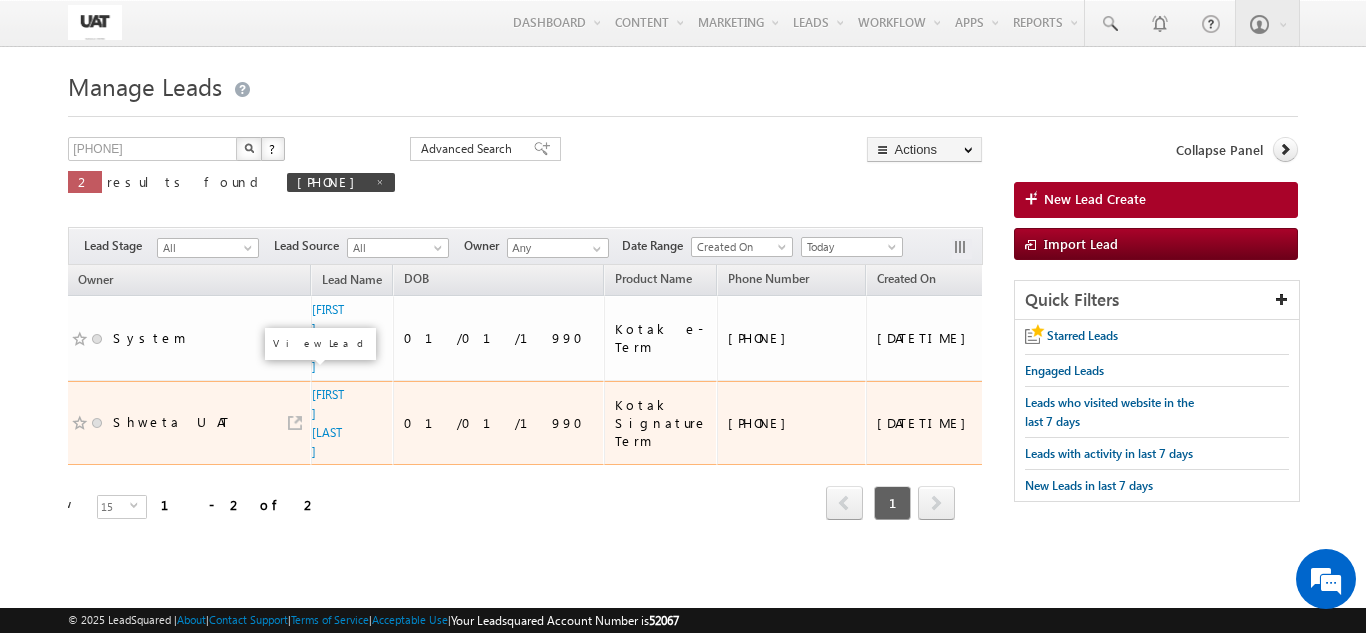 click at bounding box center (295, 423) 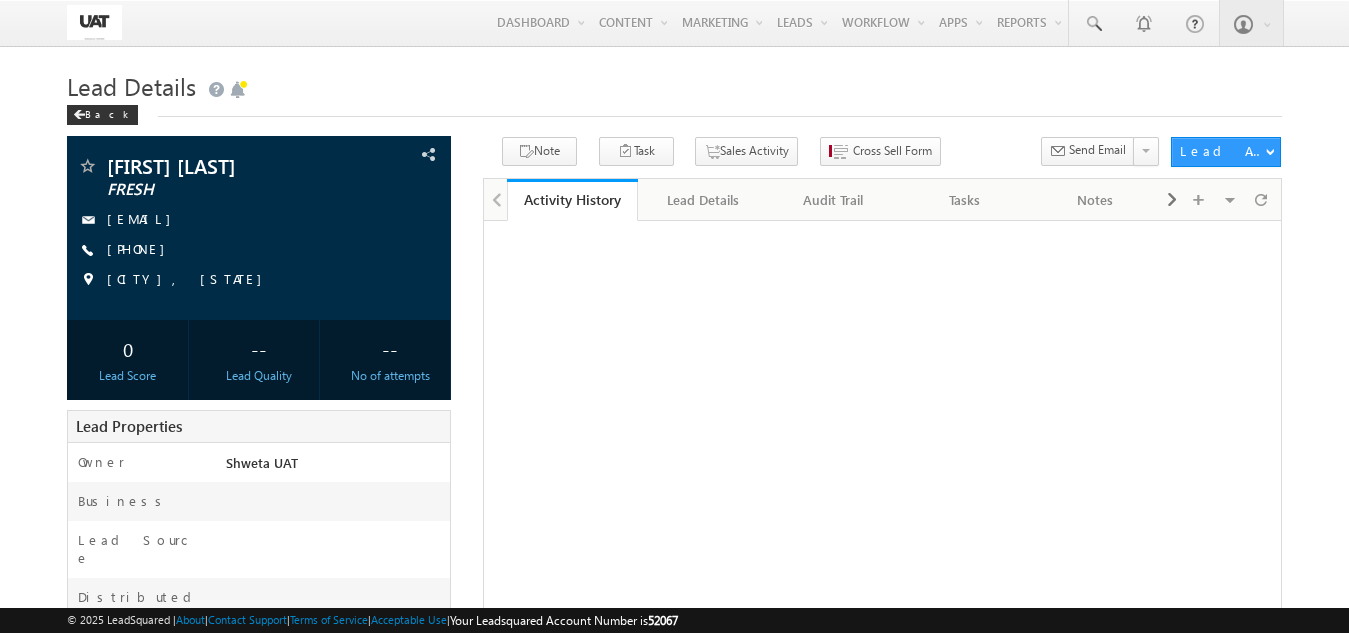 scroll, scrollTop: 0, scrollLeft: 0, axis: both 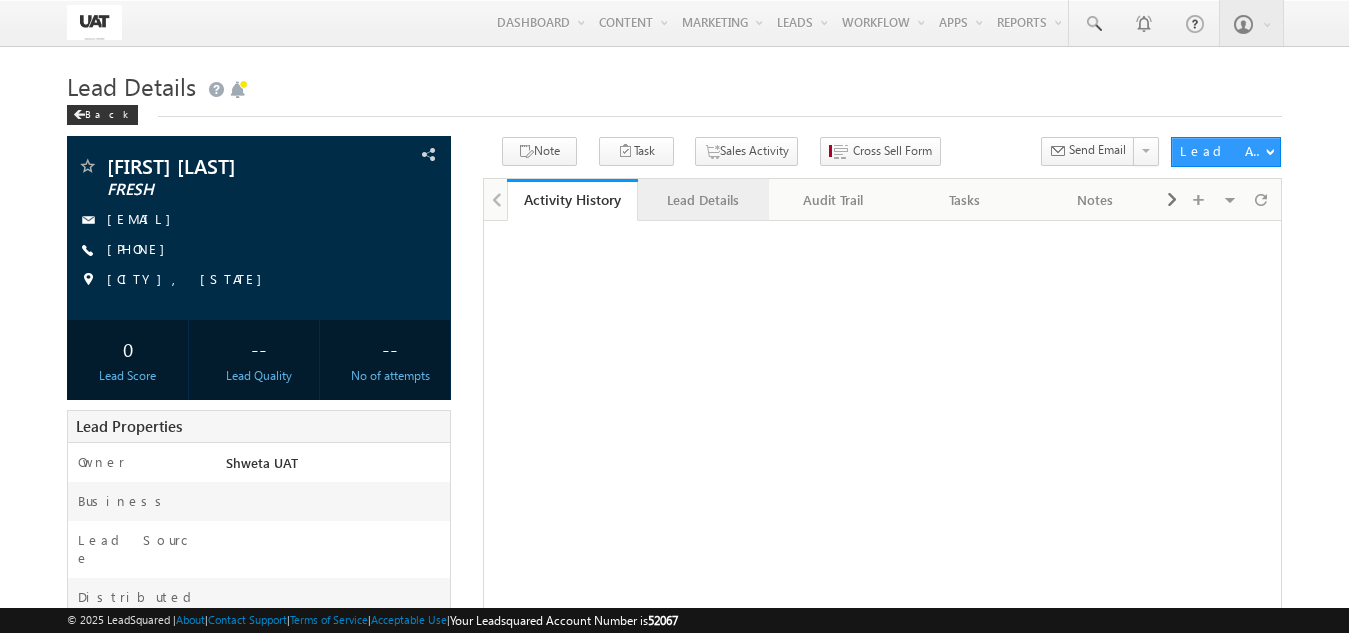 click on "Lead Details" at bounding box center [702, 200] 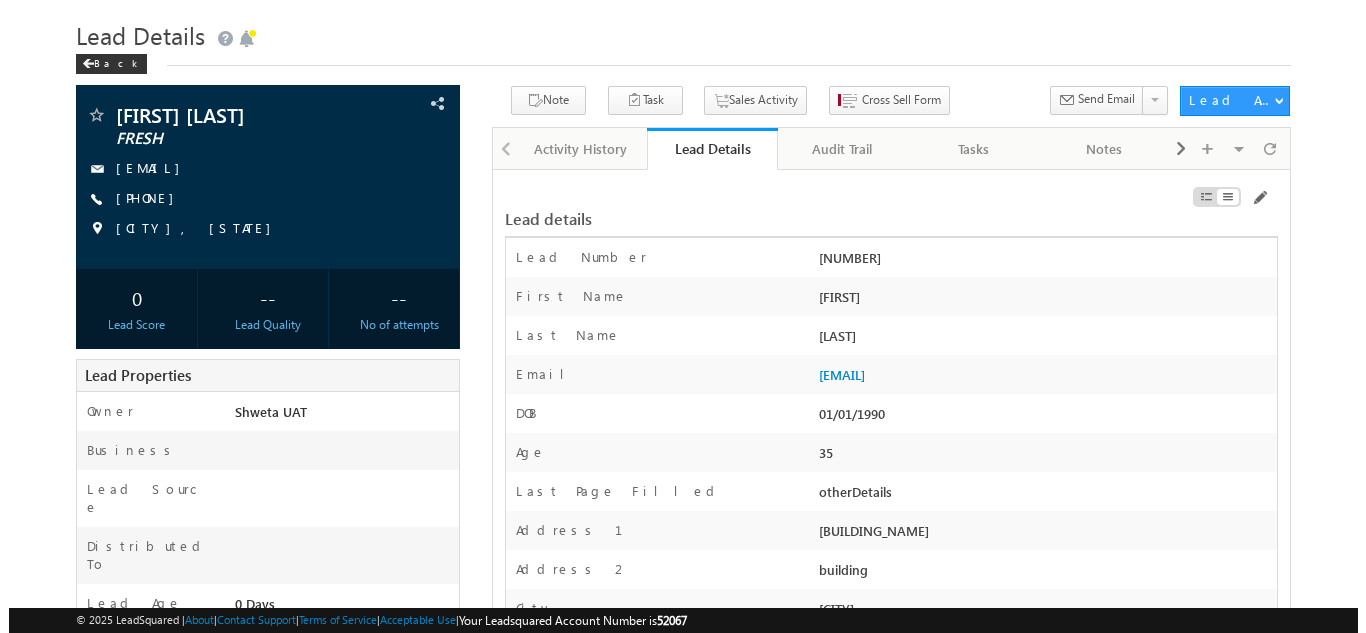 scroll, scrollTop: 100, scrollLeft: 0, axis: vertical 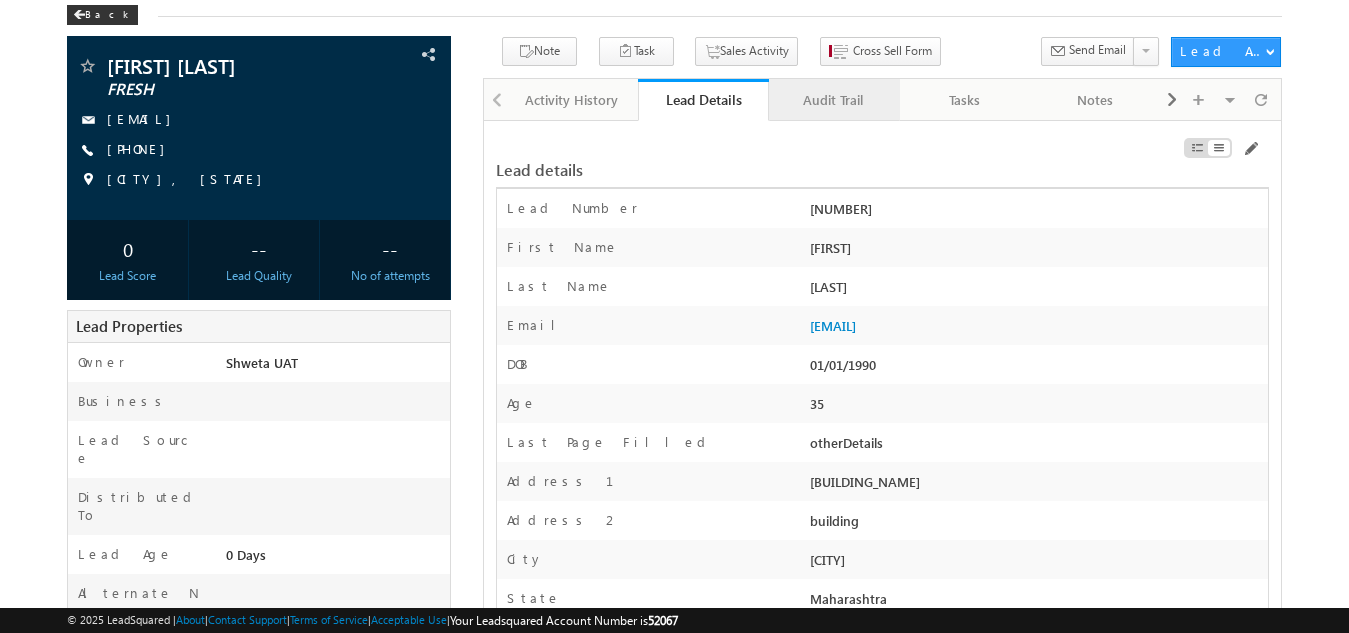 click on "Audit Trail" at bounding box center [833, 100] 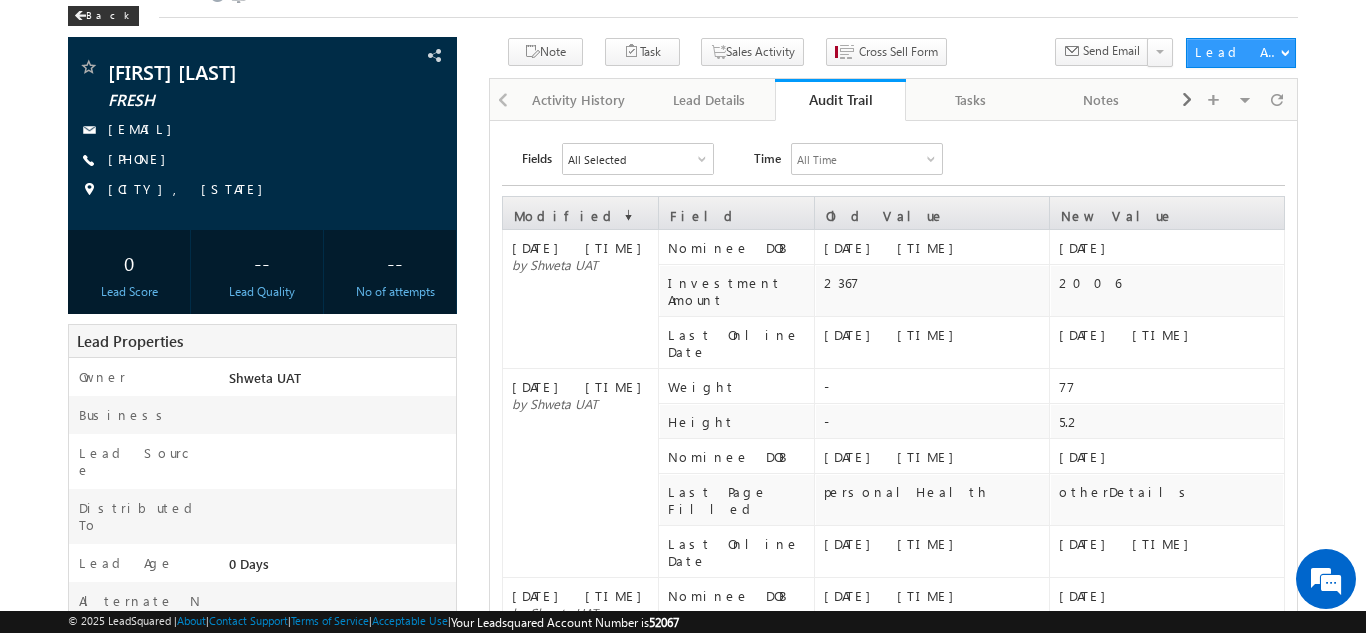click on "All Selected" at bounding box center [638, 159] 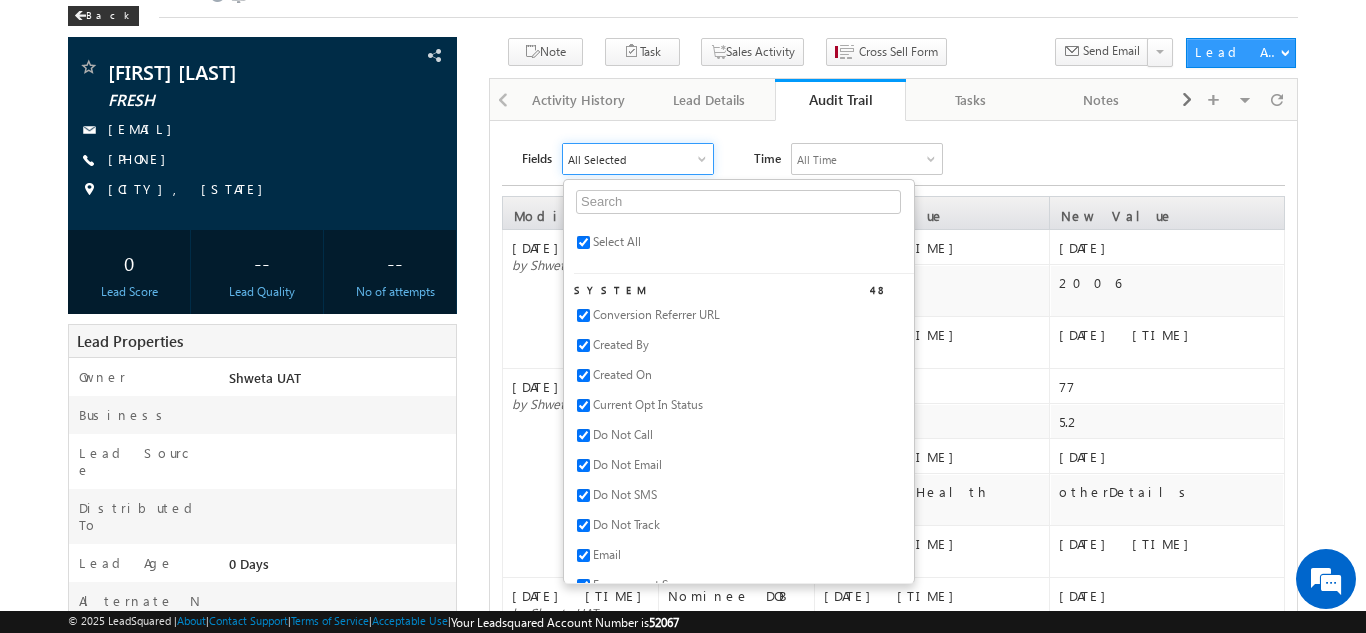 click on "Select All" at bounding box center (617, 241) 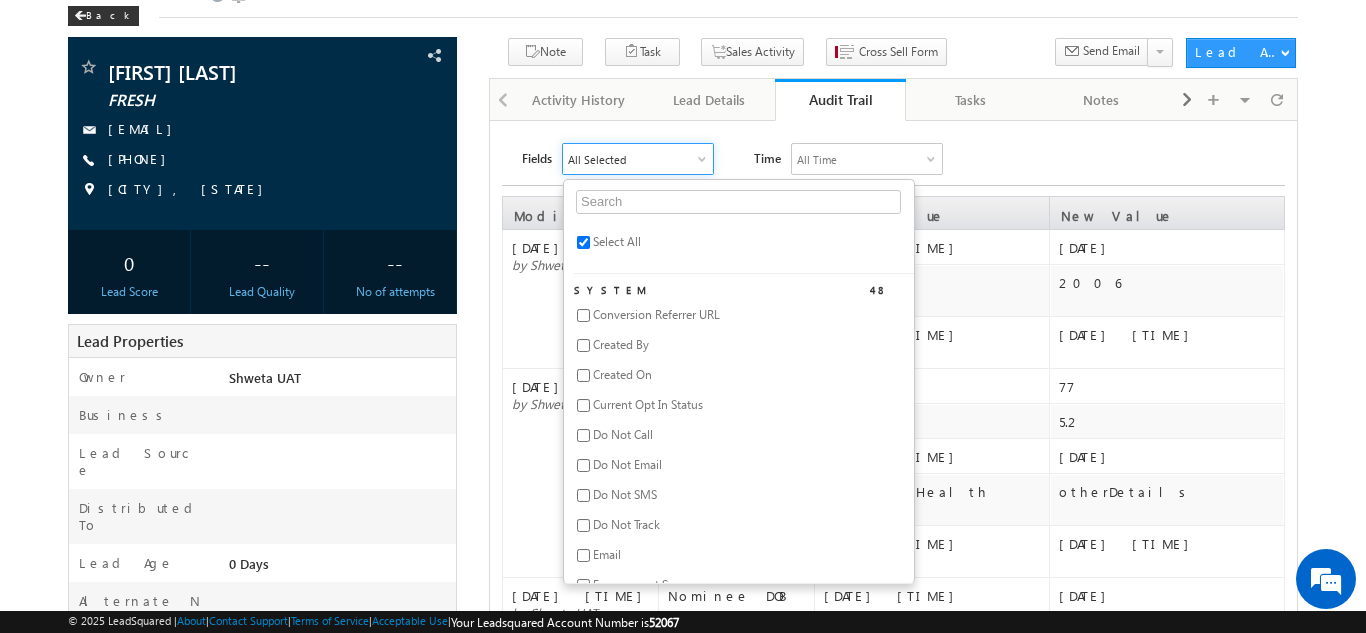 checkbox on "false" 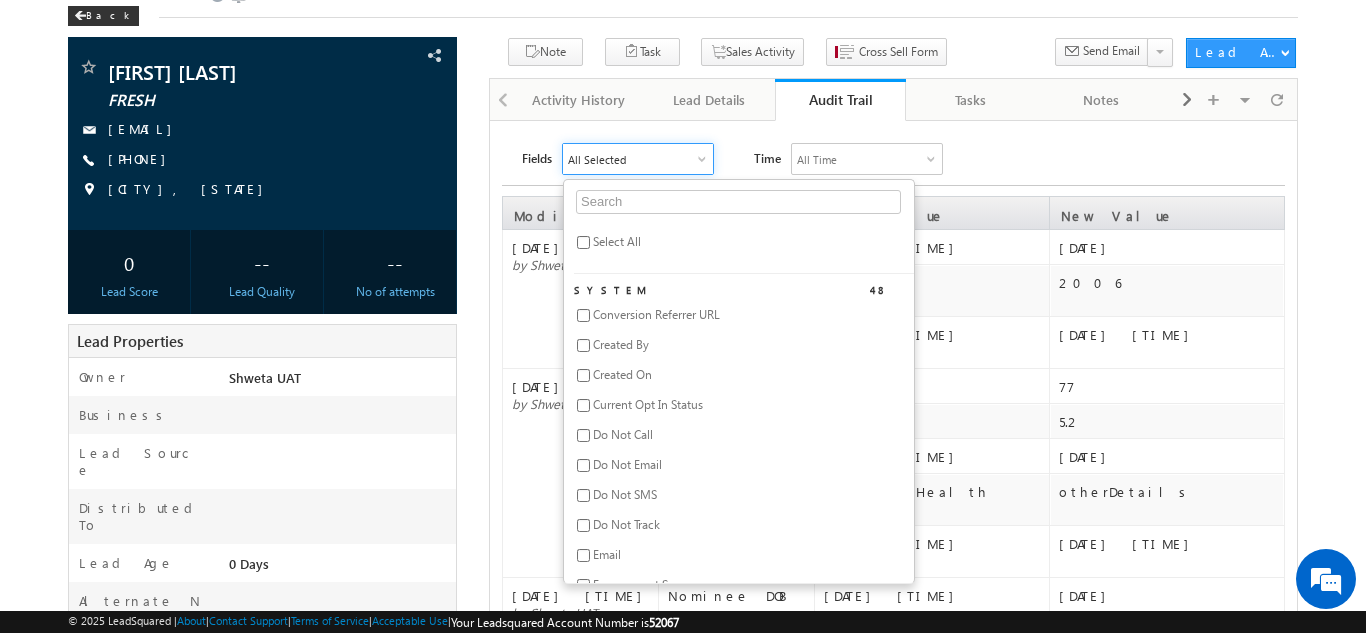 checkbox on "false" 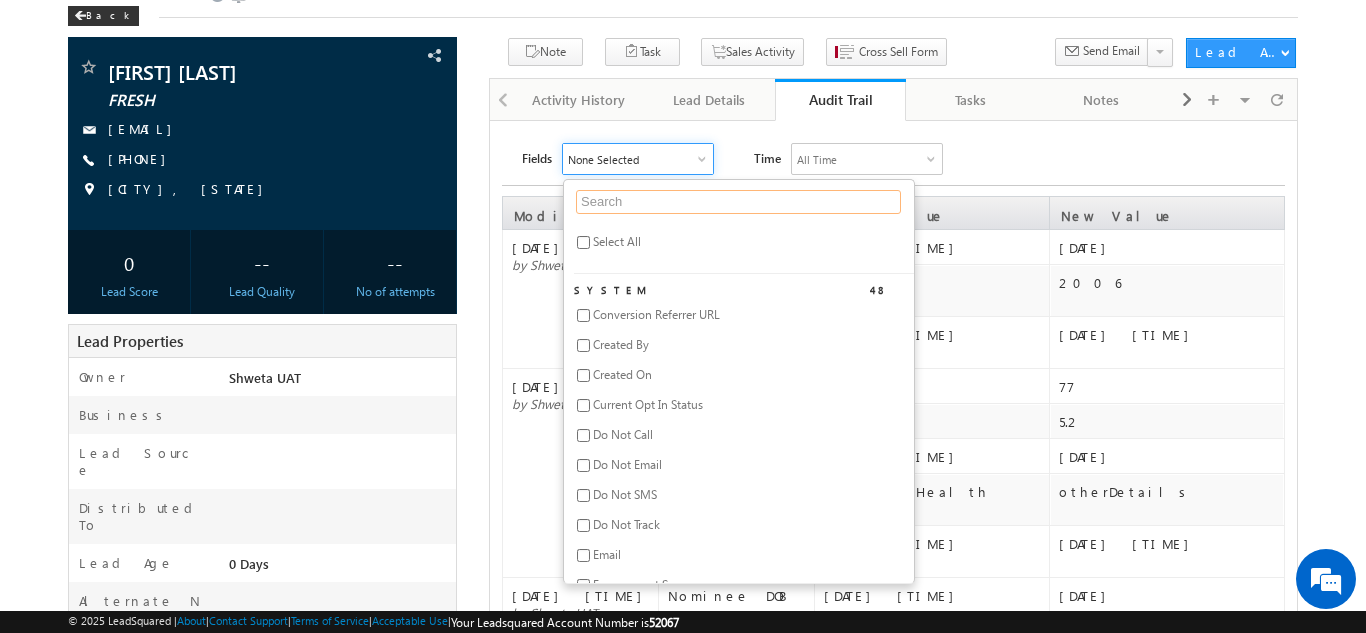 click at bounding box center (738, 202) 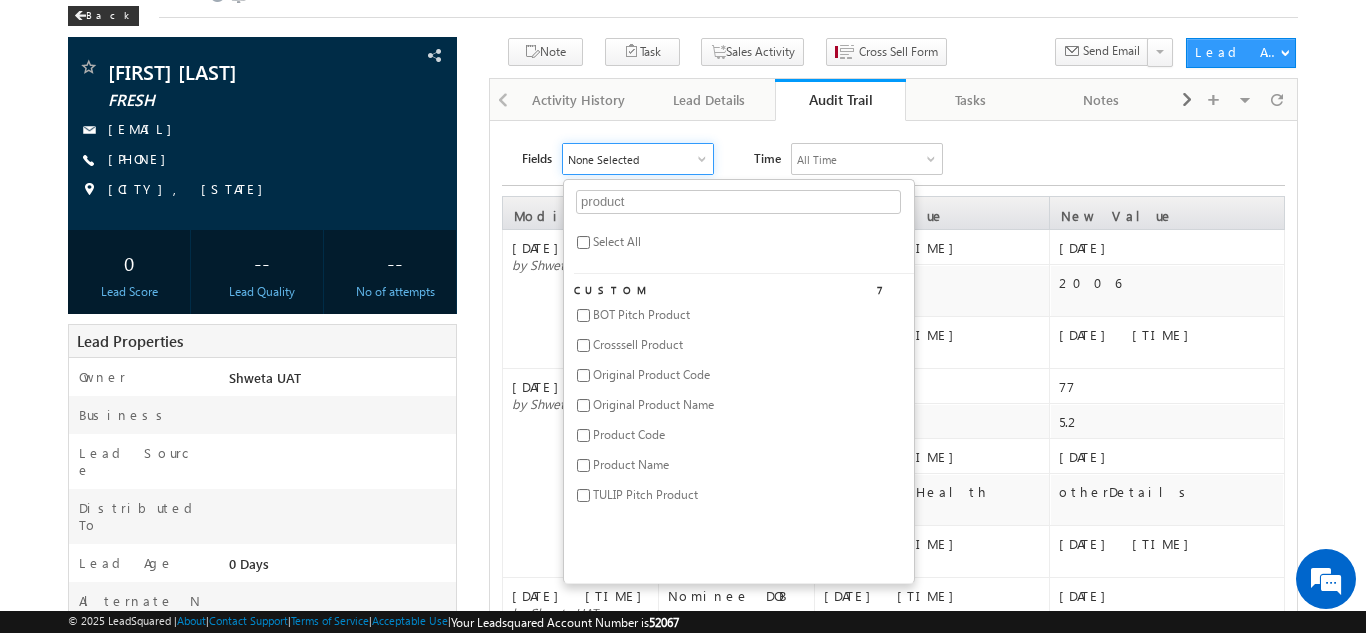 click on "Product Code" at bounding box center (744, 441) 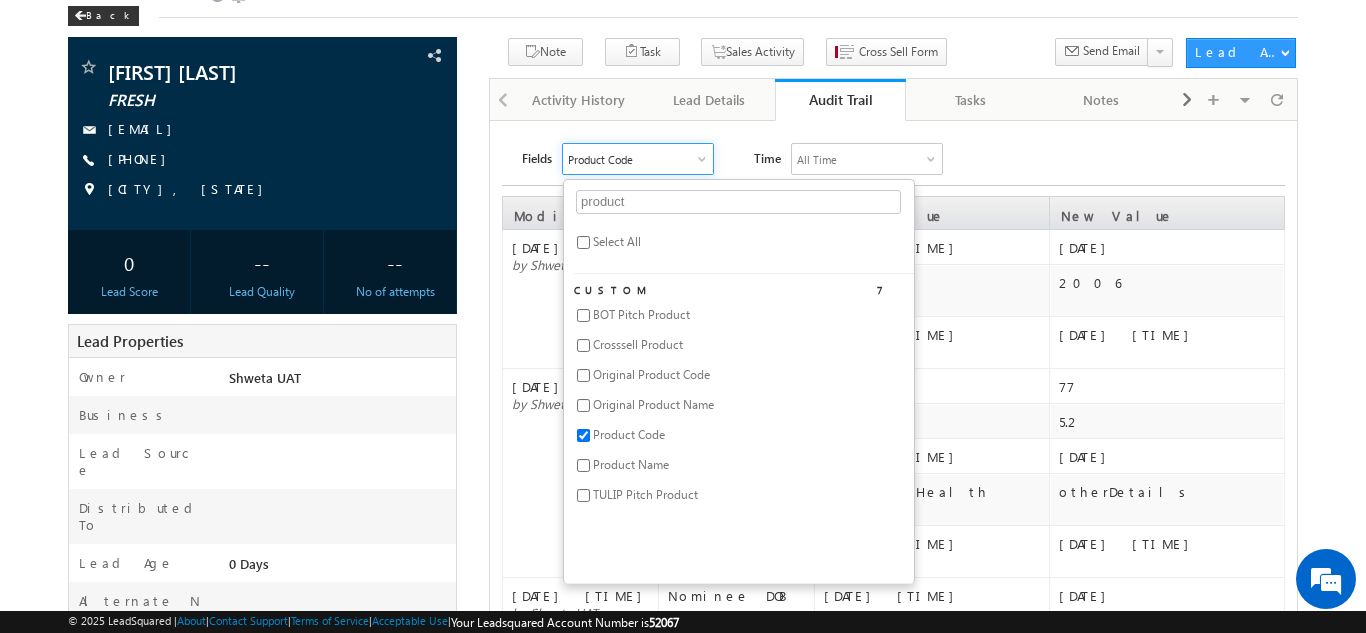 click on "Fields
Product Code
product Select All Custom 7 BOT Pitch Product Crosssell Product Original Product Code Original Product Name Product Code Product Name TULIP Pitch Product
Time
All Time
All Time
Custom
Yesterday
Today
Last Week
This Week
Last Month
This Month
Last Year
This Year
Last 7 Days
Last 30 Days
Error! To Date must not be less than From Date" at bounding box center (903, 159) 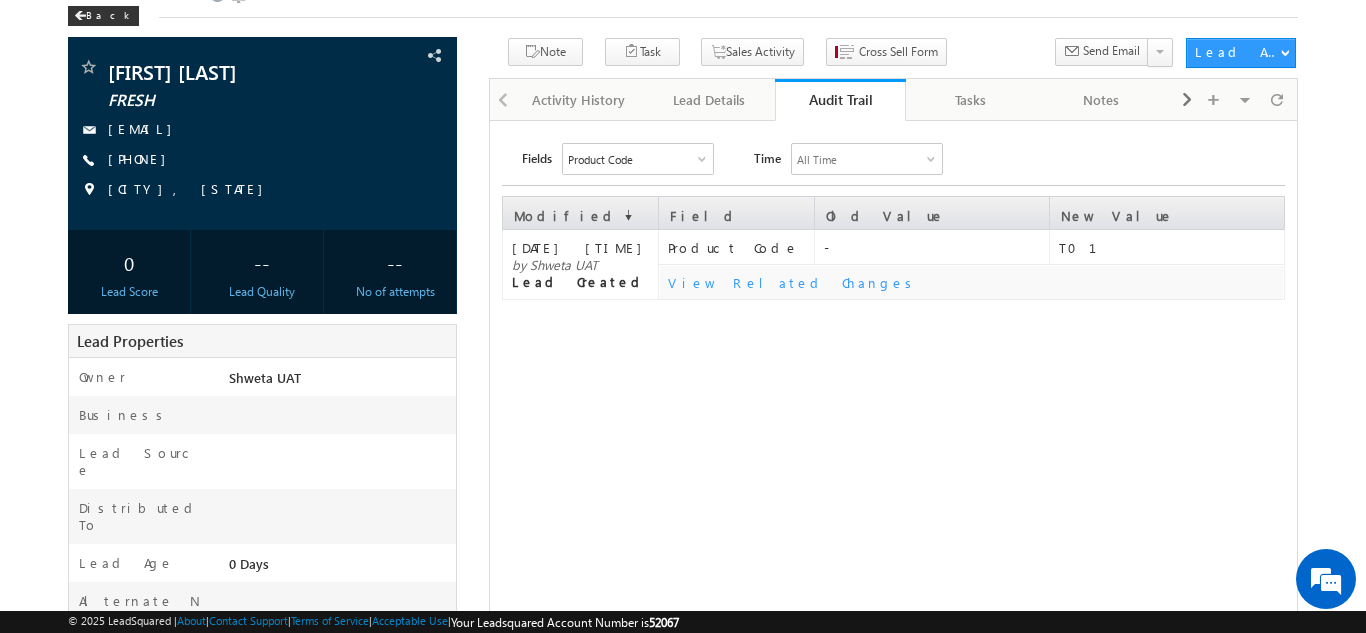 scroll, scrollTop: 0, scrollLeft: 0, axis: both 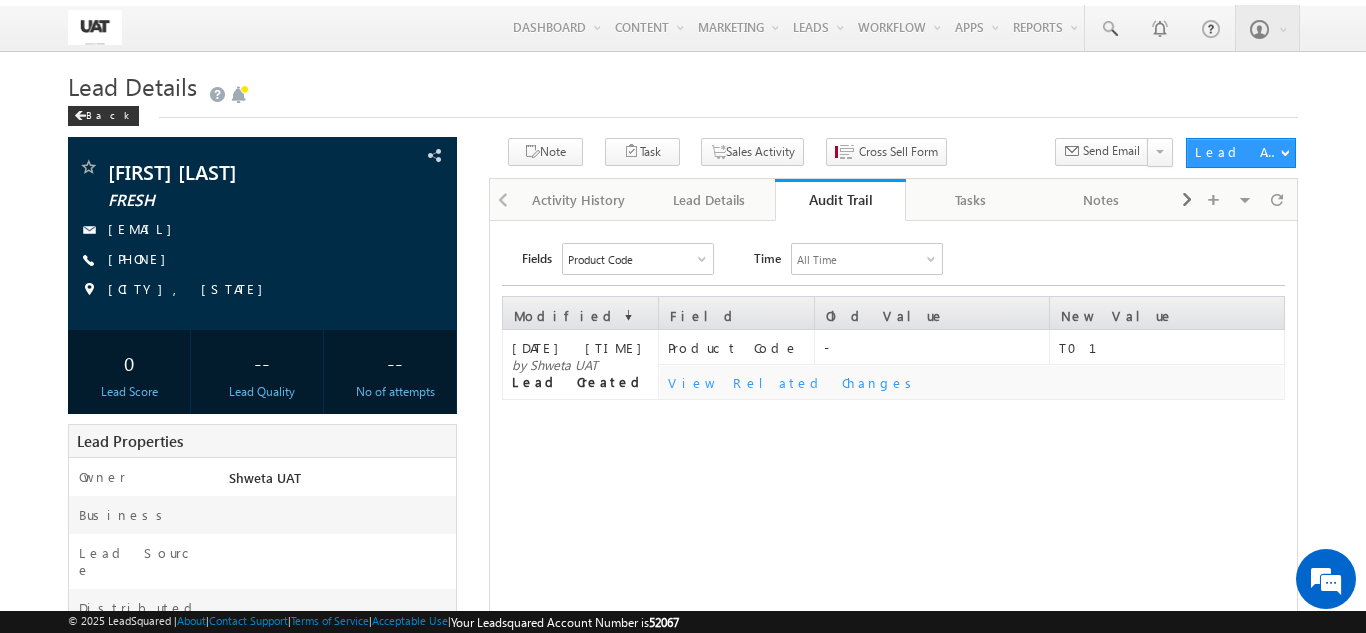 click on "Fields
Product Code
product Select All Custom 7 BOT Pitch Product Crosssell Product Original Product Code Original Product Name Product Code Product Name TULIP Pitch Product
Time
All Time
All Time
Custom
Yesterday
Today
Last Week
This Week
Last Month
This Month
Last Year
This Year
Last 7 Days
Last 30 Days
Error! To Date must not be less than From Date" at bounding box center [903, 259] 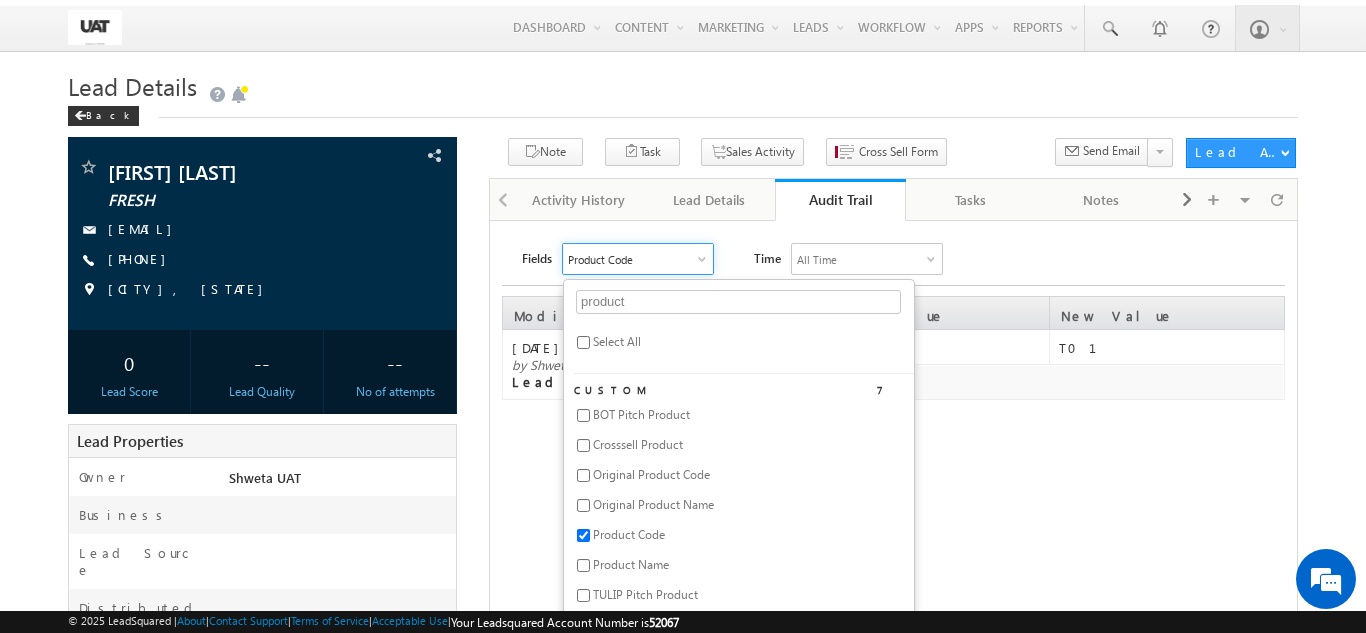 click on "Select All" at bounding box center [617, 341] 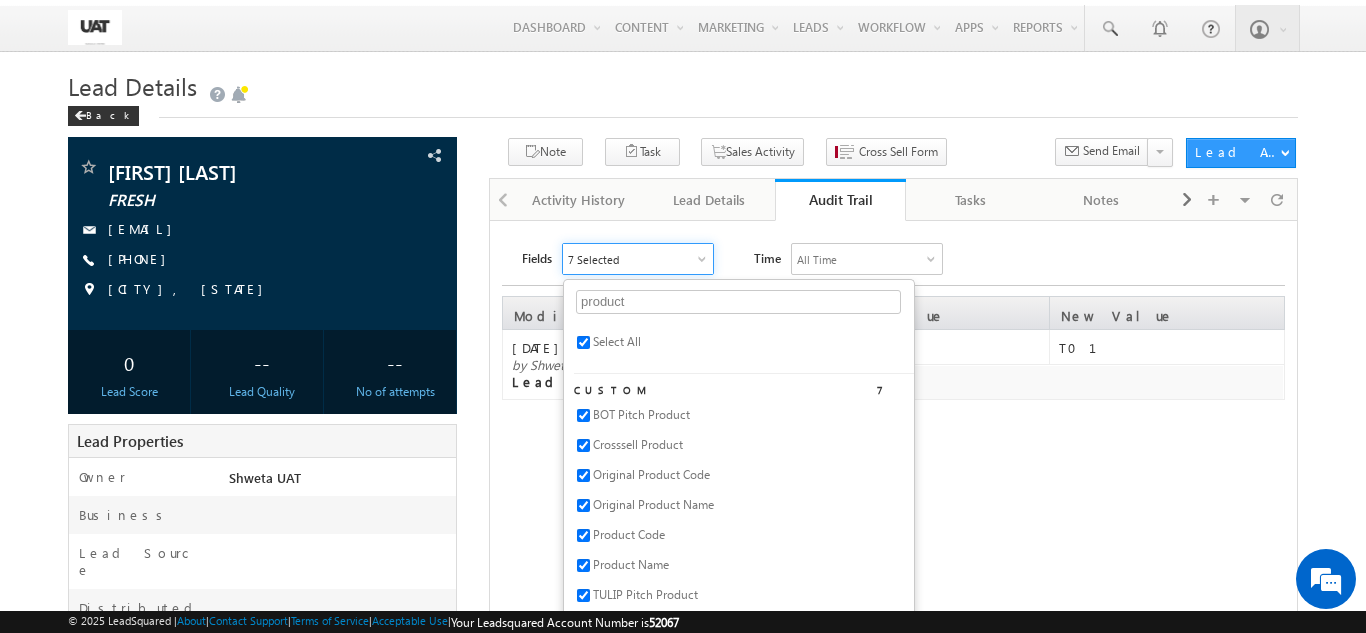 click on "T01" at bounding box center [1171, 347] 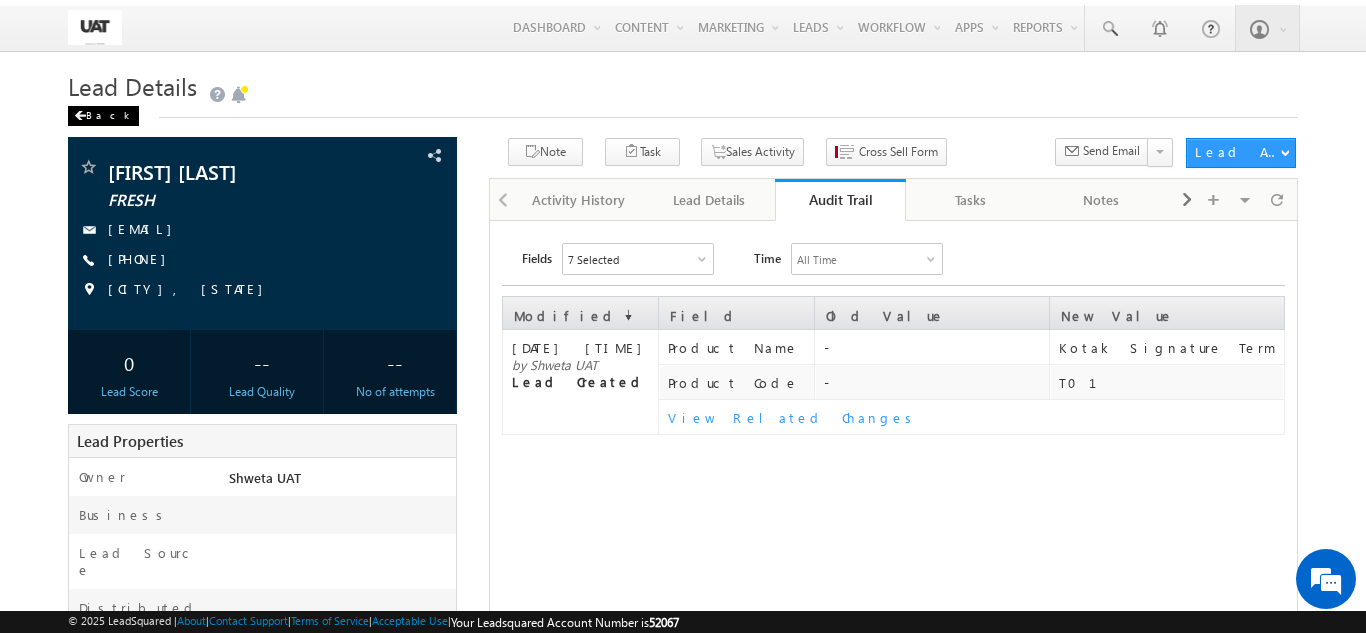 click on "Back" at bounding box center [103, 116] 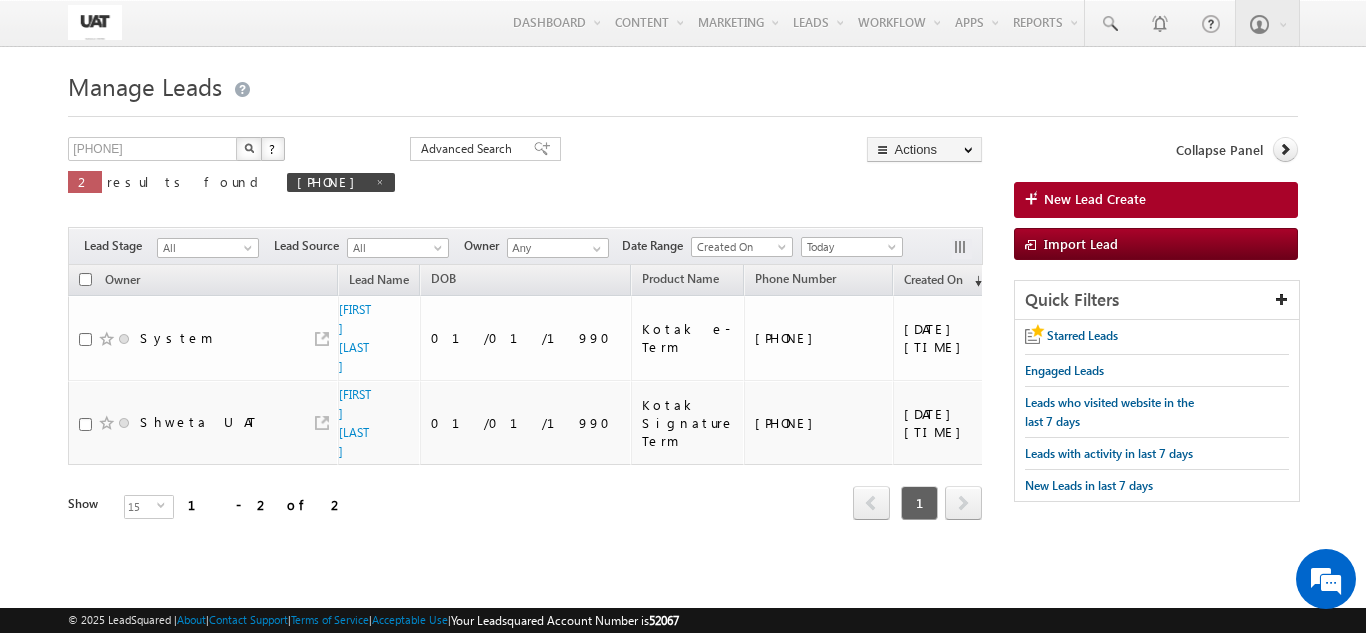scroll, scrollTop: 0, scrollLeft: 0, axis: both 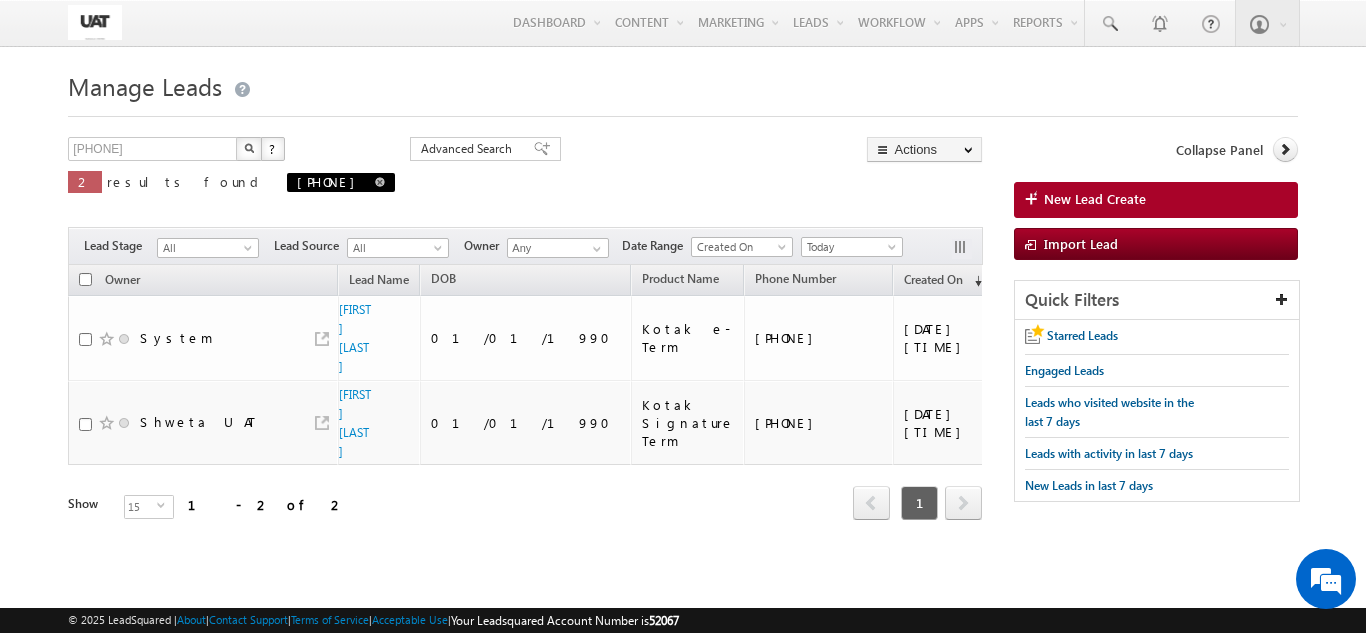 click on "[PHONE]" at bounding box center [341, 182] 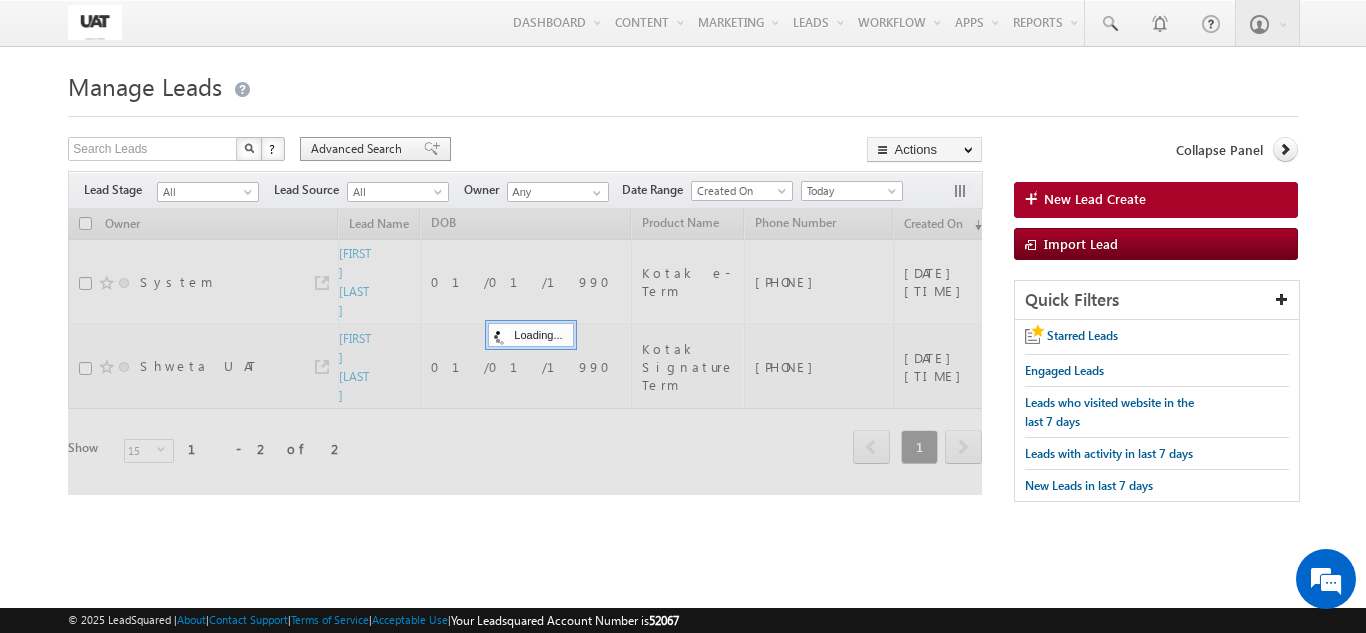 click on "Advanced Search" at bounding box center [359, 149] 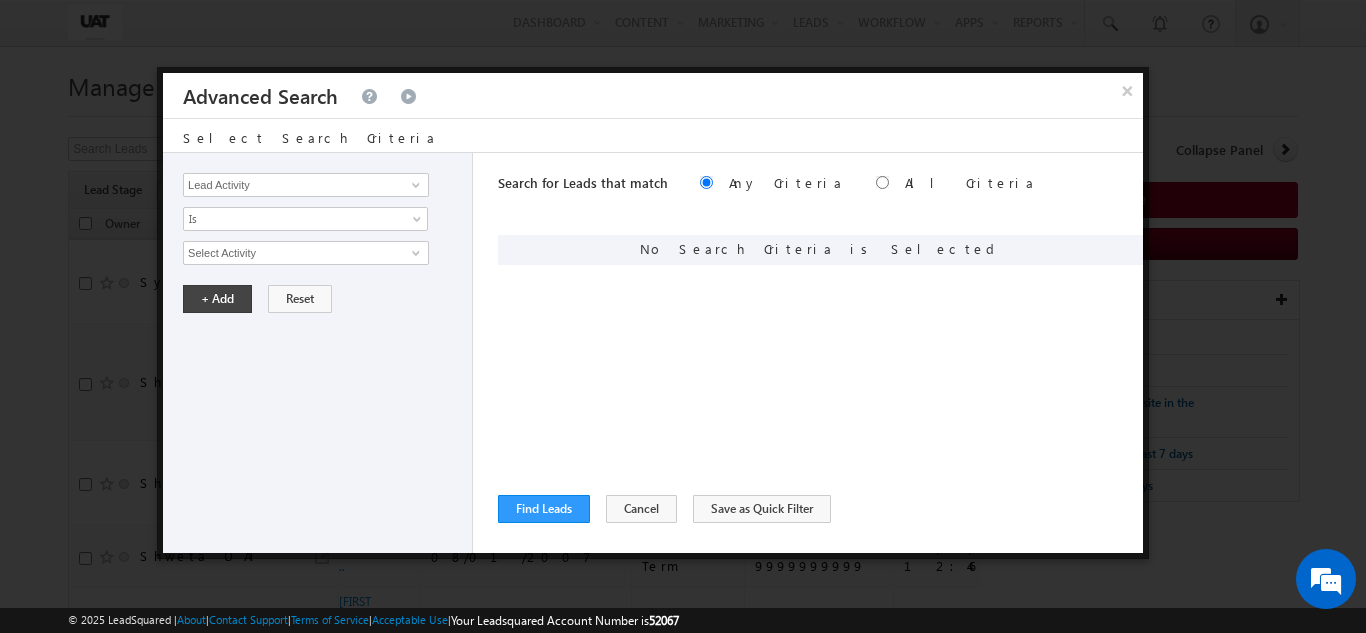 click on "Select Search Criteria" at bounding box center [653, 136] 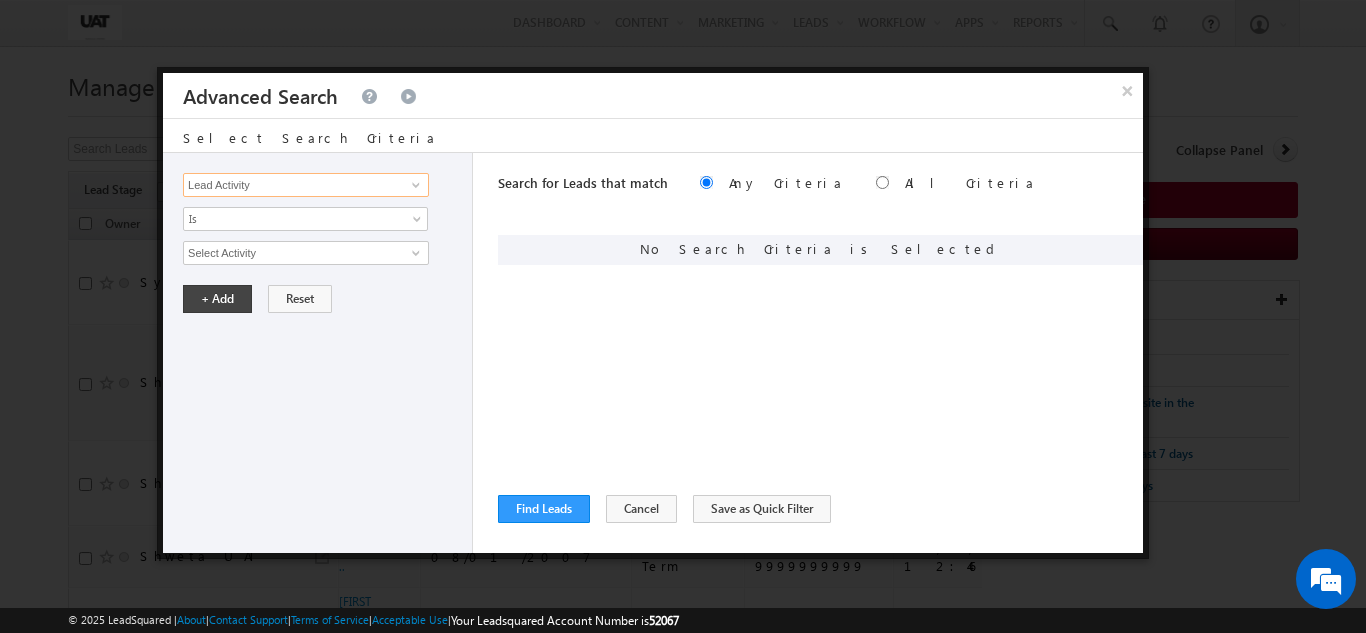 click on "Lead Activity" at bounding box center (306, 185) 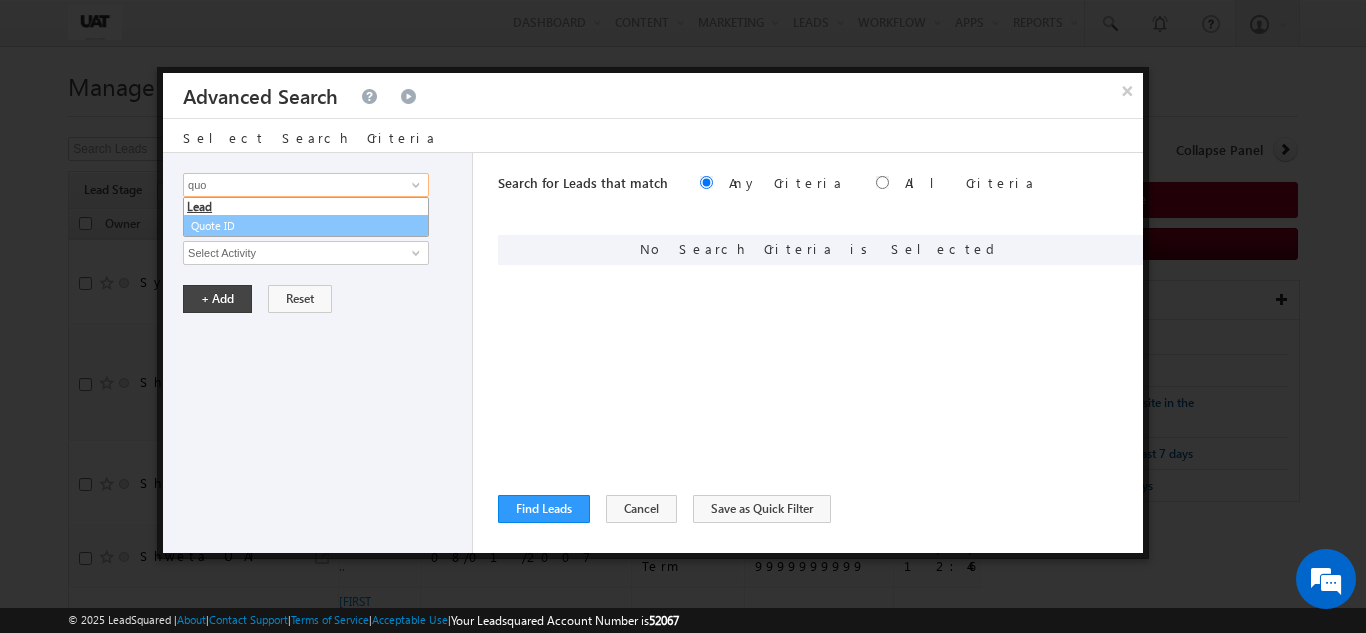 click on "Quote ID" at bounding box center (306, 226) 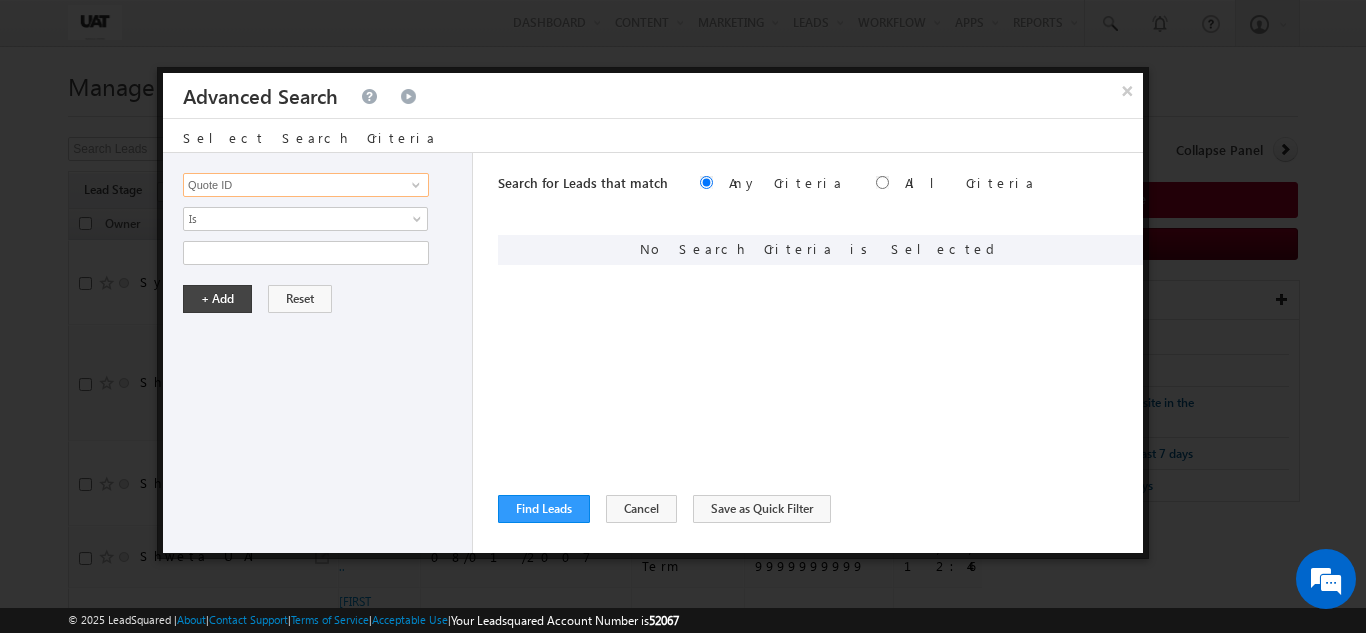 type on "Quote ID" 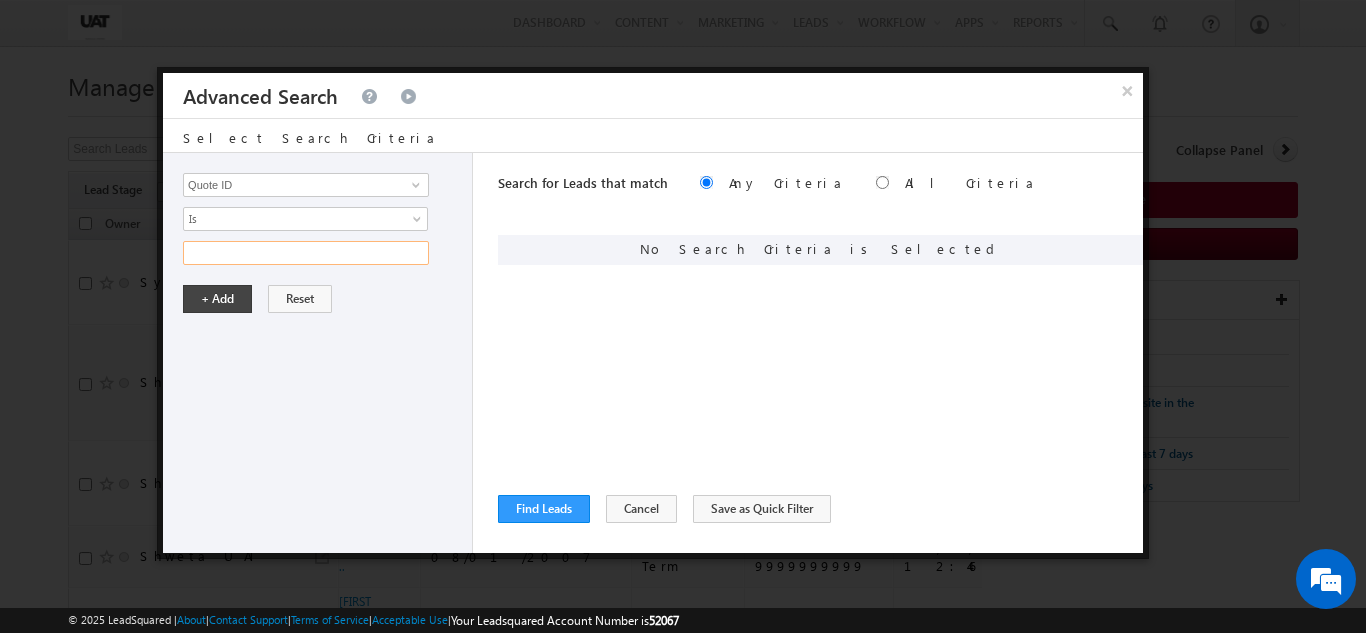 click at bounding box center [306, 253] 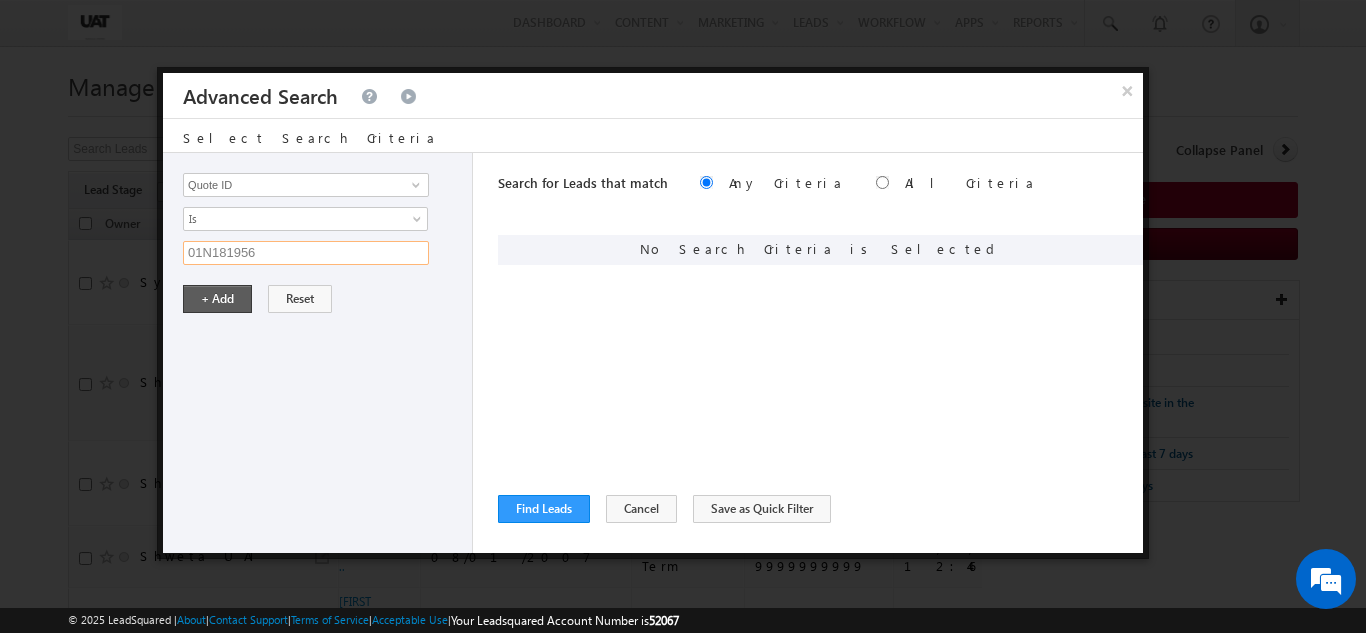 type on "01N181956" 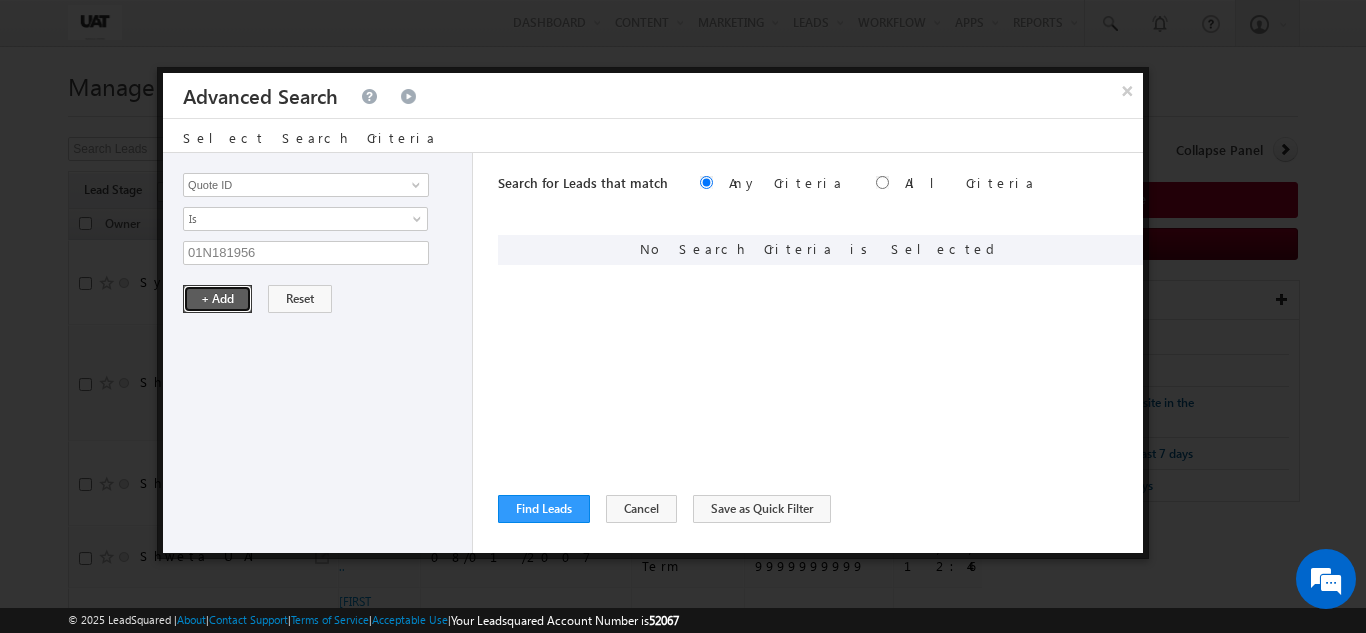 click on "+ Add" at bounding box center [217, 299] 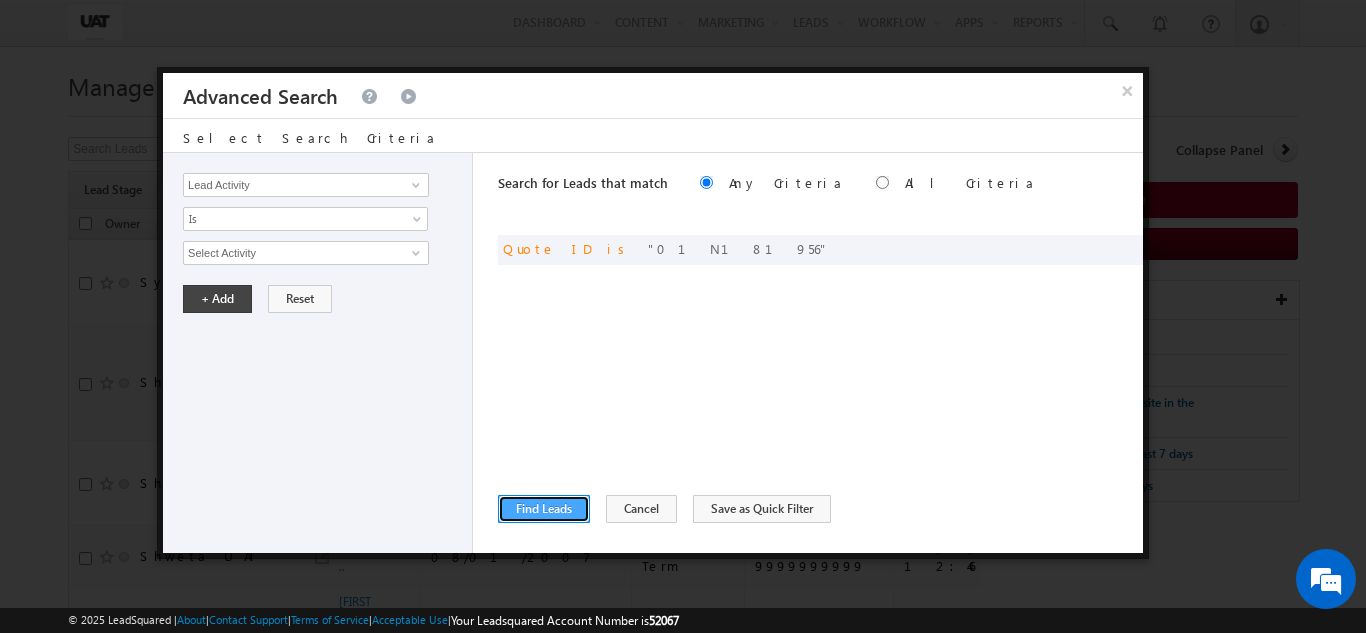 click on "Find Leads" at bounding box center [544, 509] 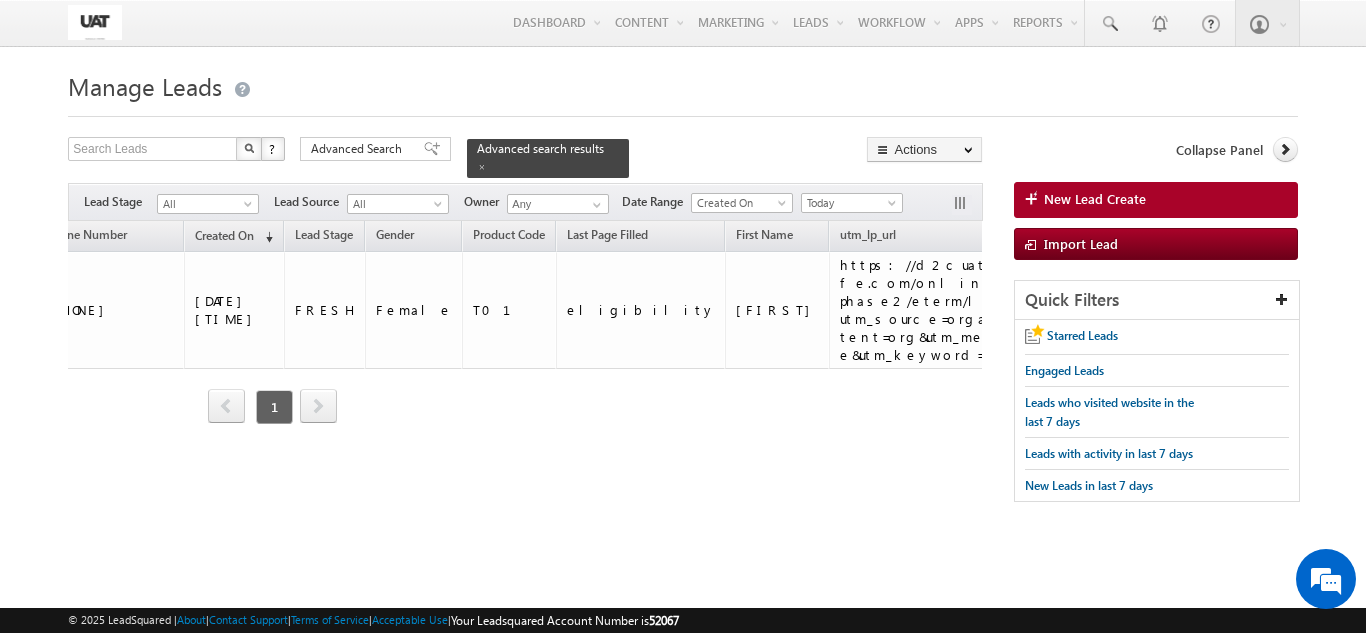 scroll, scrollTop: 0, scrollLeft: 3820, axis: horizontal 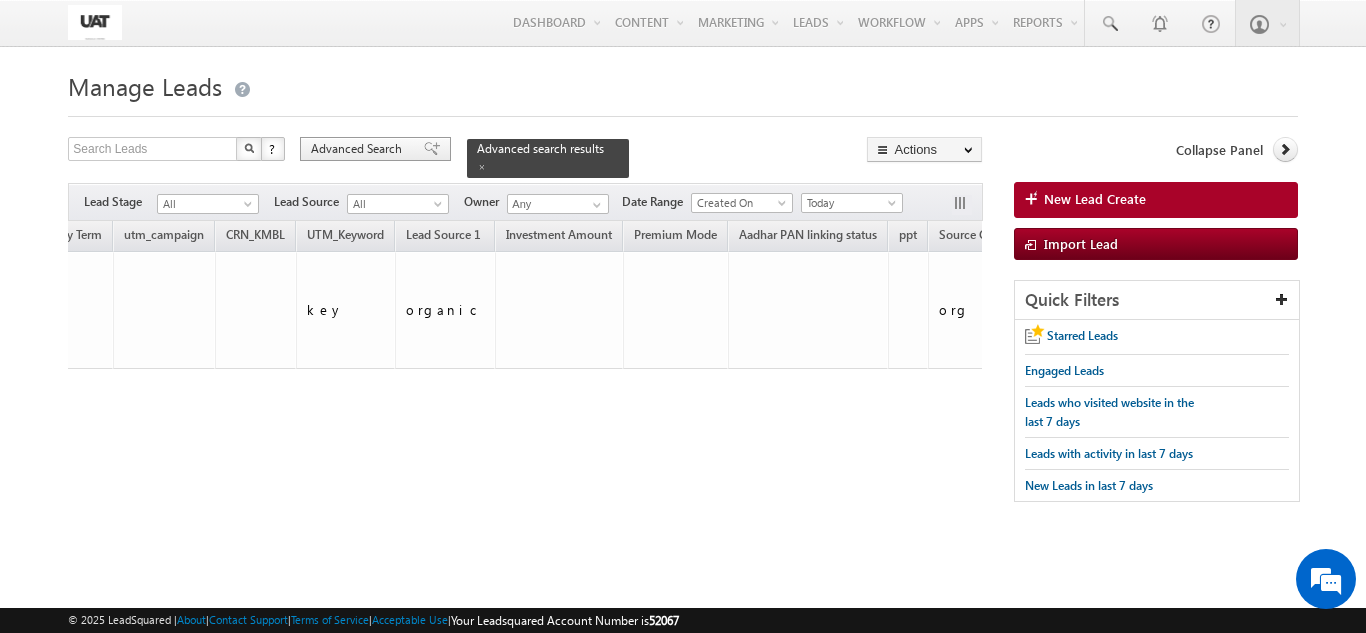 click on "Advanced Search" at bounding box center [359, 149] 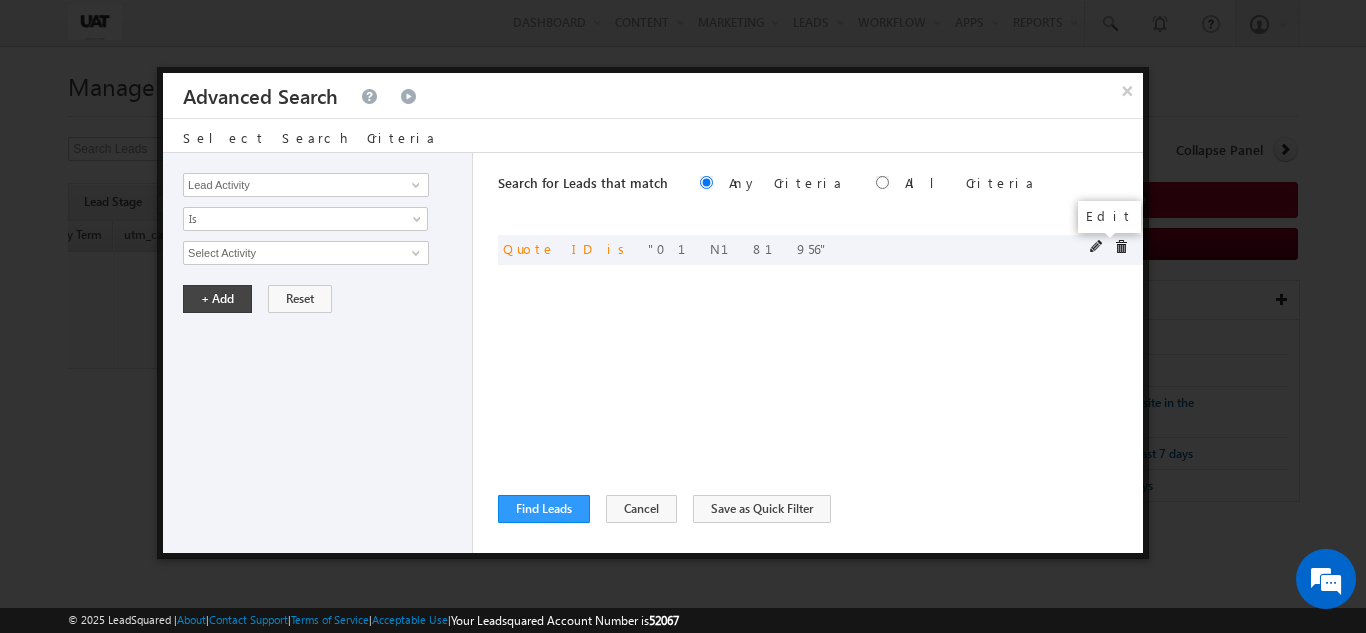click at bounding box center (1097, 247) 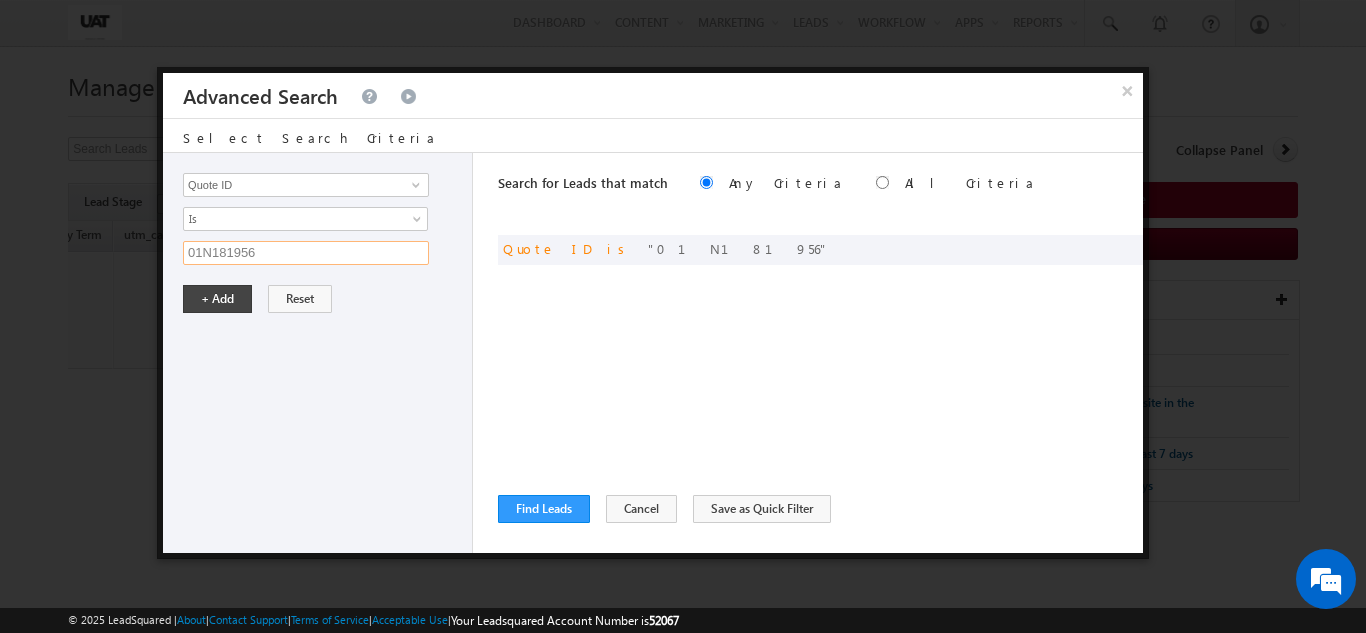 drag, startPoint x: 369, startPoint y: 249, endPoint x: 0, endPoint y: 255, distance: 369.04877 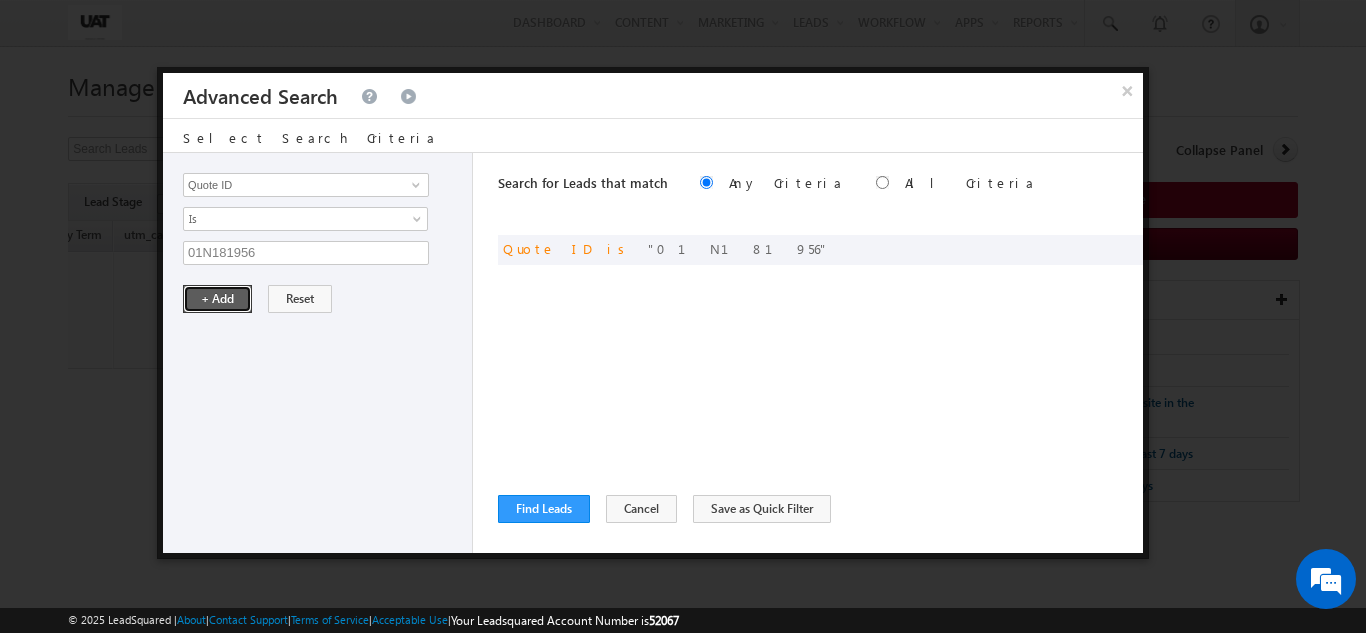 click on "+ Add" at bounding box center (217, 299) 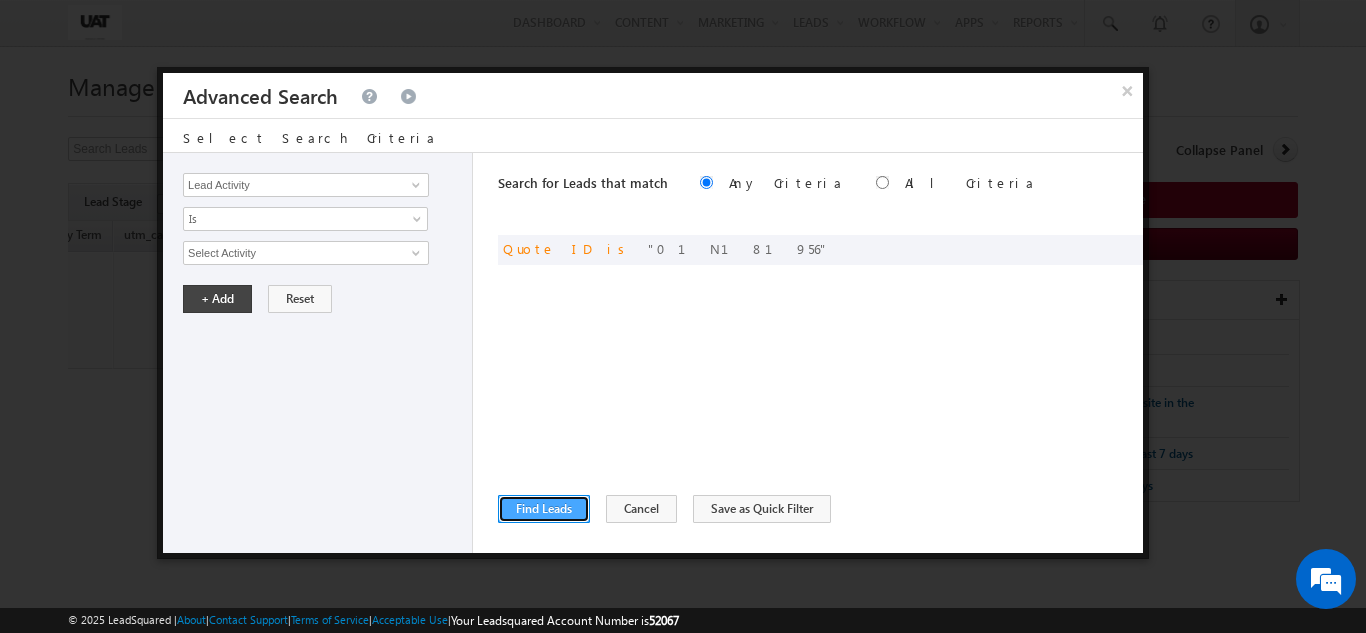 click on "Find Leads" at bounding box center (544, 509) 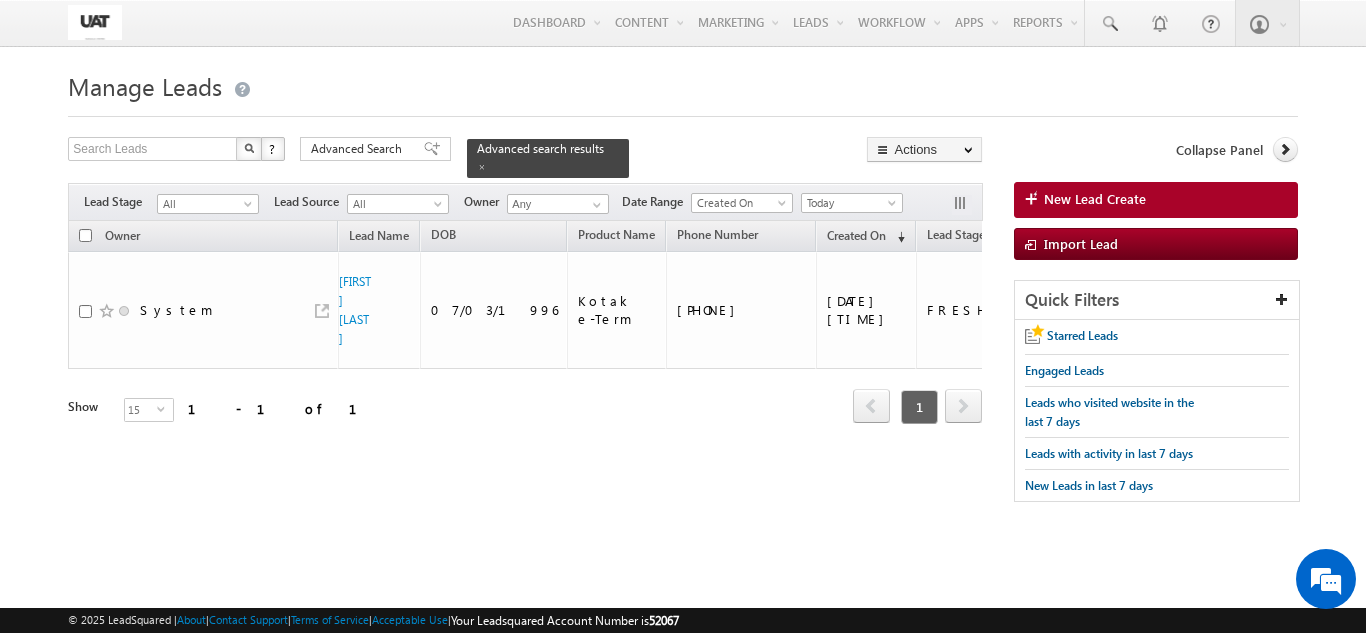 scroll, scrollTop: 0, scrollLeft: 969, axis: horizontal 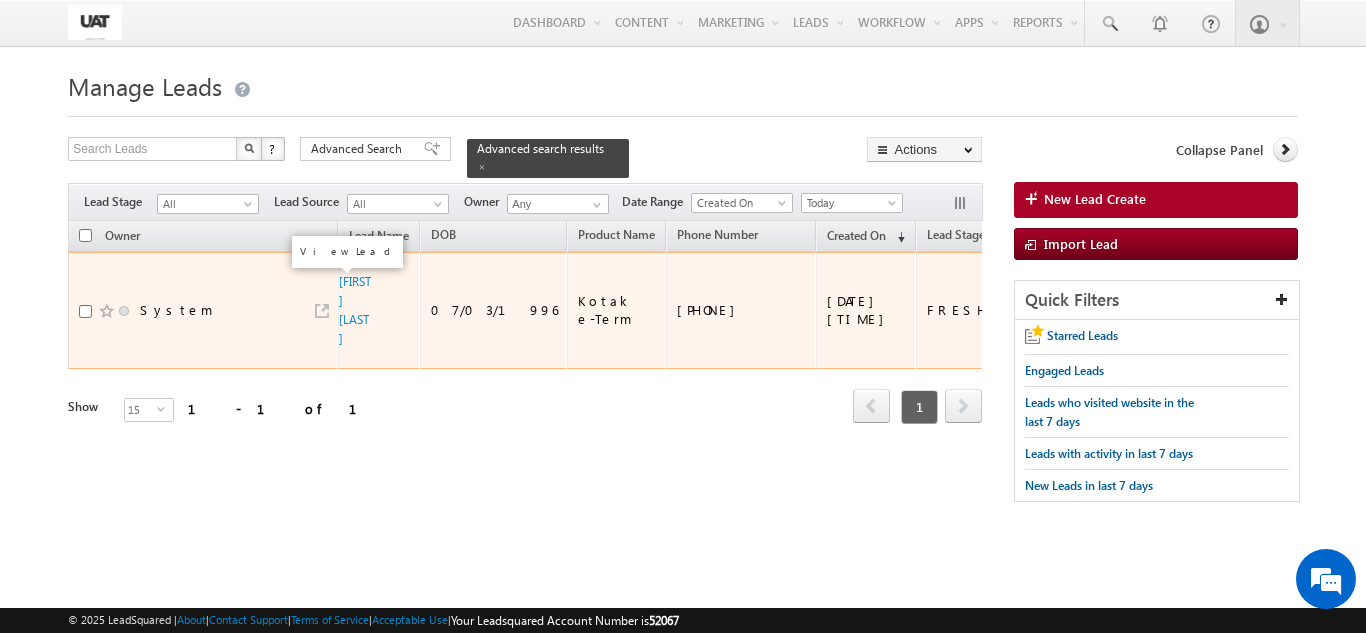 click at bounding box center [322, 311] 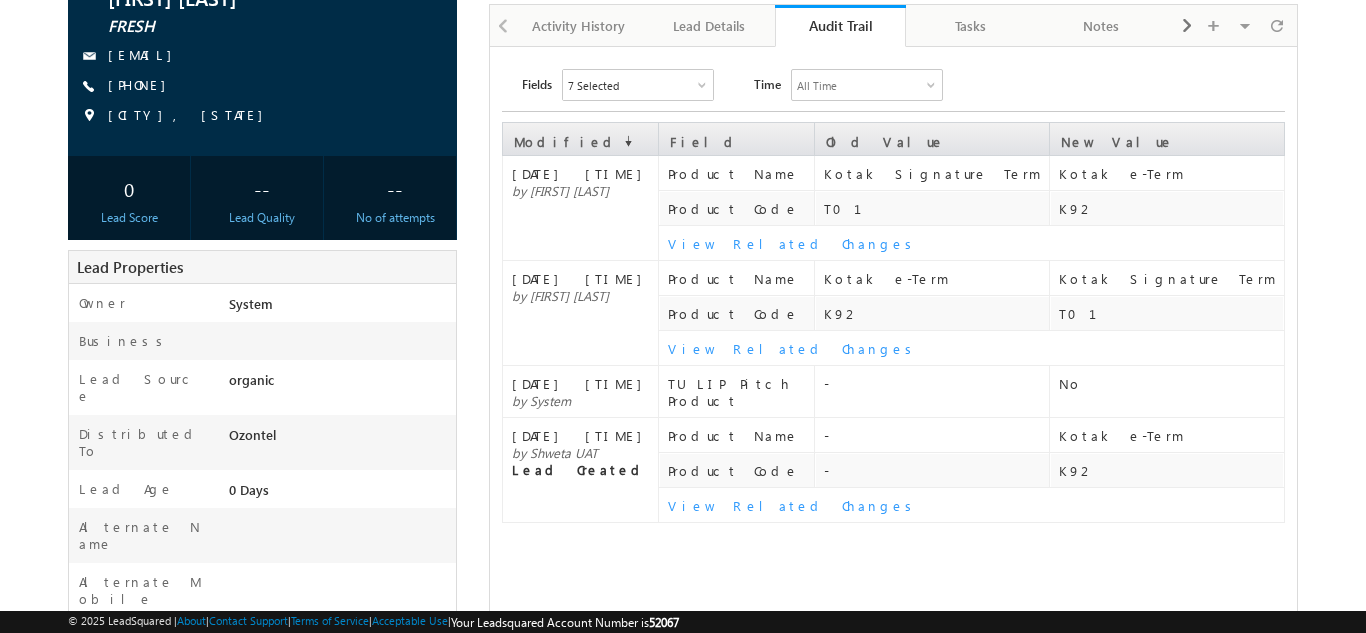 scroll, scrollTop: 300, scrollLeft: 0, axis: vertical 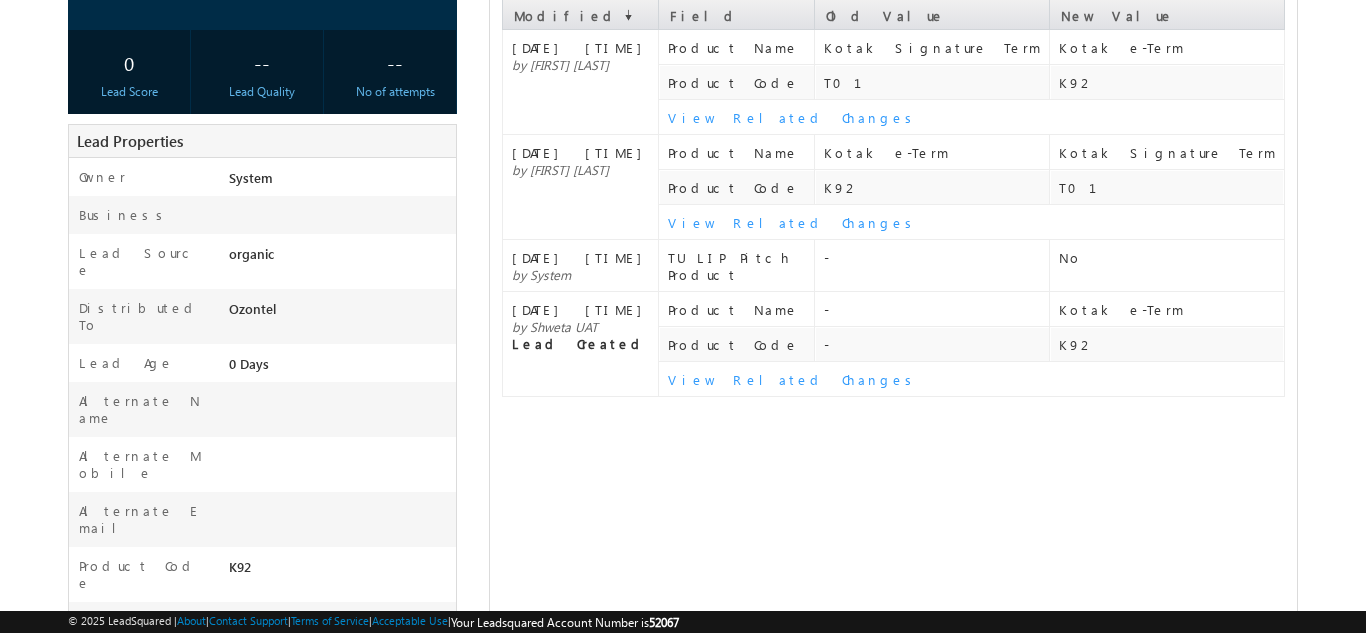 click on "View Related Changes" at bounding box center (975, 379) 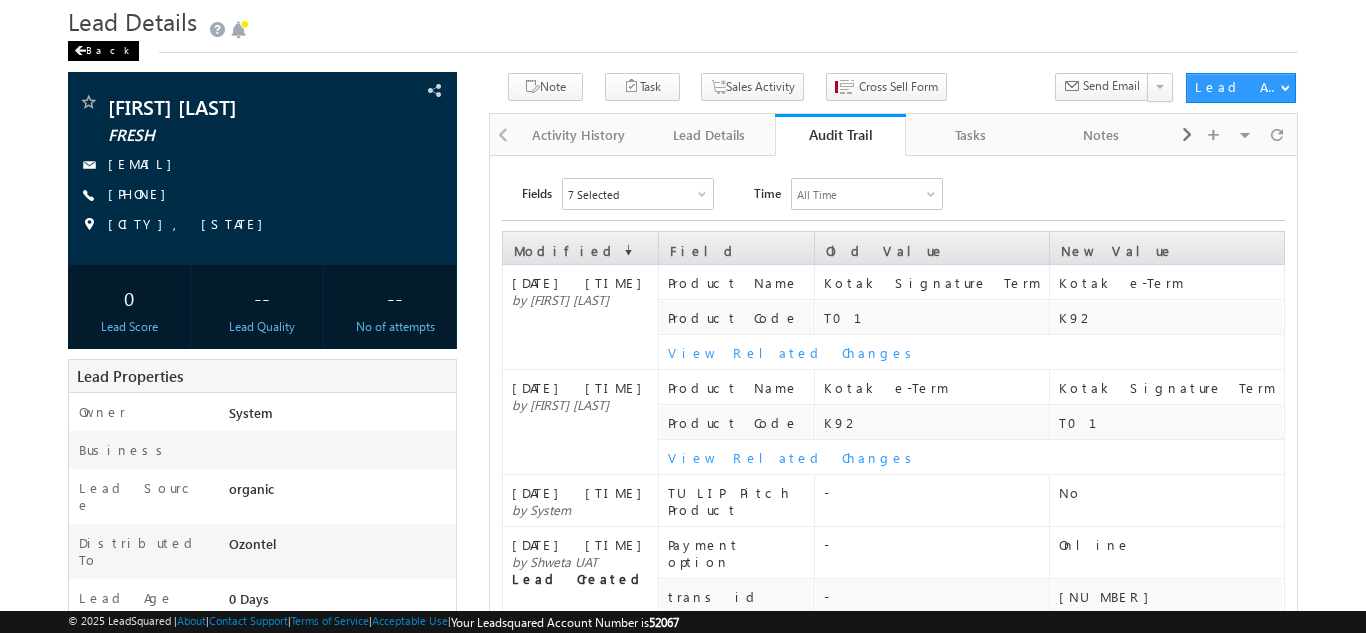 scroll, scrollTop: 0, scrollLeft: 0, axis: both 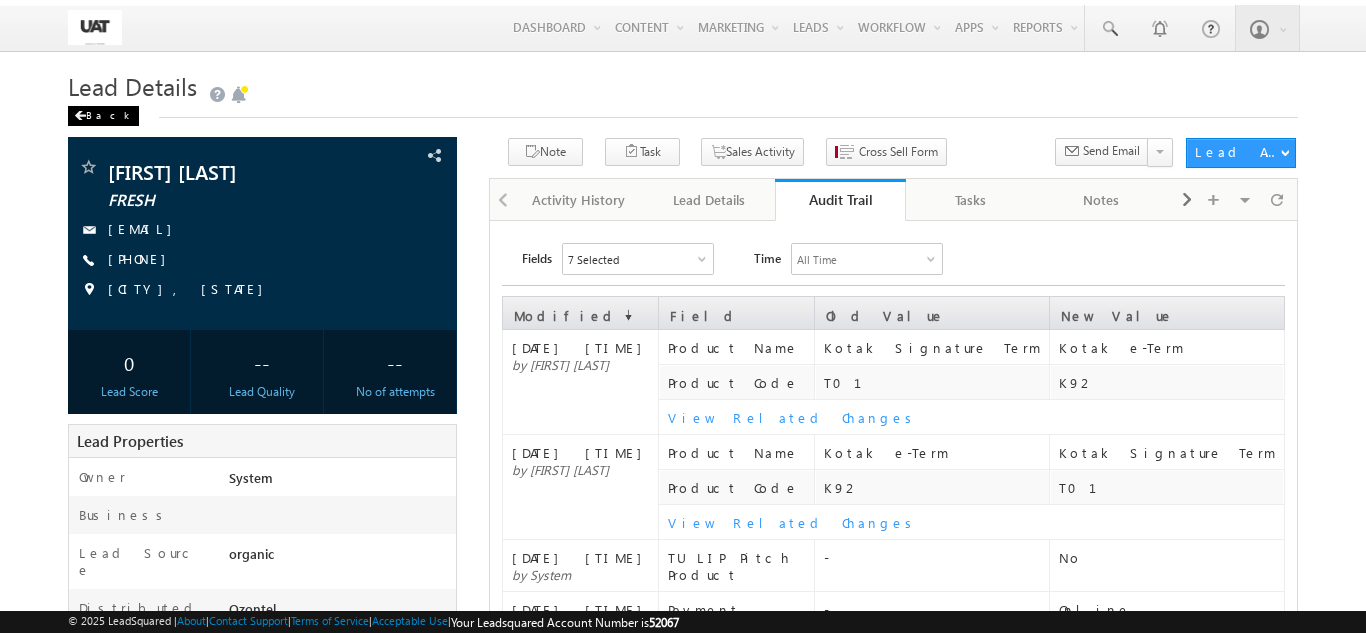 click on "Back" at bounding box center [103, 116] 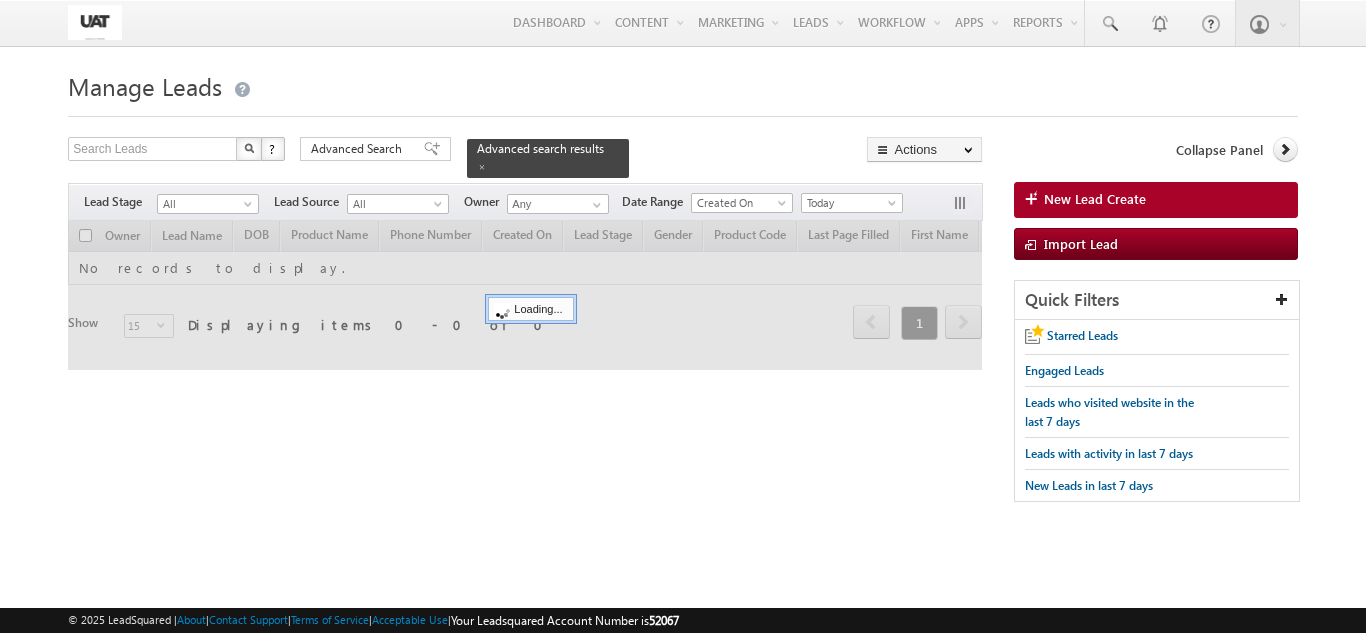 scroll, scrollTop: 0, scrollLeft: 0, axis: both 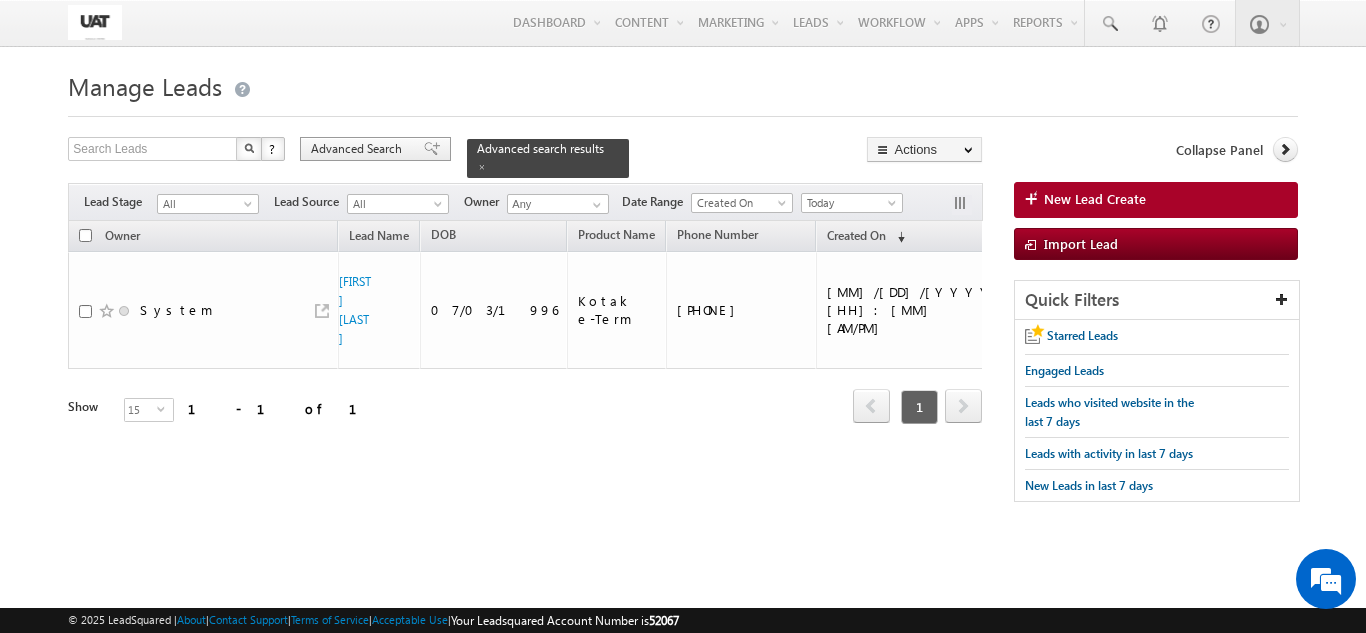 click on "Advanced Search" at bounding box center (359, 149) 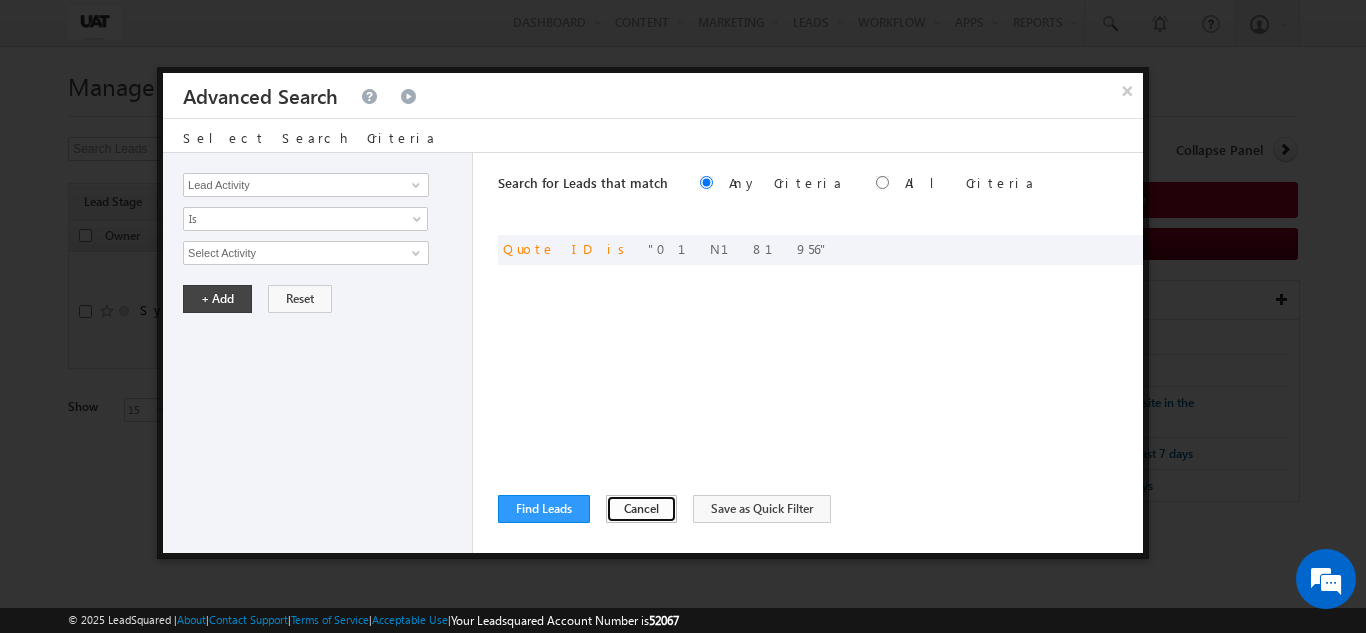 click on "Cancel" at bounding box center [641, 509] 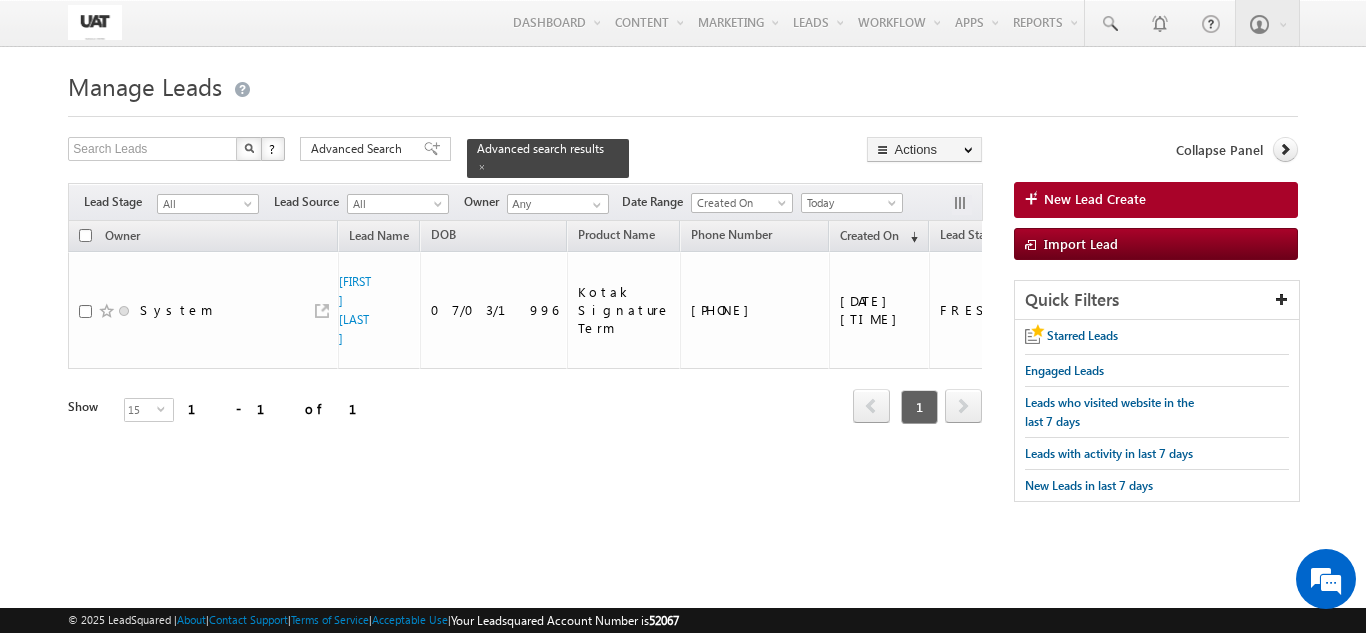 scroll, scrollTop: 0, scrollLeft: 0, axis: both 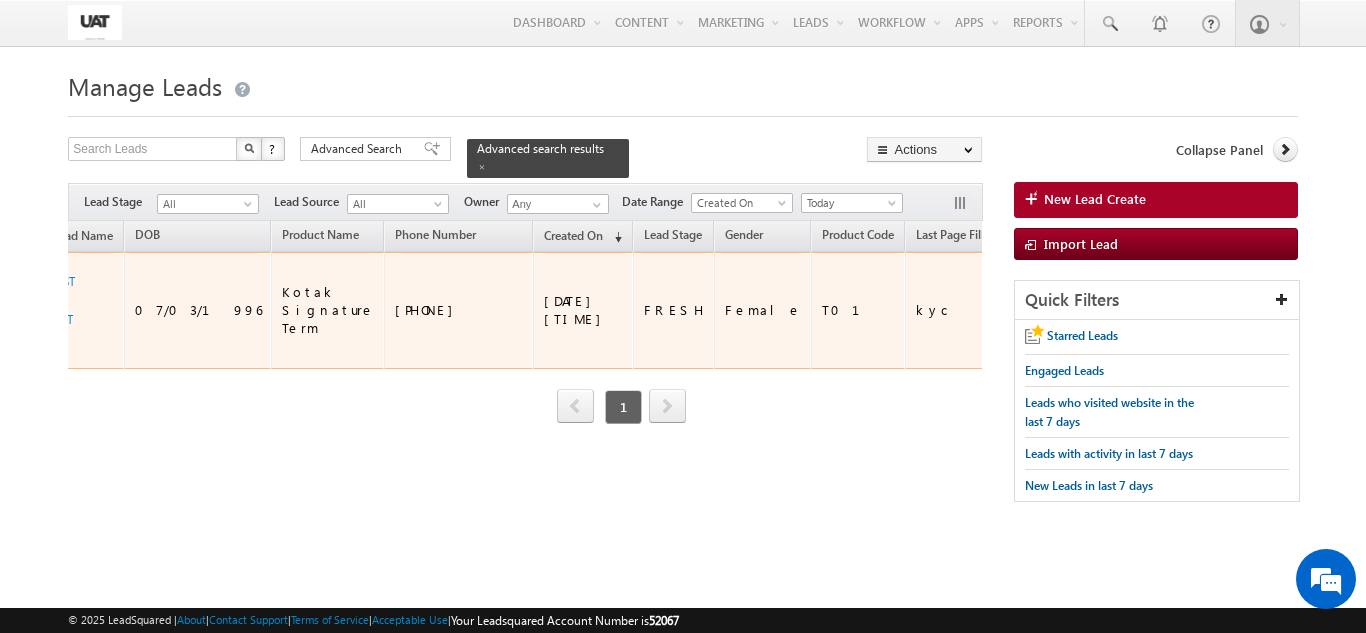 drag, startPoint x: 402, startPoint y: 291, endPoint x: 323, endPoint y: 285, distance: 79.22752 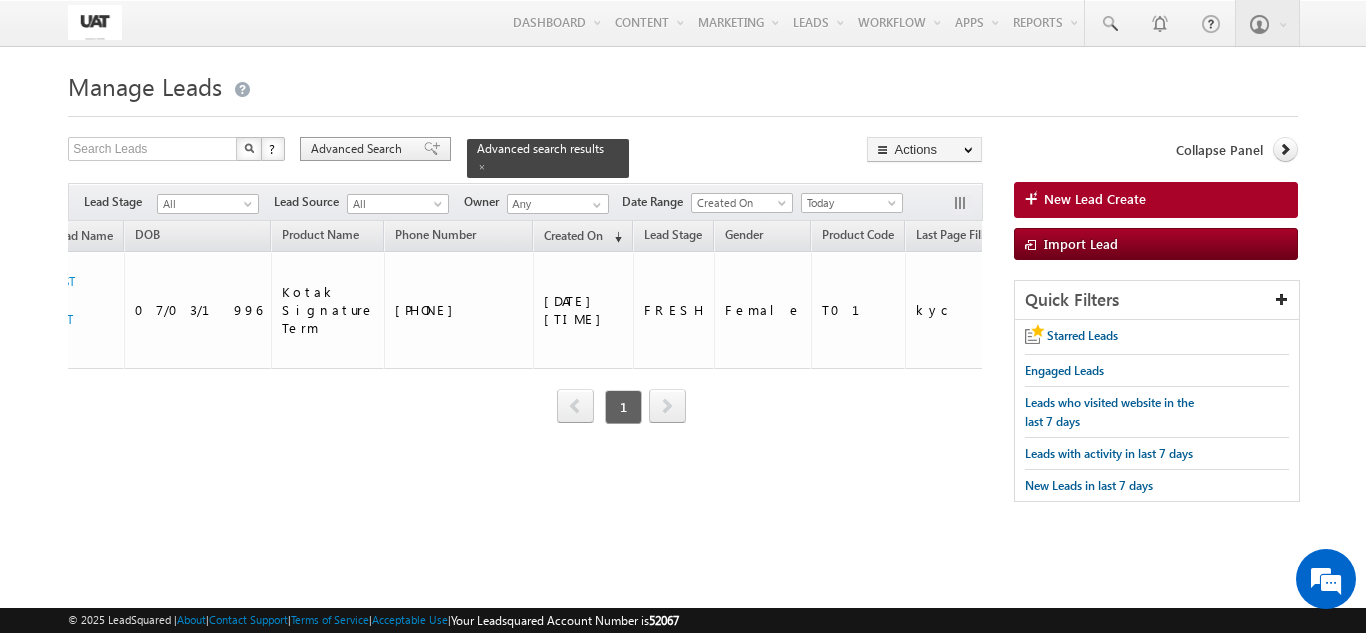 click on "Advanced Search" at bounding box center (359, 149) 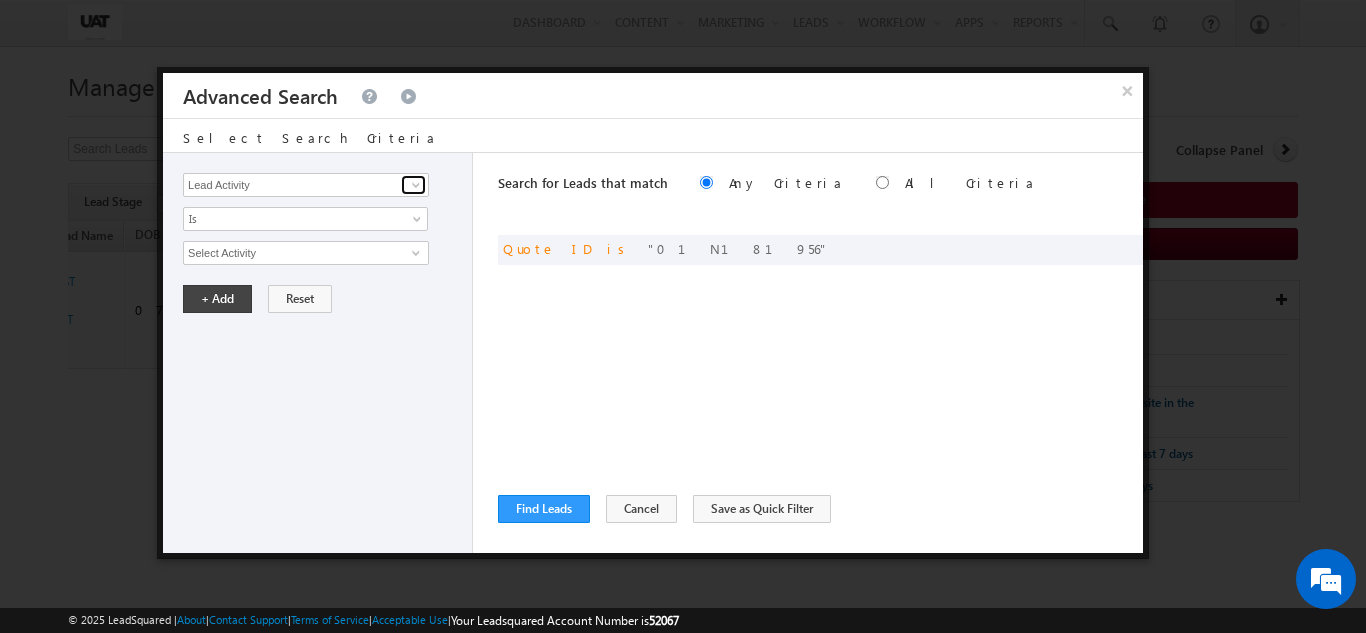 click at bounding box center (413, 185) 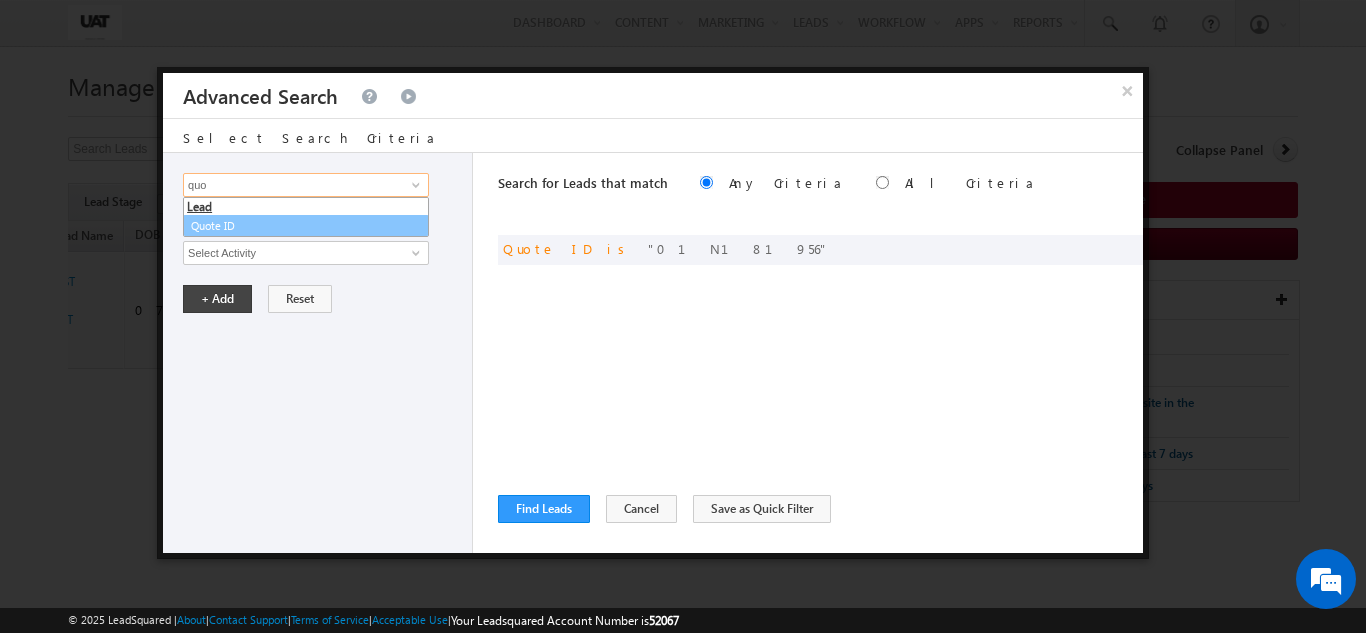 click on "Quote ID" at bounding box center [306, 226] 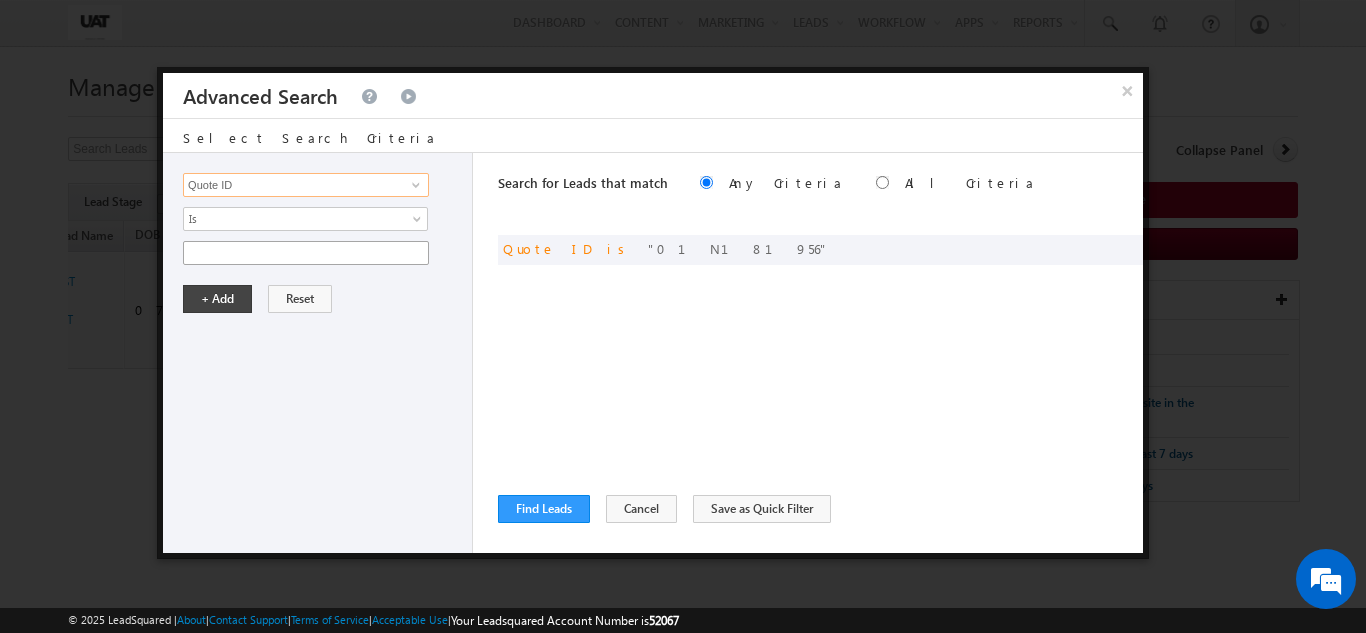 type on "Quote ID" 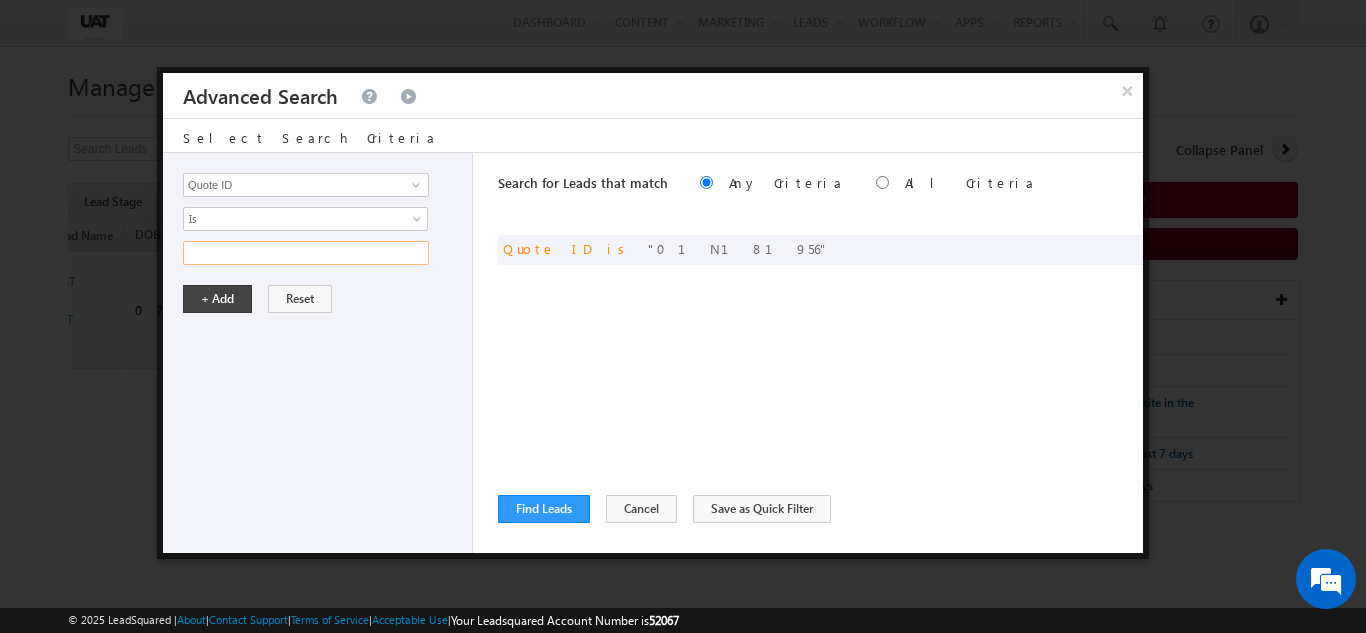 click at bounding box center [306, 253] 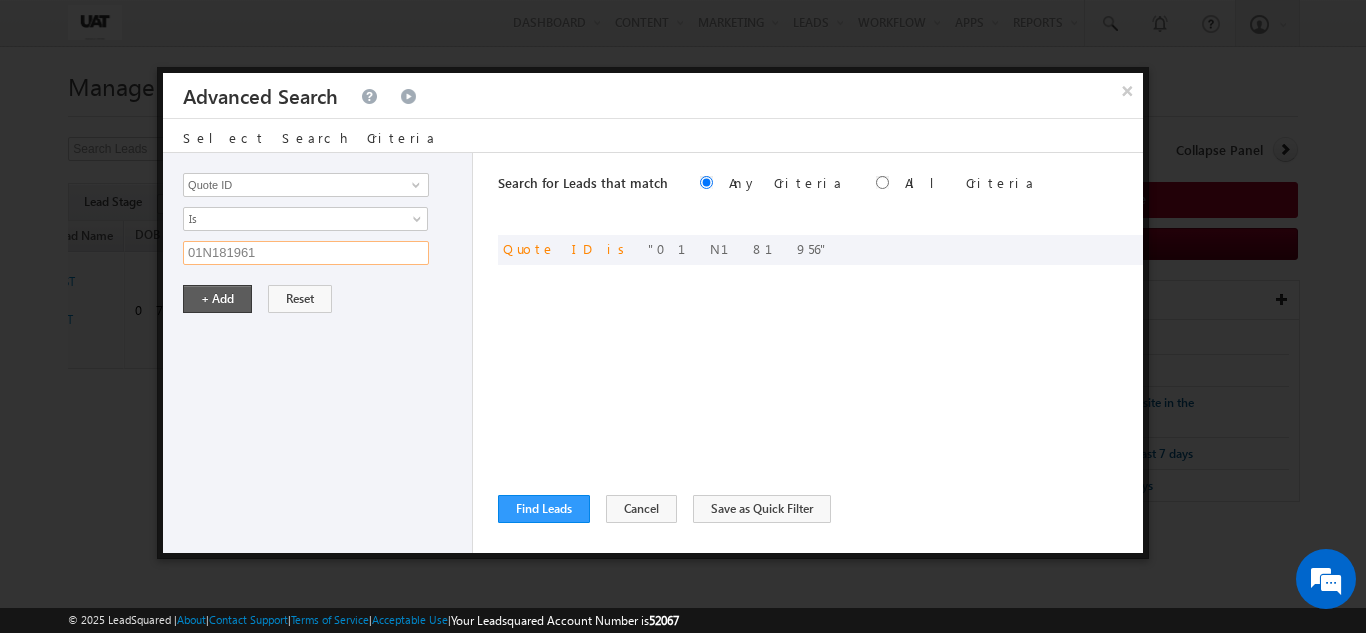 type on "01N181961" 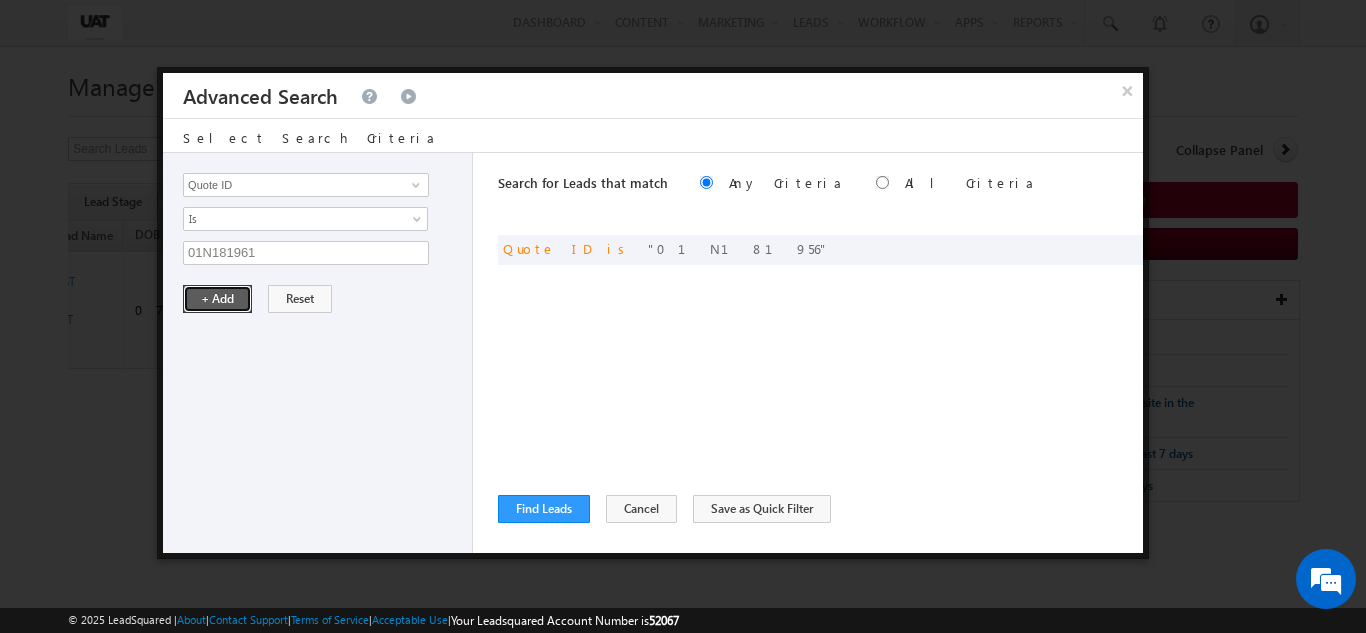 click on "+ Add" at bounding box center [217, 299] 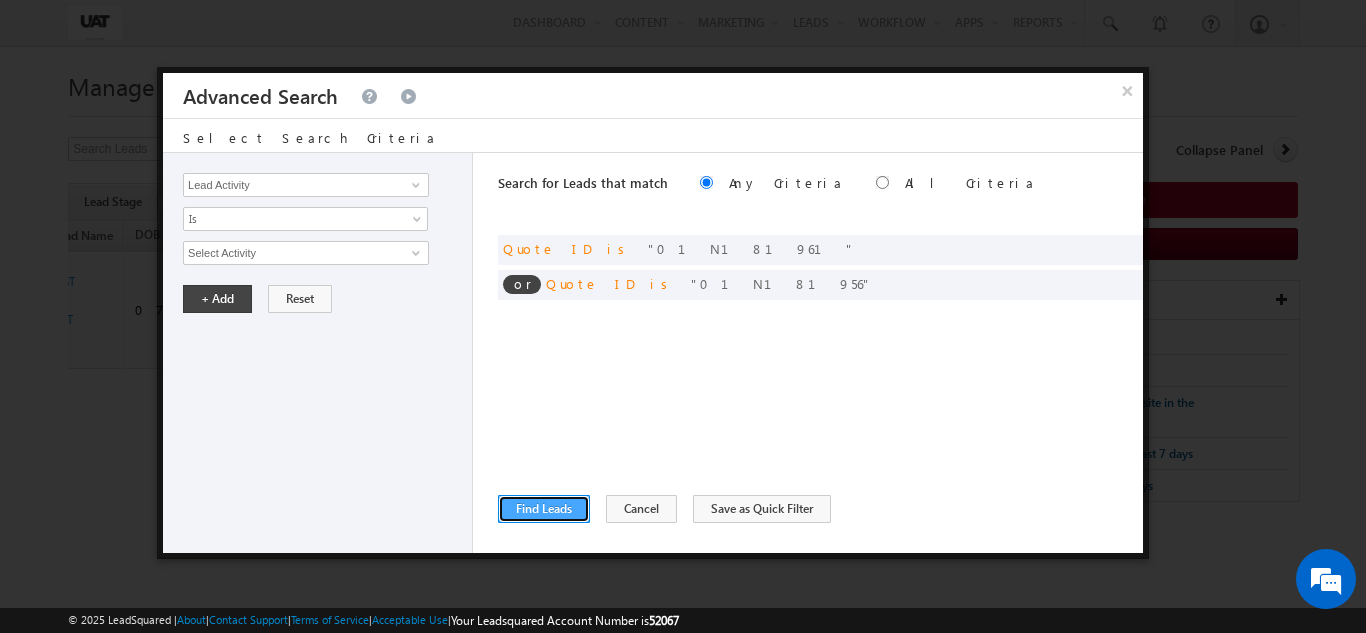 click on "Find Leads" at bounding box center (544, 509) 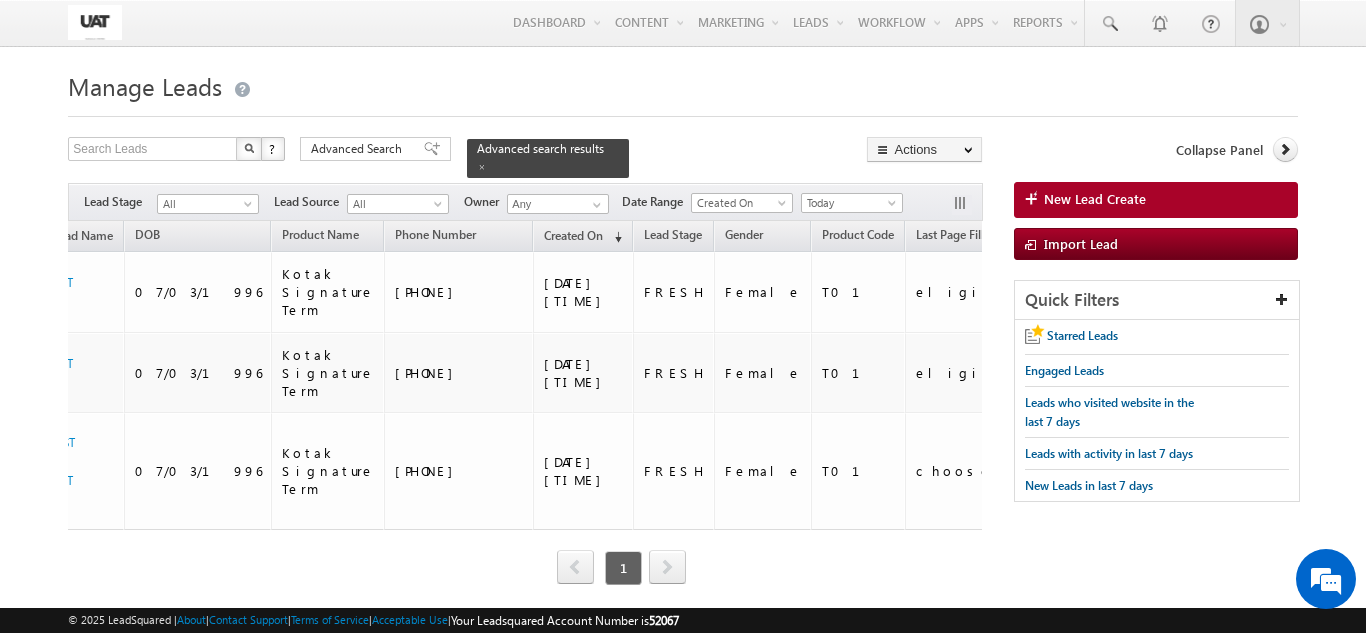 scroll, scrollTop: 0, scrollLeft: 0, axis: both 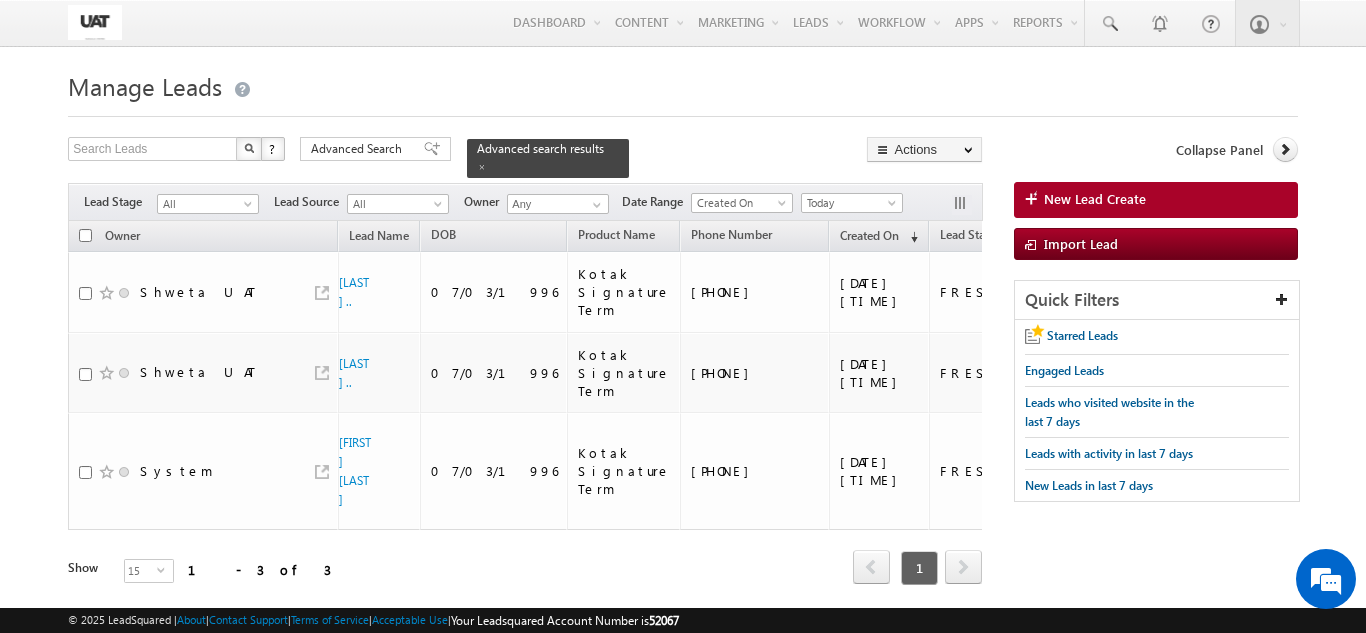 click on "Advanced Search" at bounding box center (359, 149) 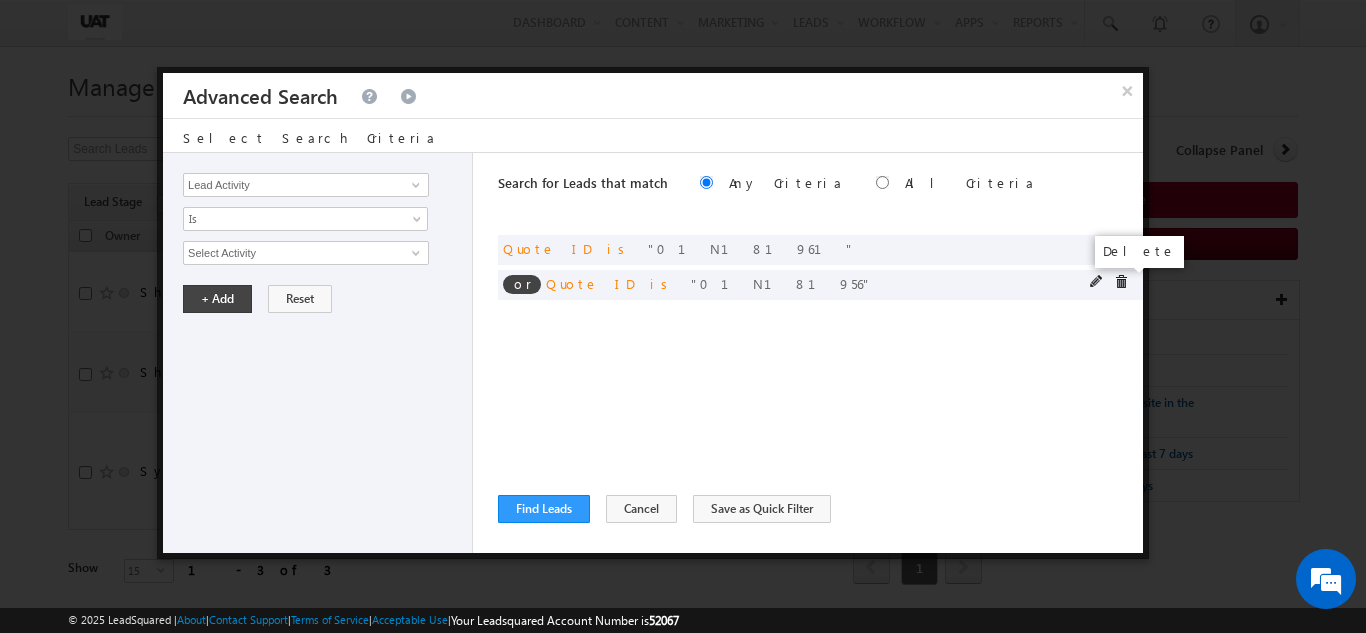 click at bounding box center [1121, 282] 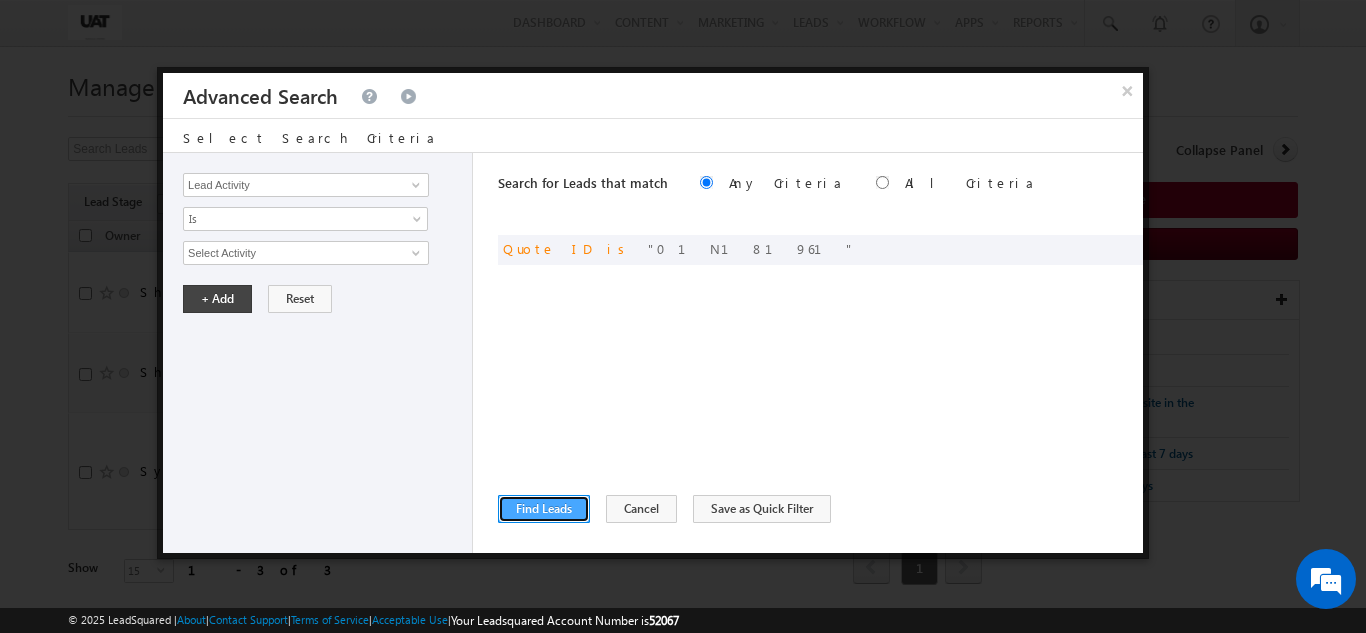 click on "Find Leads" at bounding box center (544, 509) 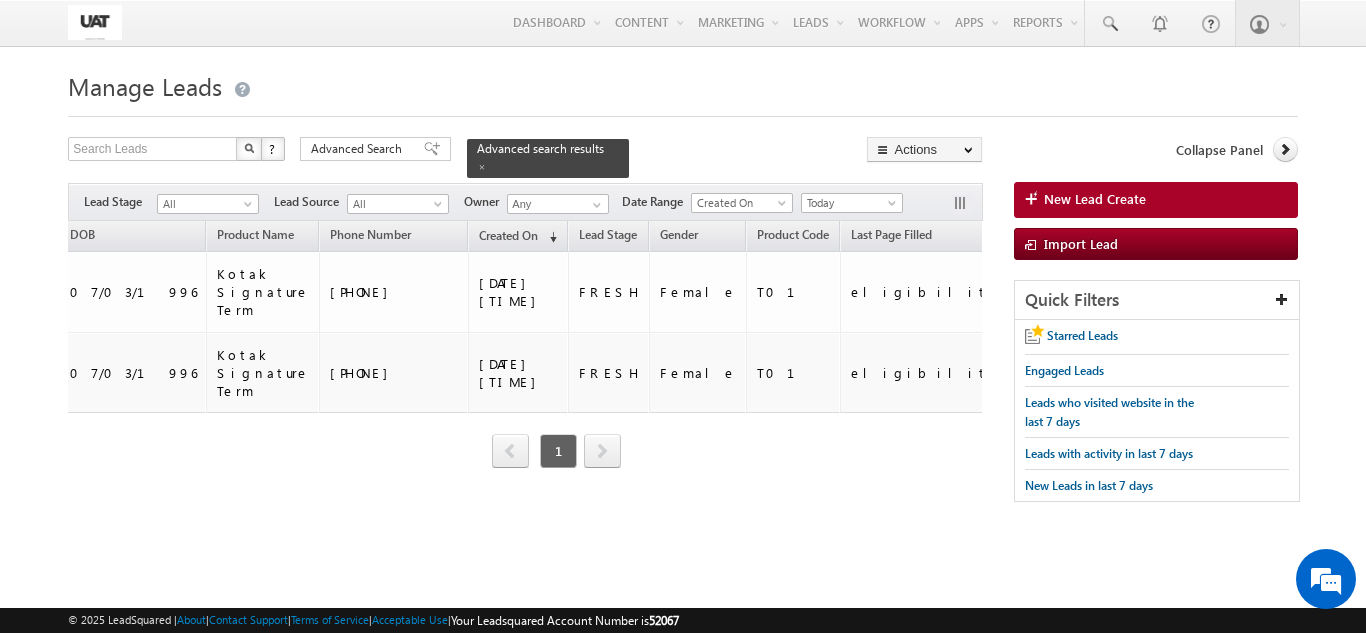 scroll, scrollTop: 0, scrollLeft: 0, axis: both 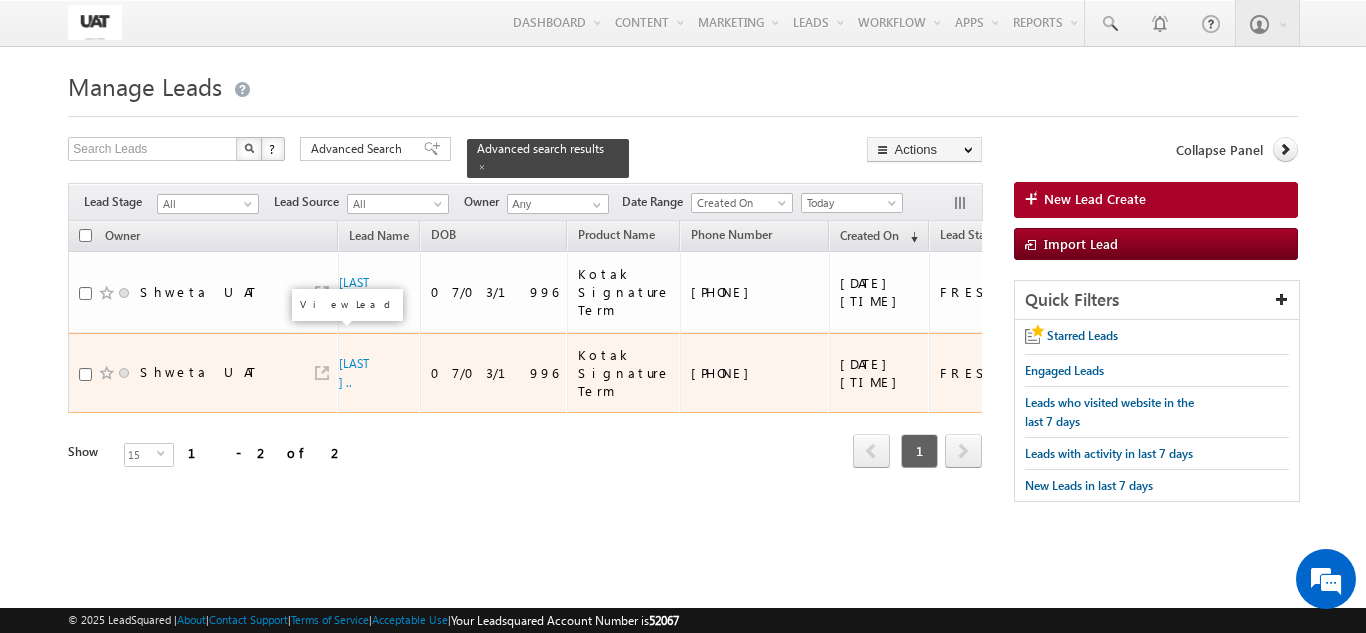 click at bounding box center (322, 373) 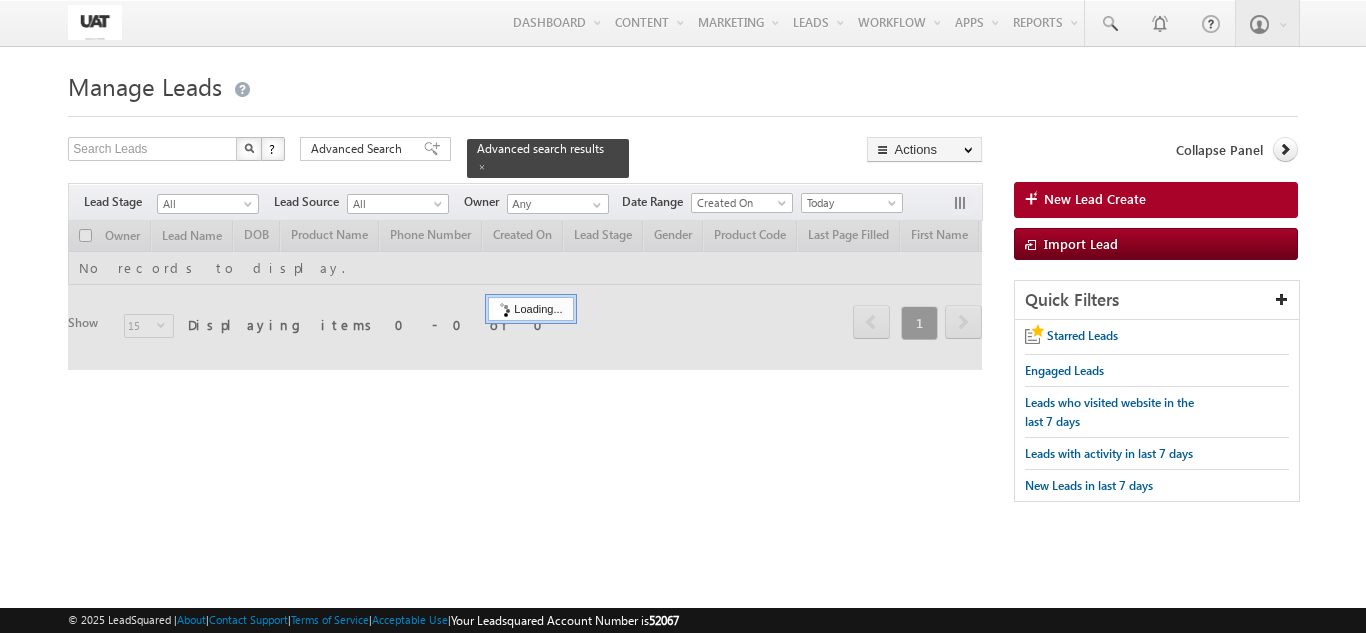 scroll, scrollTop: 0, scrollLeft: 0, axis: both 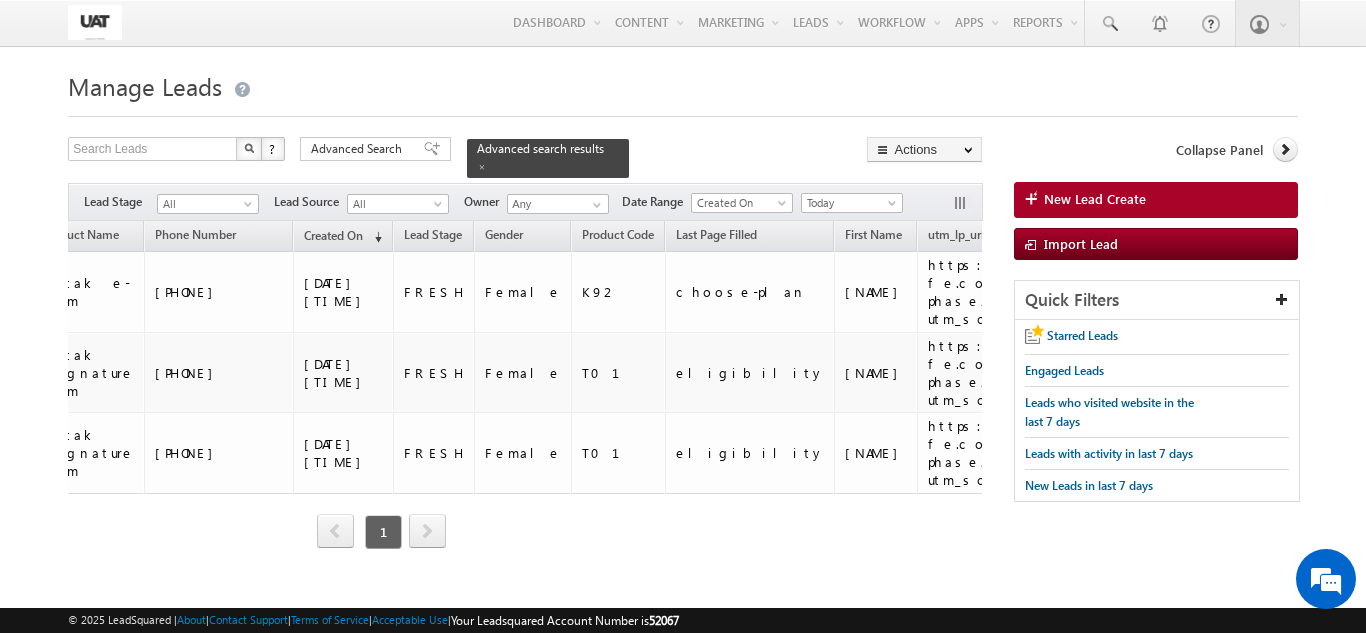 drag, startPoint x: 337, startPoint y: 512, endPoint x: 371, endPoint y: 505, distance: 34.713108 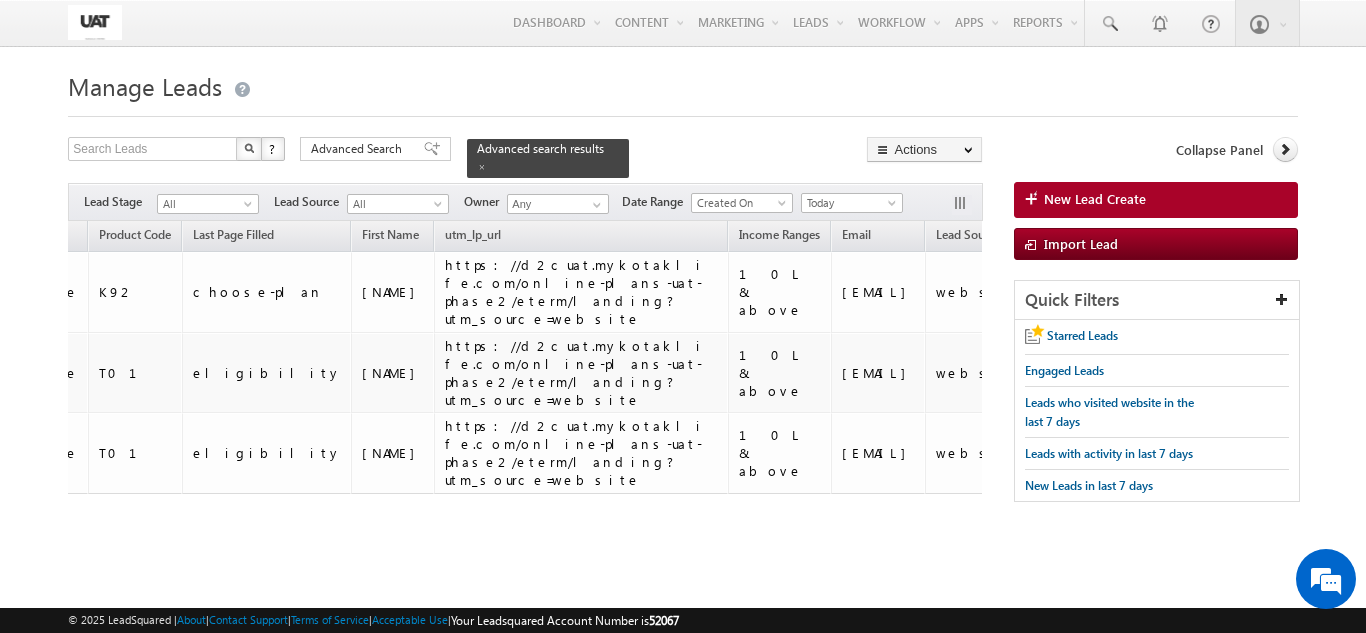 scroll, scrollTop: 0, scrollLeft: 759, axis: horizontal 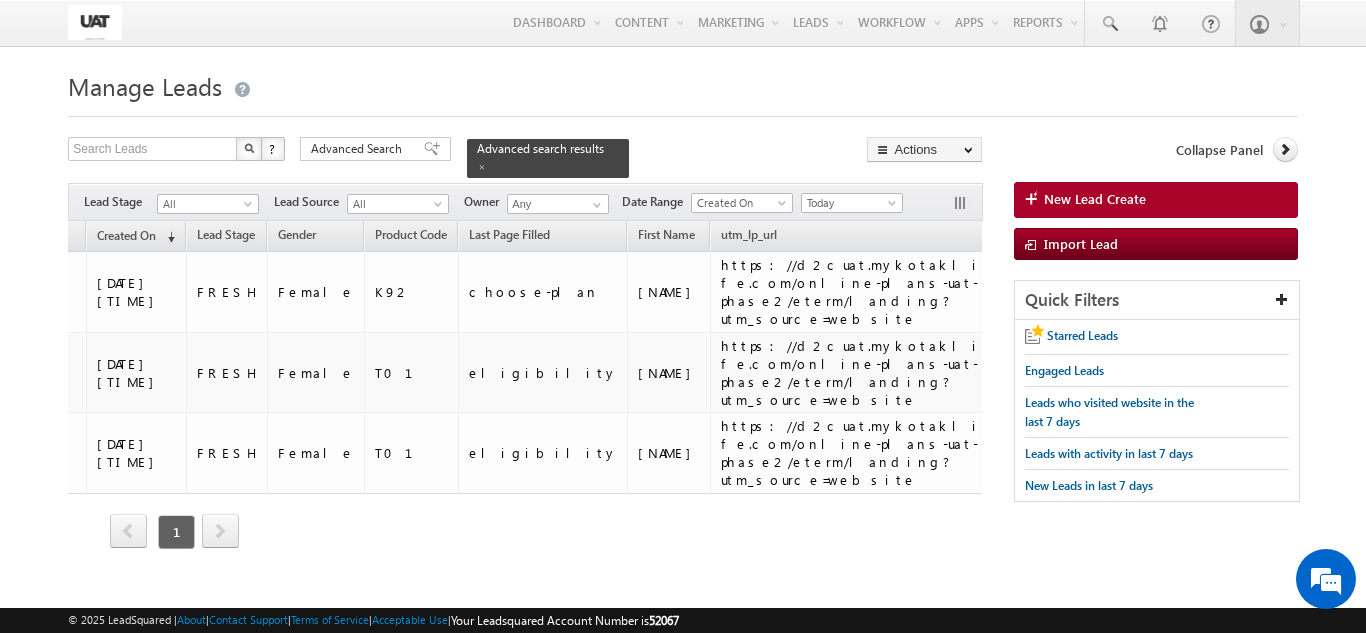 click on "Filters
Lead Stage
All All
Lead Source
All All
Owner
Any Any
Date Range Go 08/05/2025" at bounding box center (525, 202) 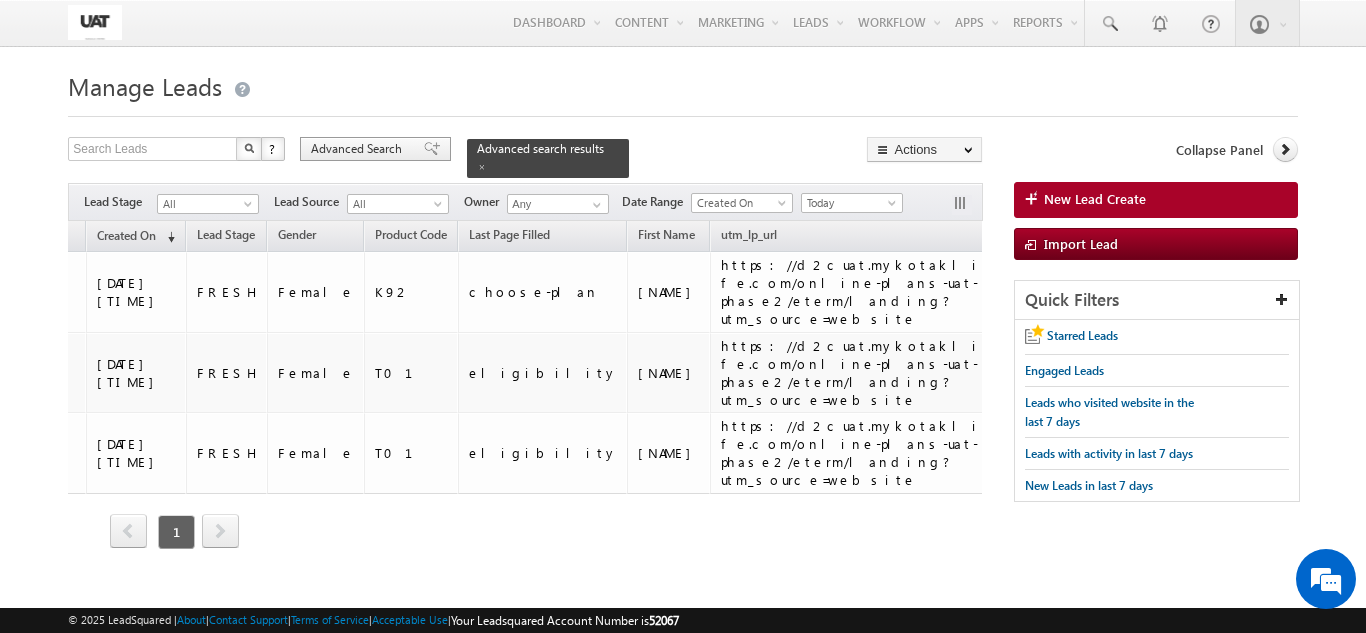 click on "Advanced Search" at bounding box center [359, 149] 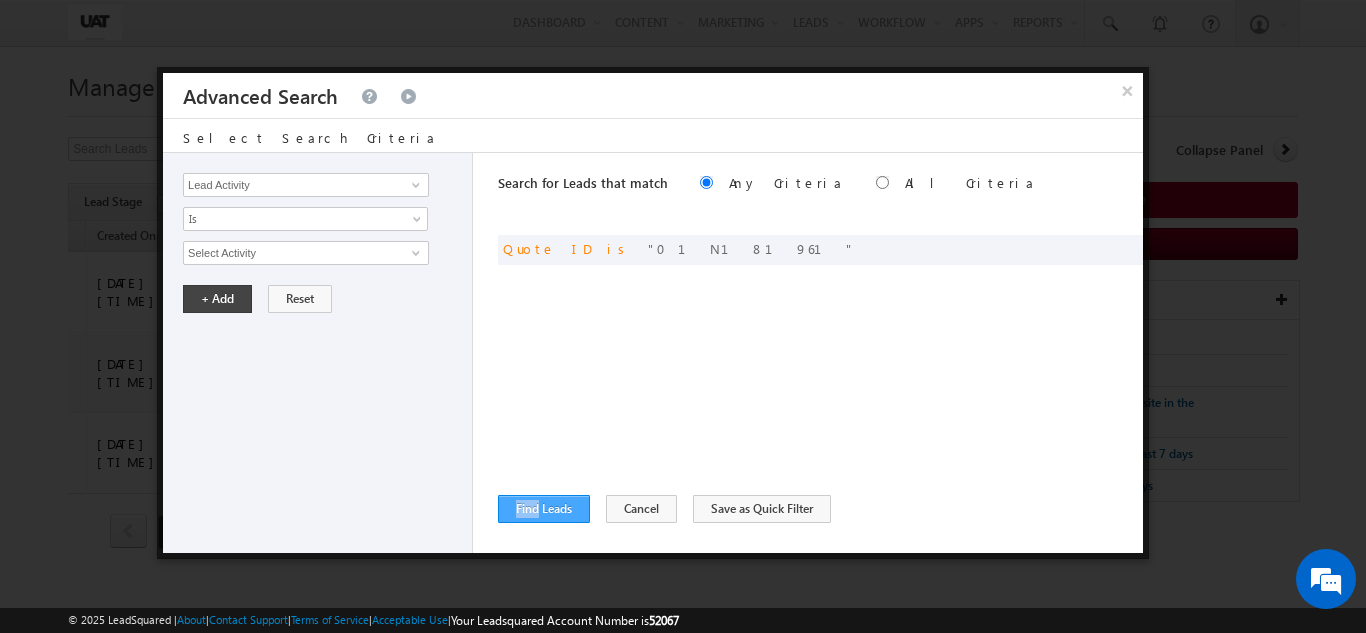 click on "Search for Leads that match
Any Criteria
All Criteria
Note that the current triggering entity  is not considered  in the condition
If more than one opportunities are returned, the opportunity which is  most recently created  will be considered.
Descending
Ascending
or  Quote ID   is   01N181961
ReLoad" at bounding box center [820, 353] 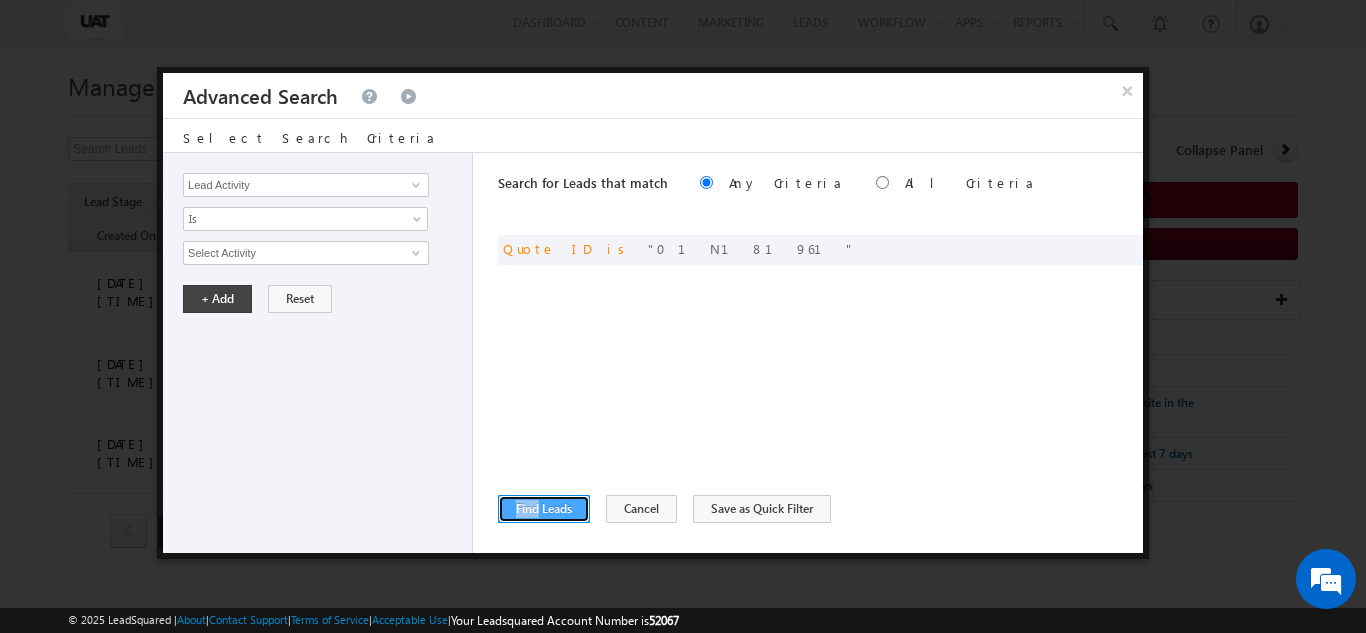 click on "Find Leads" at bounding box center (544, 509) 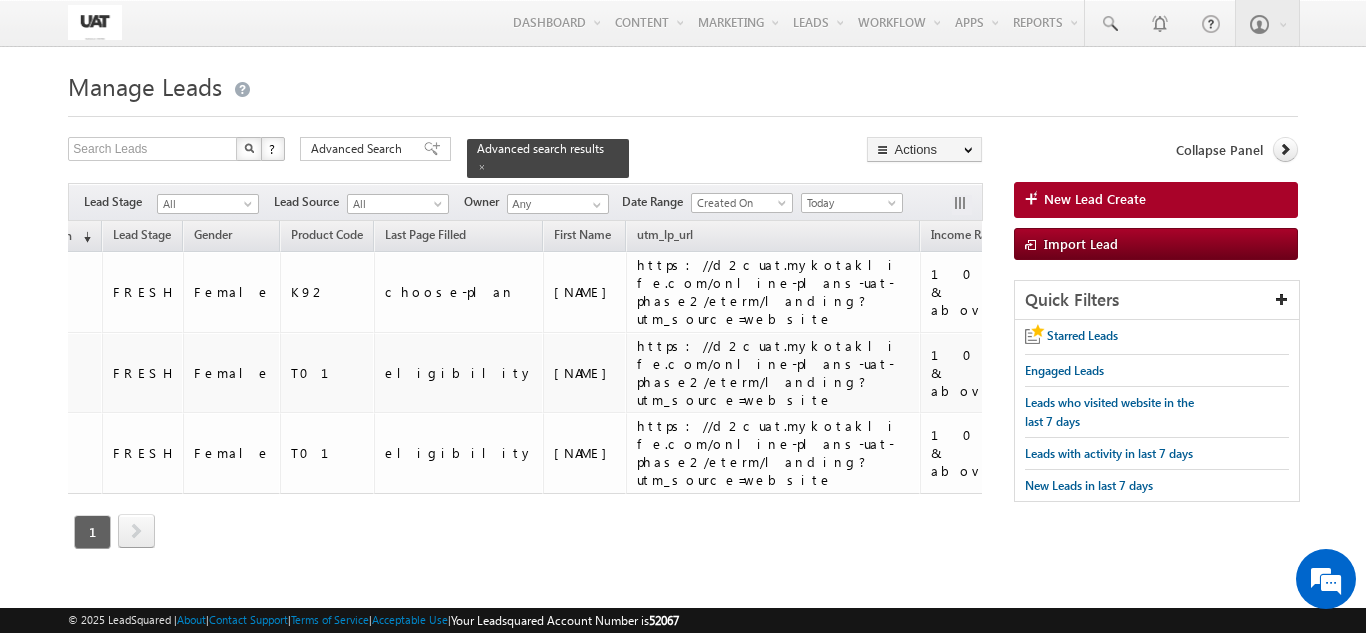 scroll, scrollTop: 0, scrollLeft: 742, axis: horizontal 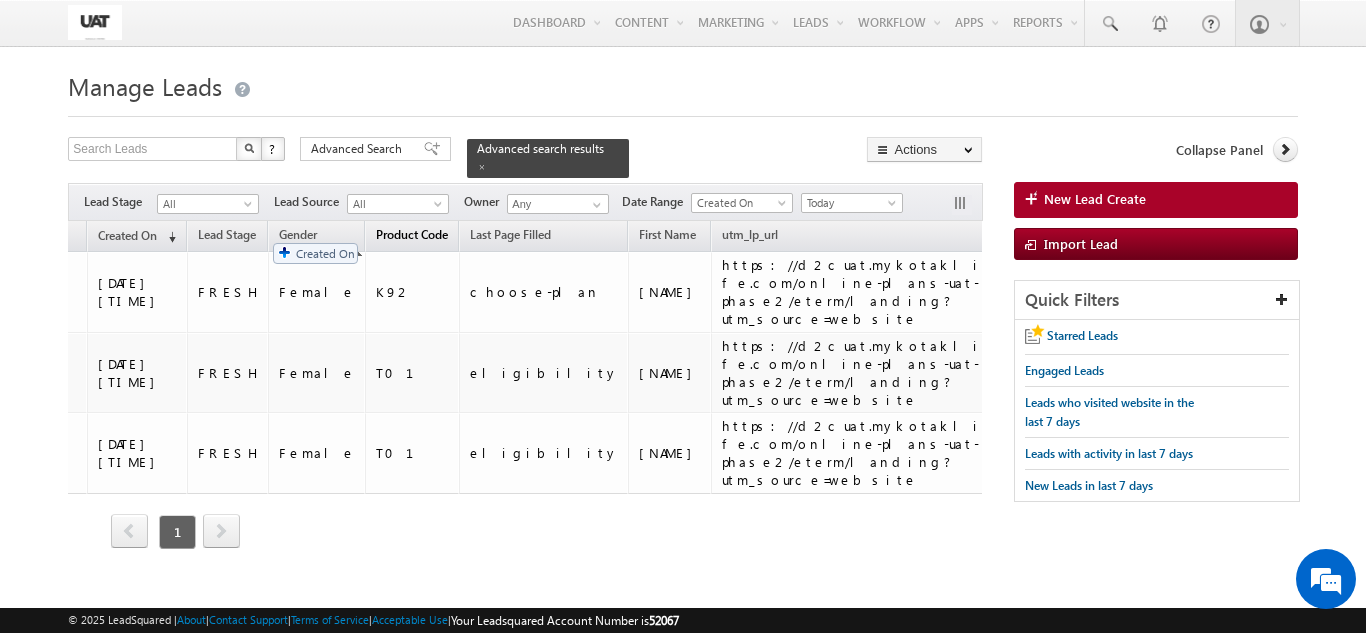 drag, startPoint x: 83, startPoint y: 218, endPoint x: 263, endPoint y: 233, distance: 180.62392 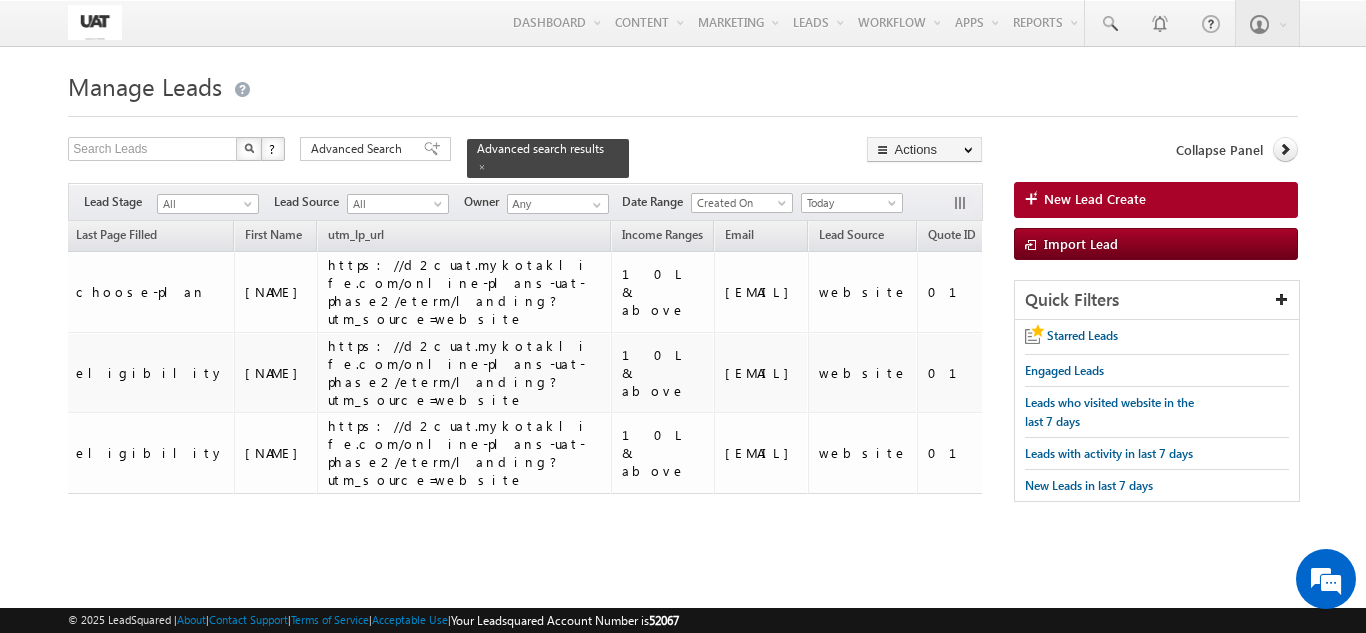 scroll, scrollTop: 0, scrollLeft: 1146, axis: horizontal 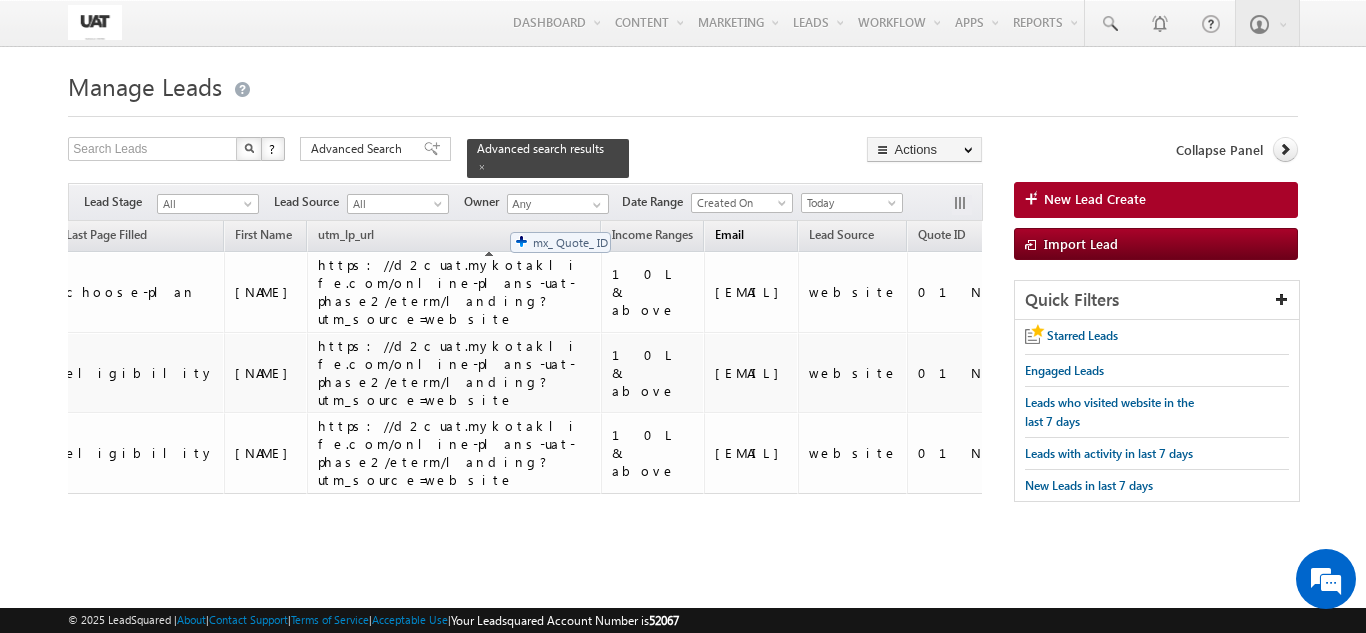 drag, startPoint x: 724, startPoint y: 222, endPoint x: 500, endPoint y: 222, distance: 224 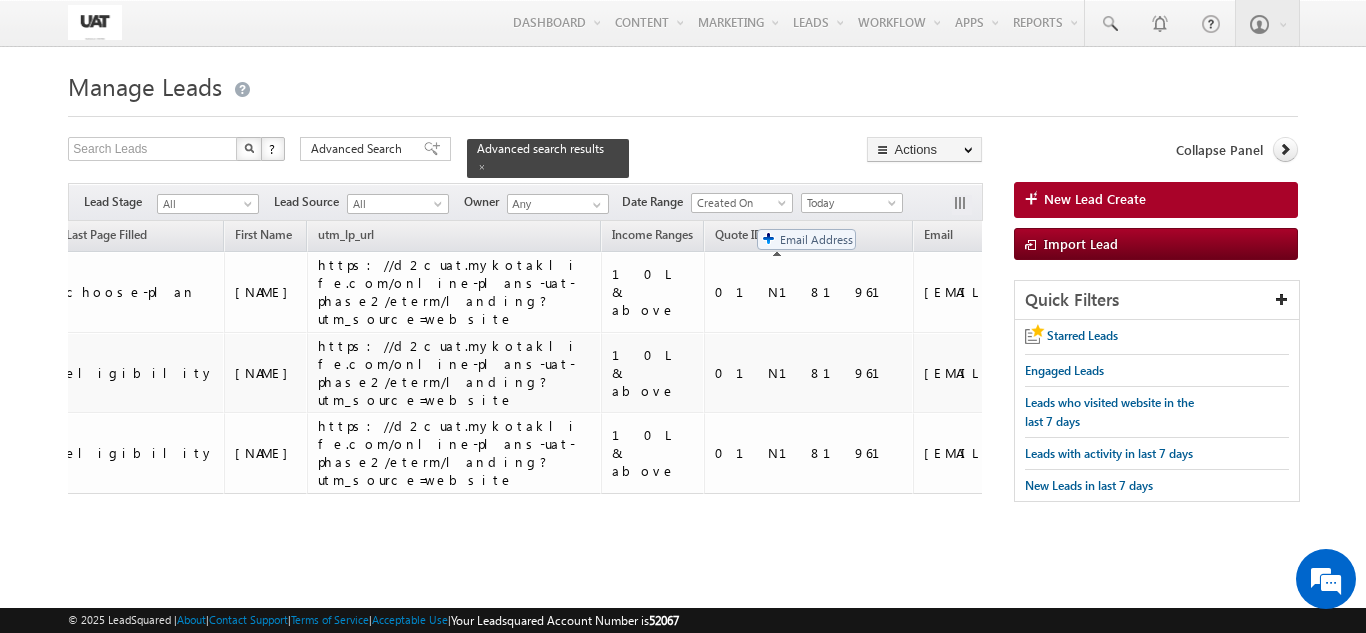 drag, startPoint x: 625, startPoint y: 219, endPoint x: 747, endPoint y: 219, distance: 122 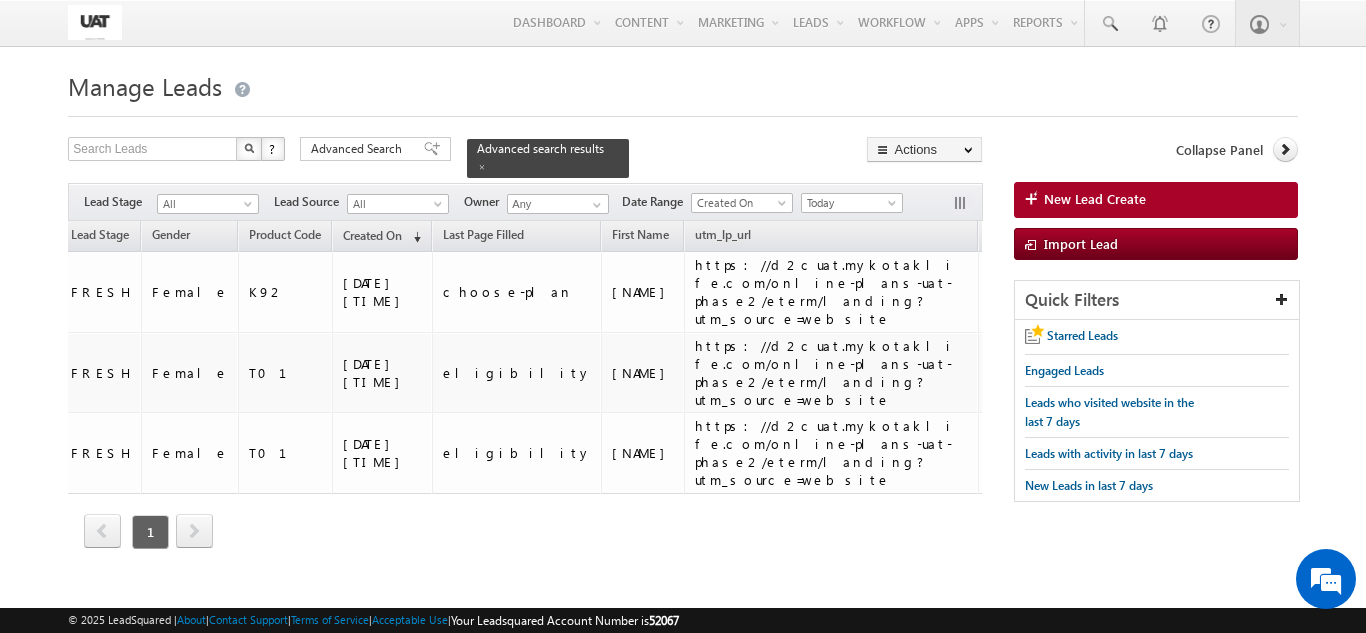 scroll, scrollTop: 0, scrollLeft: 759, axis: horizontal 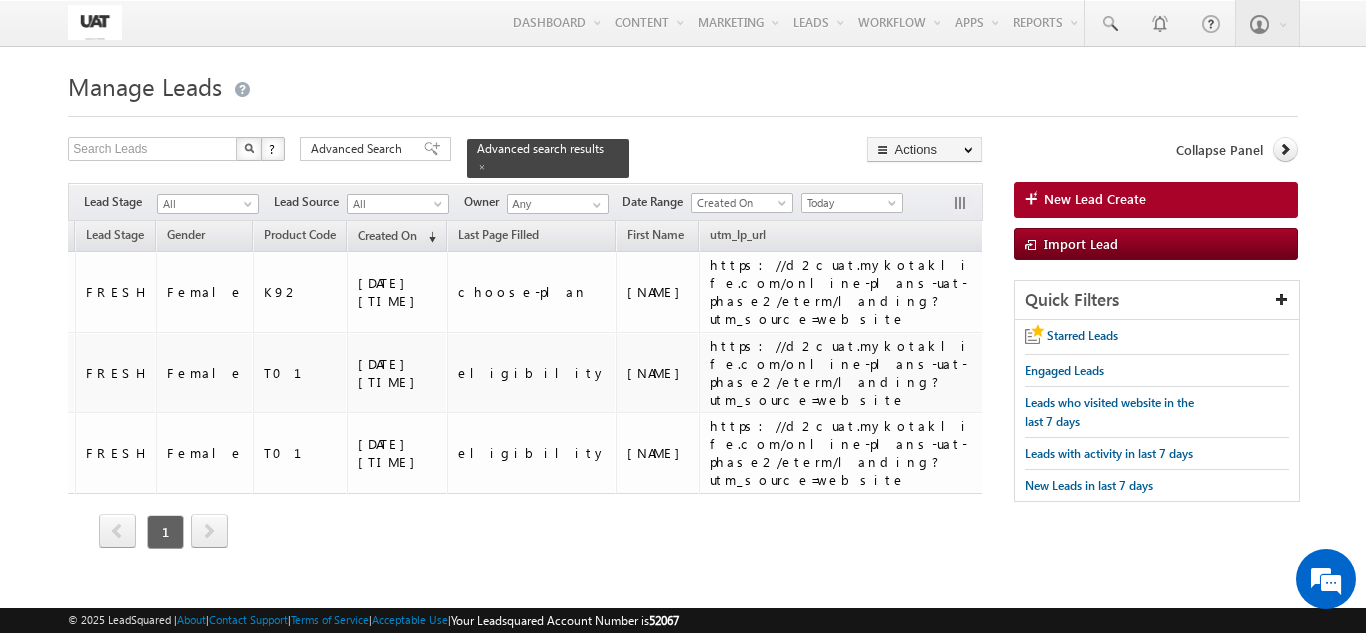 click on "Tags
×
Select at-least one lead to tag...
×
Close
Owner
Lead Name
DOB" at bounding box center (525, 412) 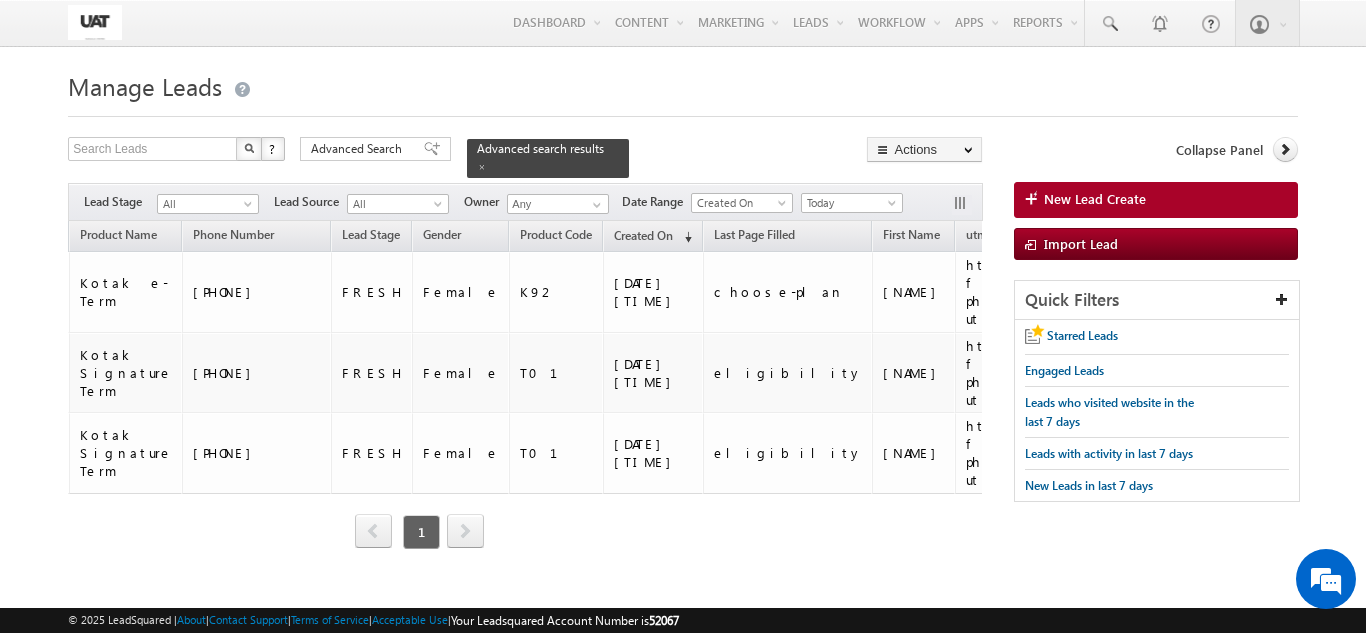 scroll, scrollTop: 0, scrollLeft: 477, axis: horizontal 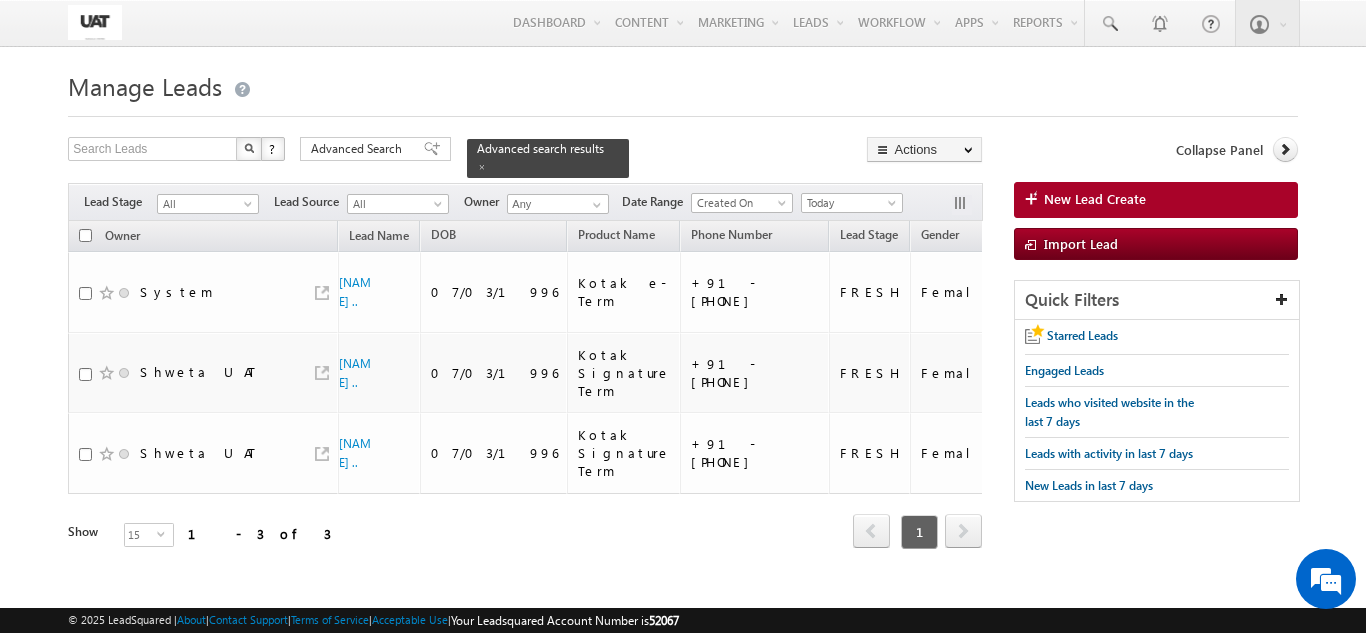 drag, startPoint x: 208, startPoint y: 515, endPoint x: 287, endPoint y: 530, distance: 80.411446 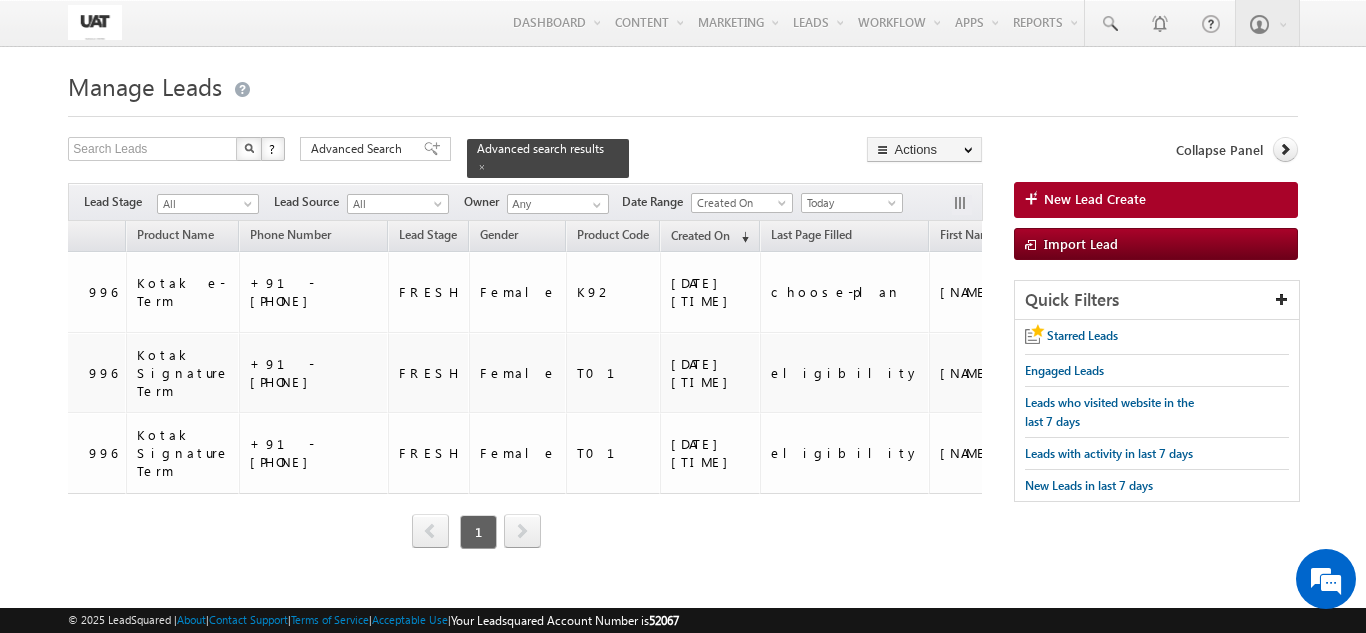 scroll, scrollTop: 0, scrollLeft: 488, axis: horizontal 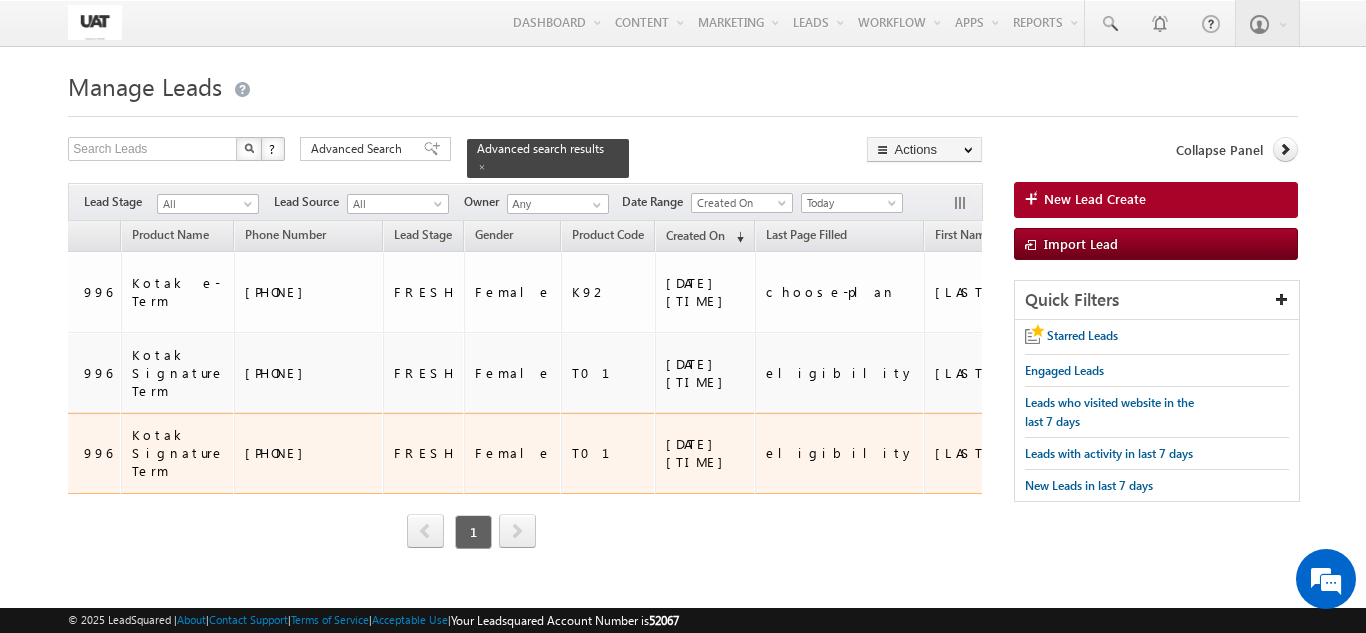 drag, startPoint x: 275, startPoint y: 397, endPoint x: 206, endPoint y: 397, distance: 69 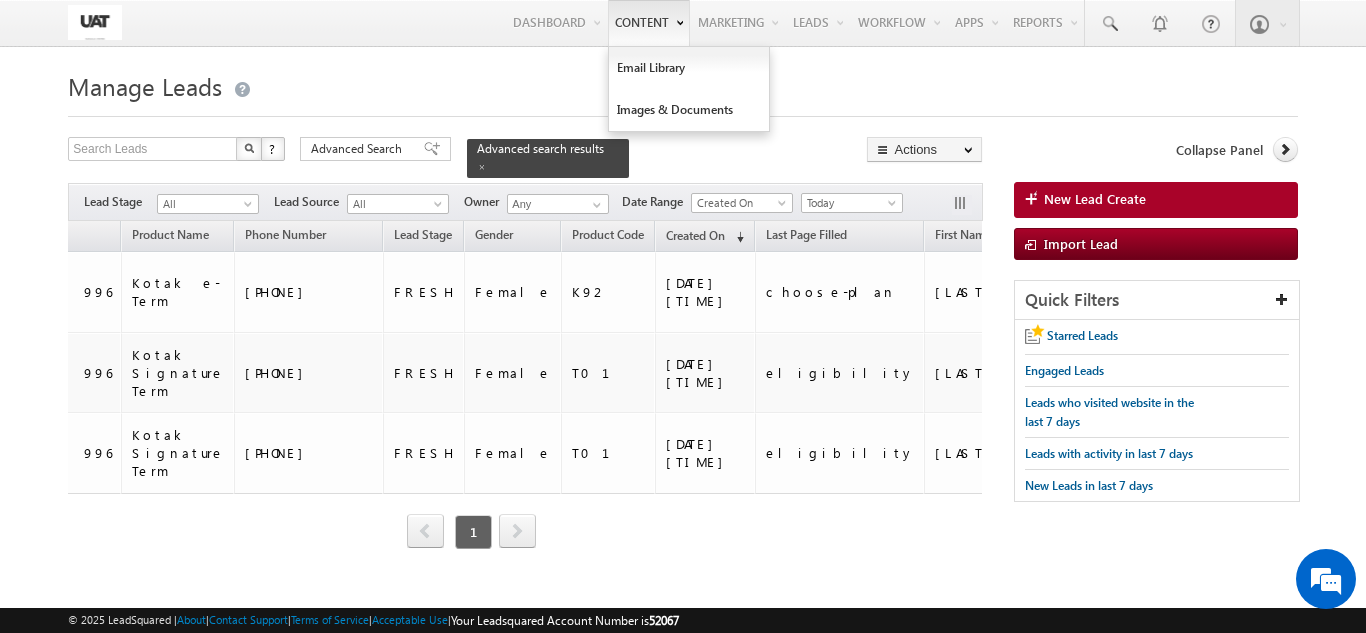 scroll, scrollTop: 0, scrollLeft: 0, axis: both 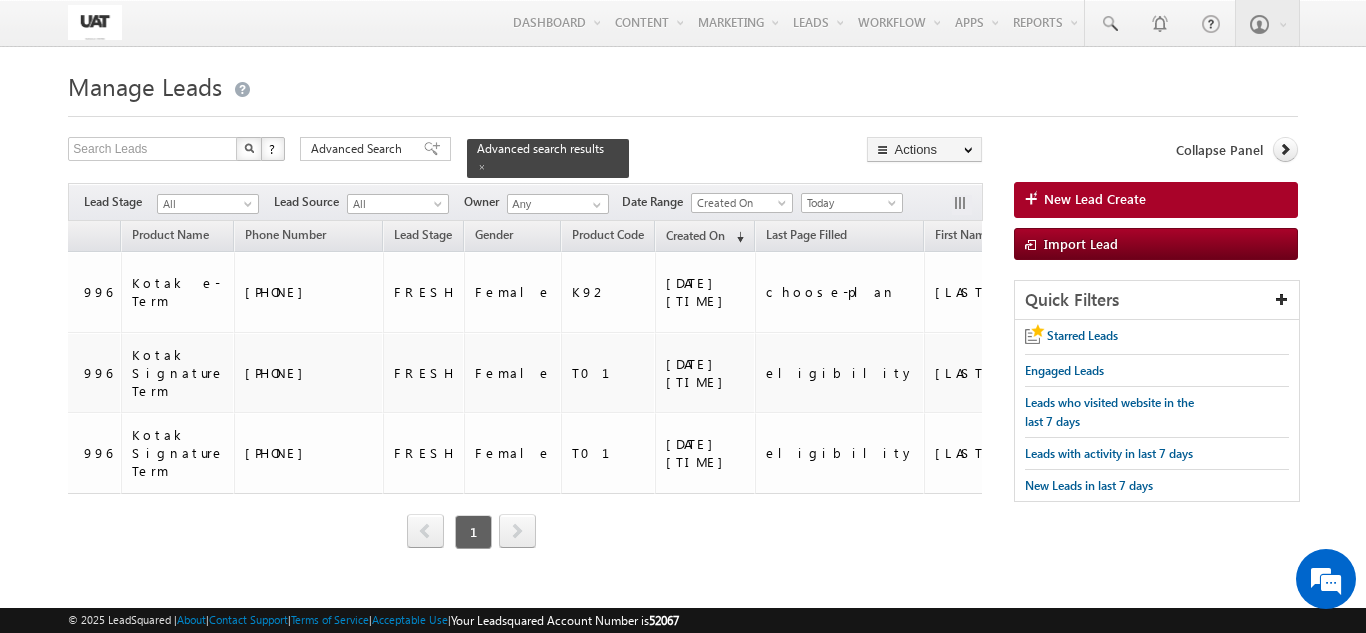drag, startPoint x: 283, startPoint y: 531, endPoint x: 343, endPoint y: 531, distance: 60 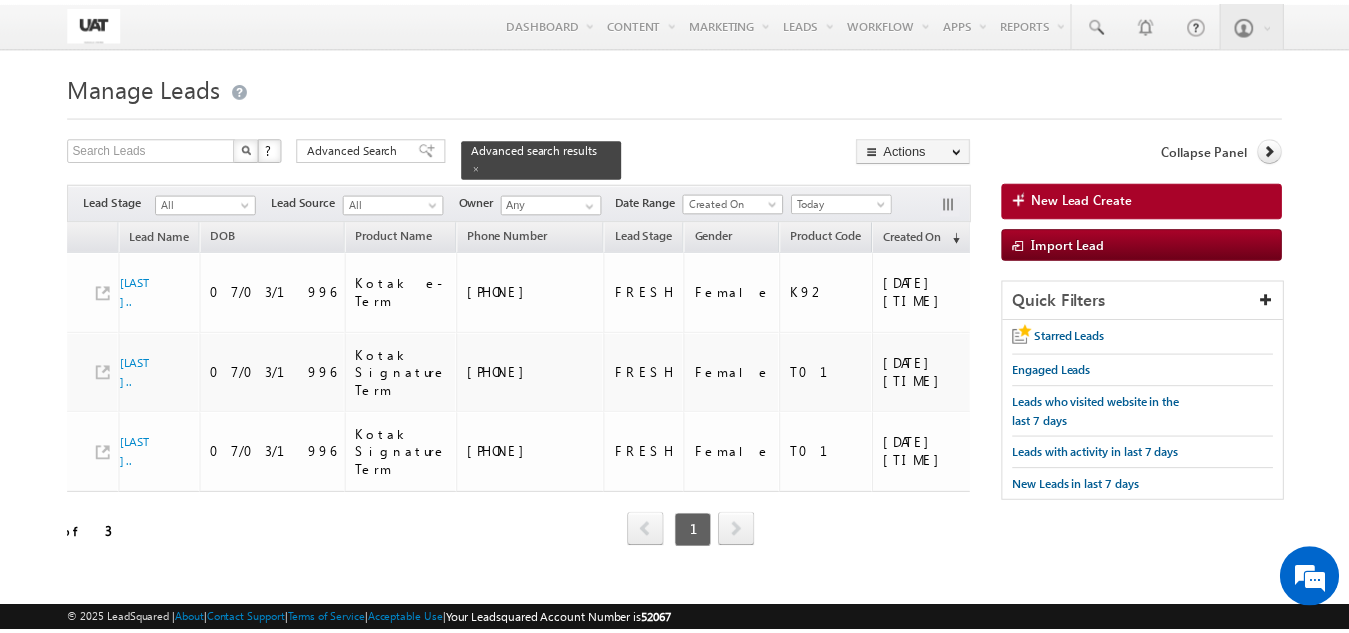 scroll, scrollTop: 0, scrollLeft: 0, axis: both 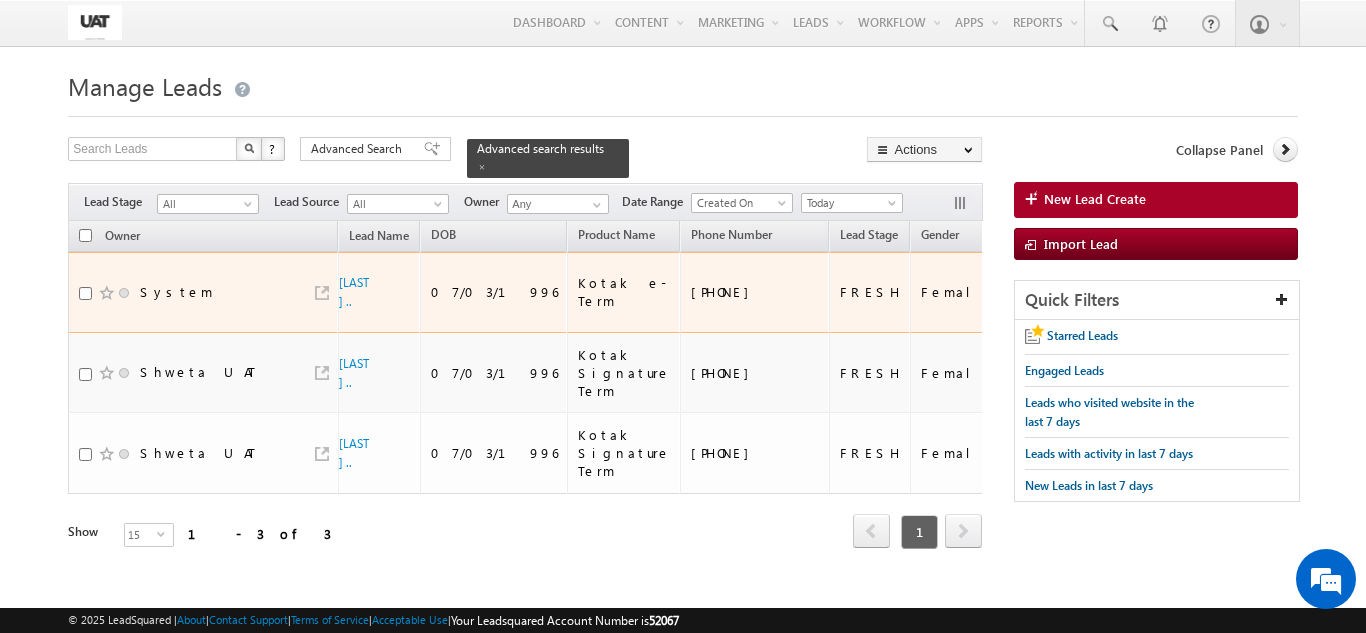 drag, startPoint x: 725, startPoint y: 279, endPoint x: 649, endPoint y: 270, distance: 76.53104 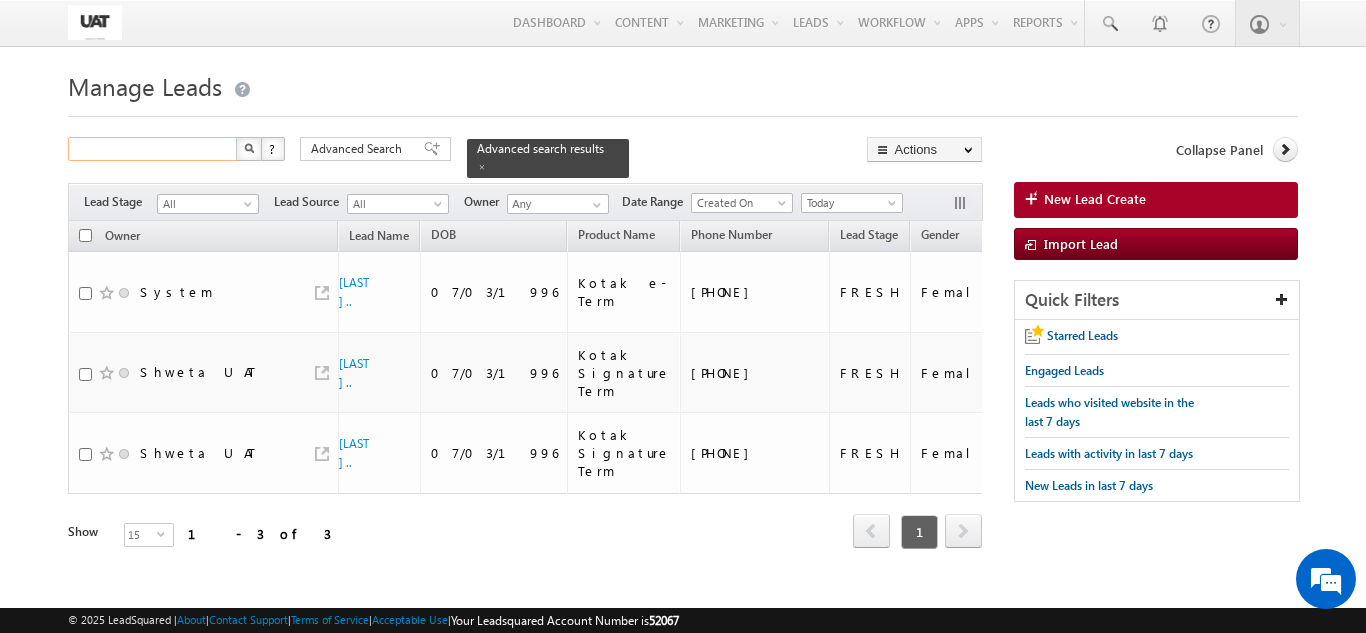 click at bounding box center [153, 149] 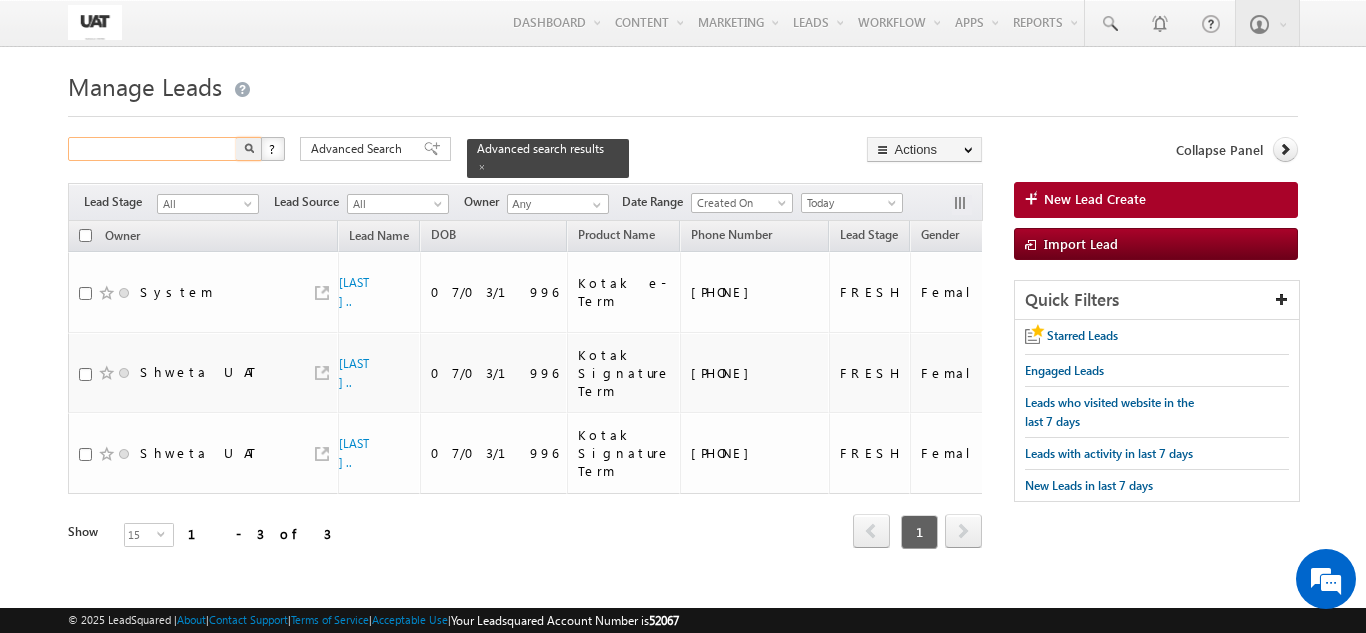 paste on "[PHONE]" 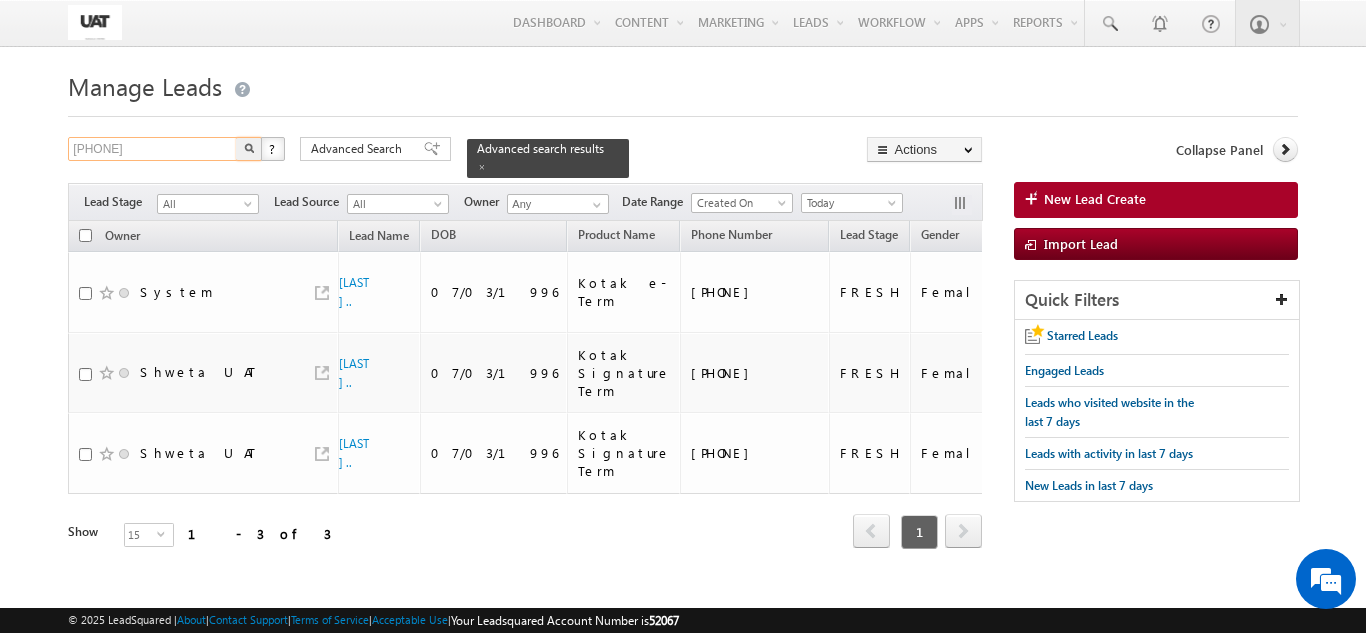 type on "[PHONE]" 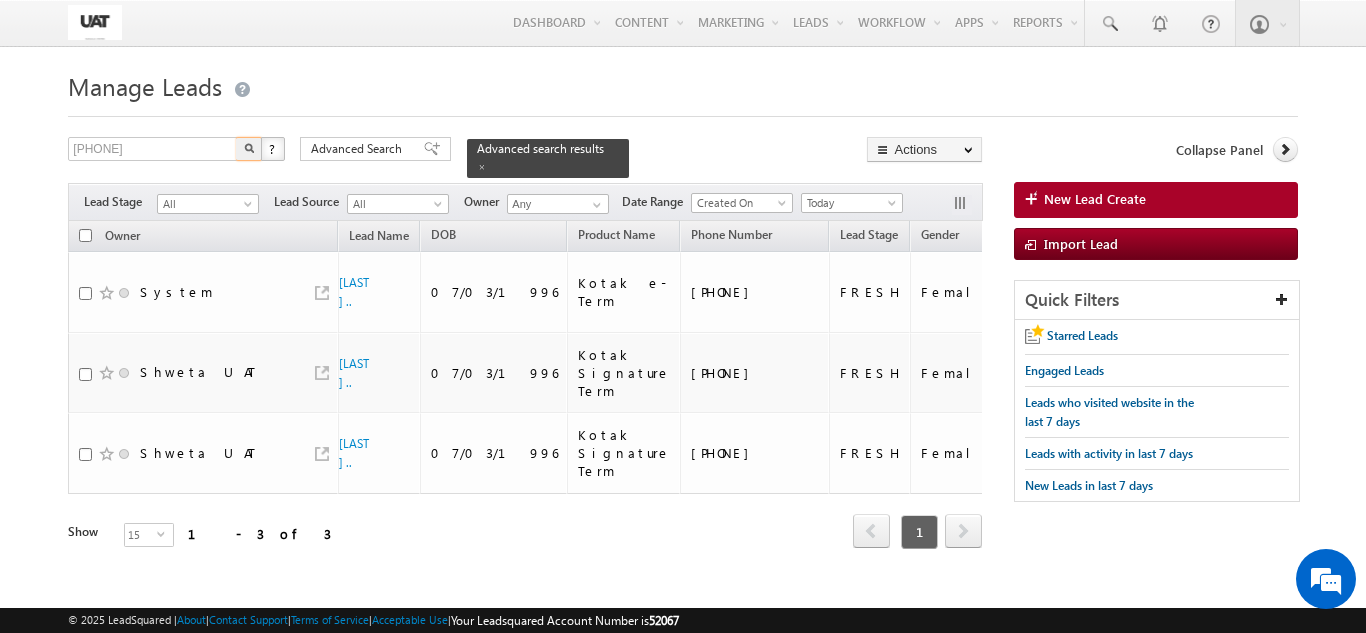 click at bounding box center [249, 148] 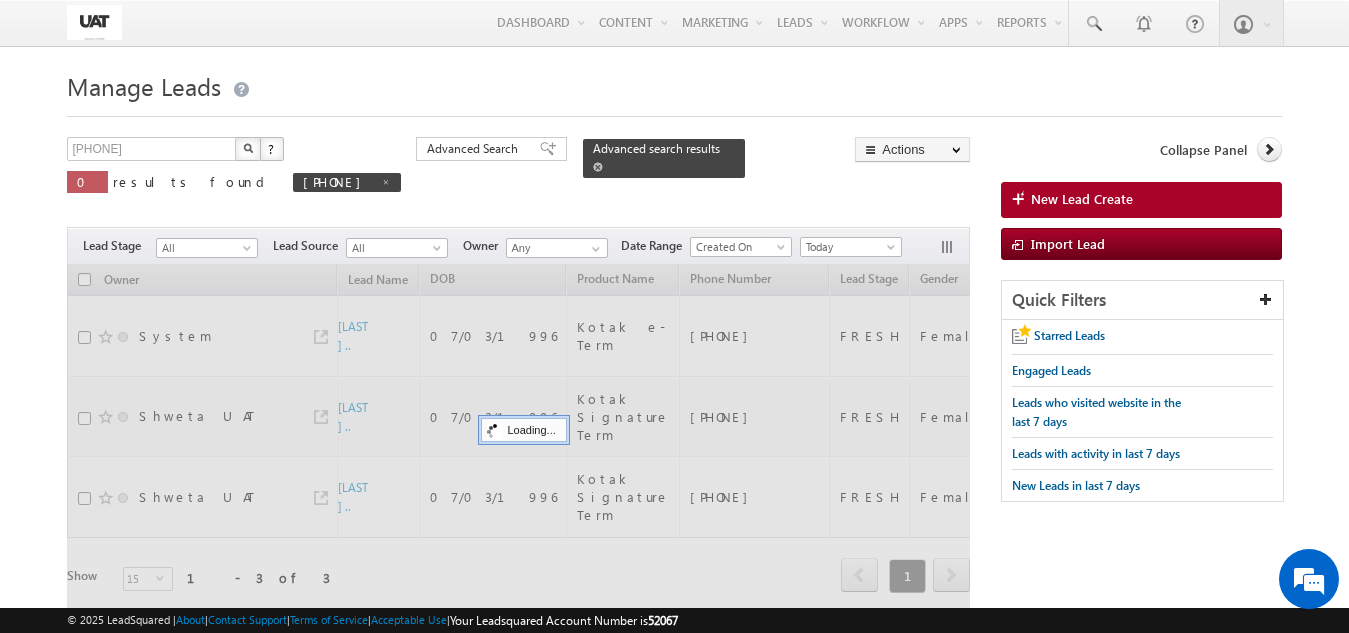 click on "Advanced search results" at bounding box center (664, 158) 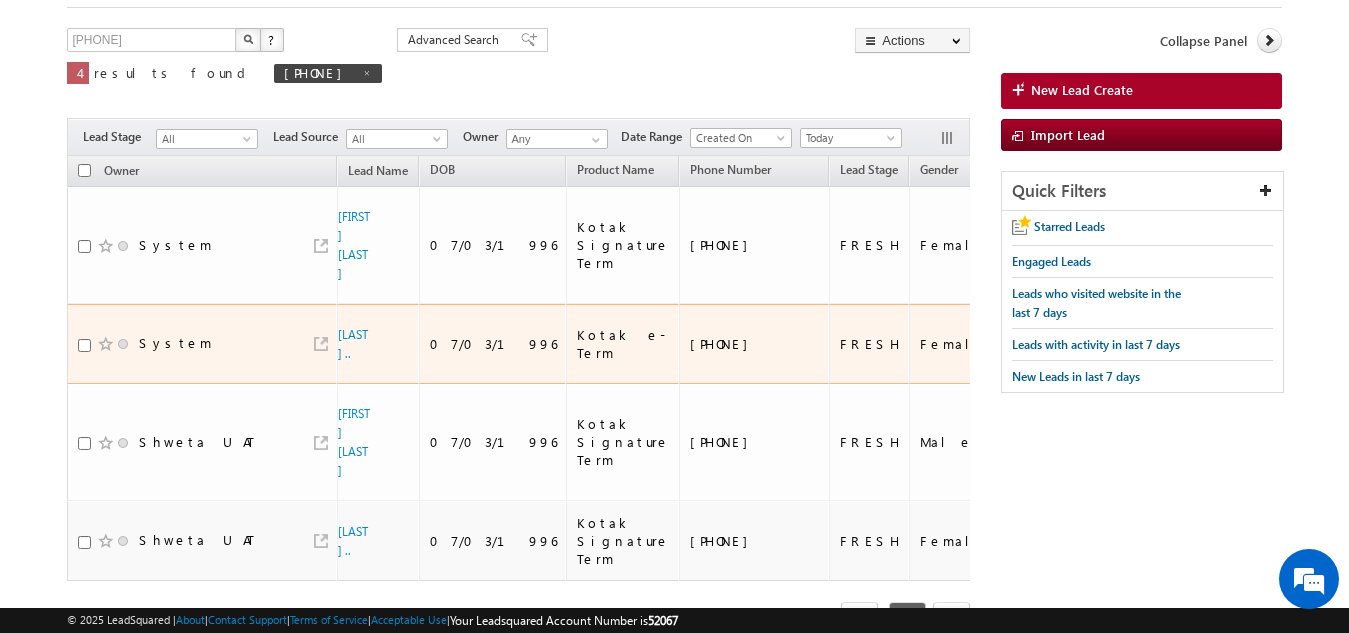 scroll, scrollTop: 111, scrollLeft: 0, axis: vertical 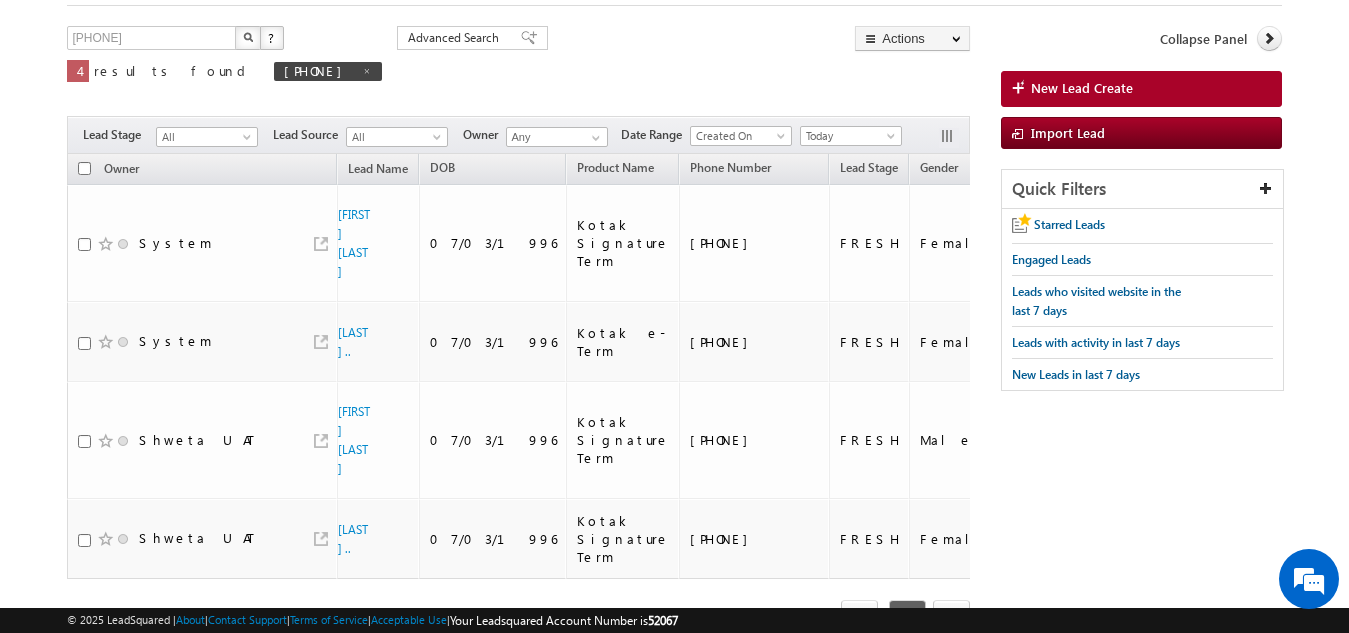 drag, startPoint x: 210, startPoint y: 539, endPoint x: 270, endPoint y: 536, distance: 60.074955 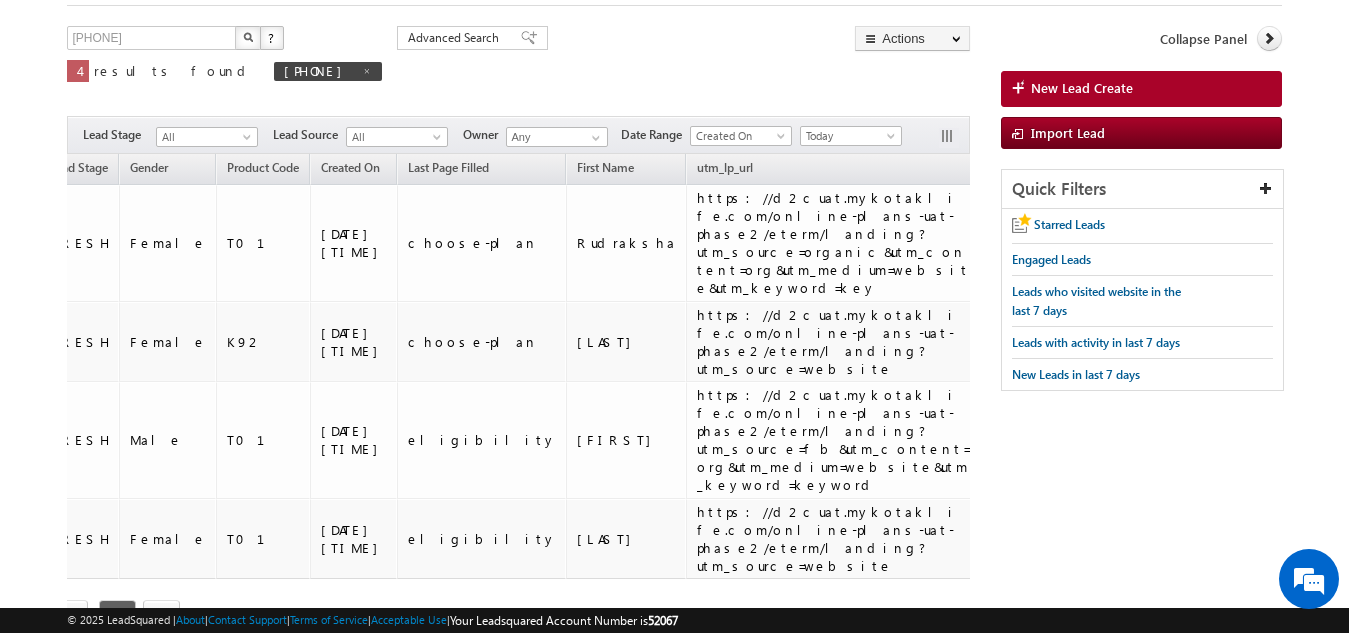 click on "Owner
Lead Name
DOB
Product Name
Phone Number" at bounding box center (518, 409) 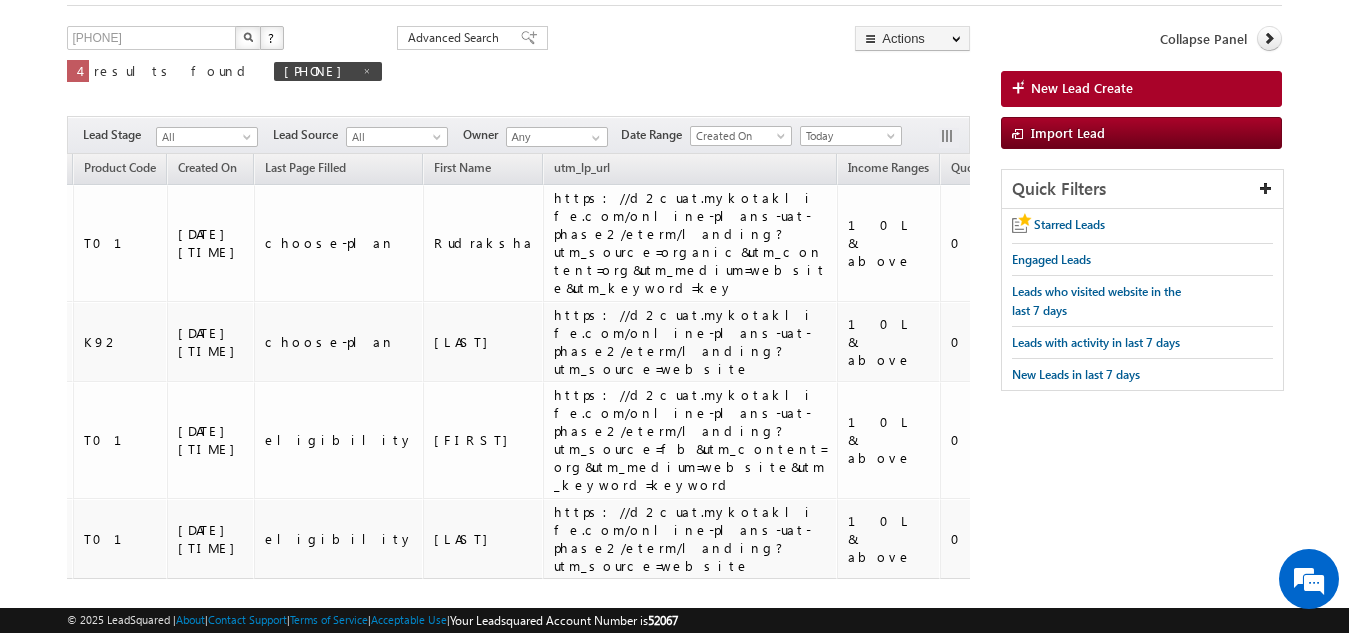 scroll, scrollTop: 0, scrollLeft: 939, axis: horizontal 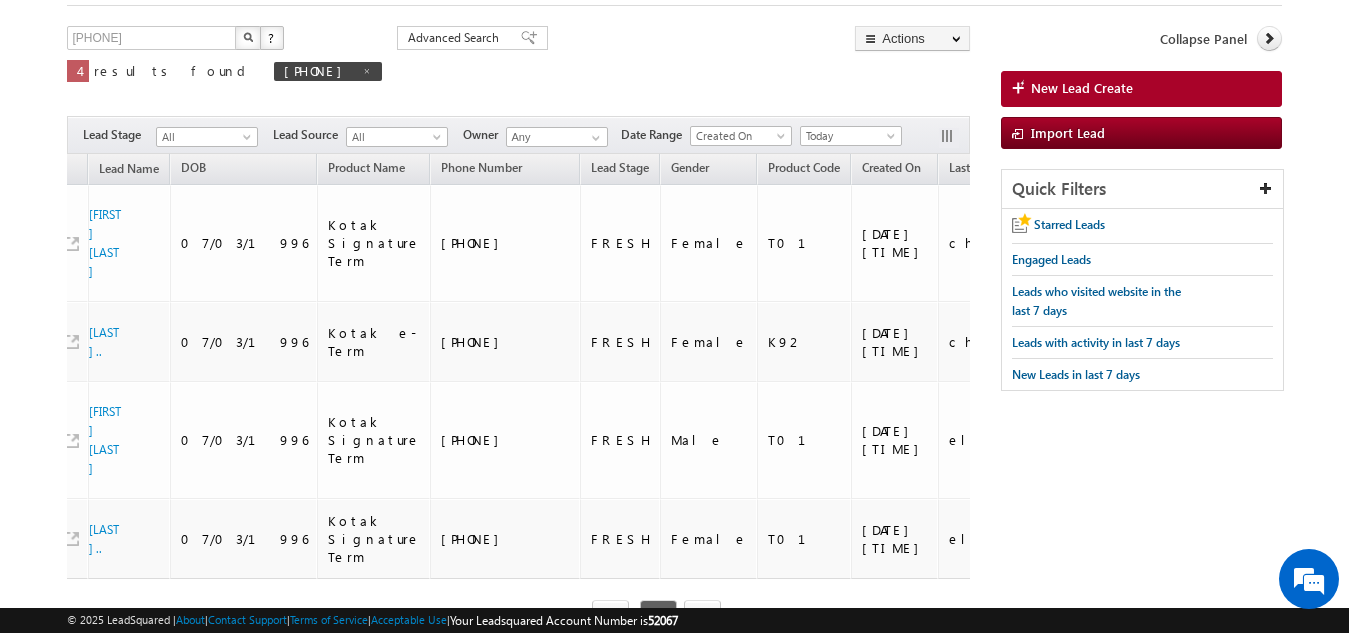 click at bounding box center (248, 38) 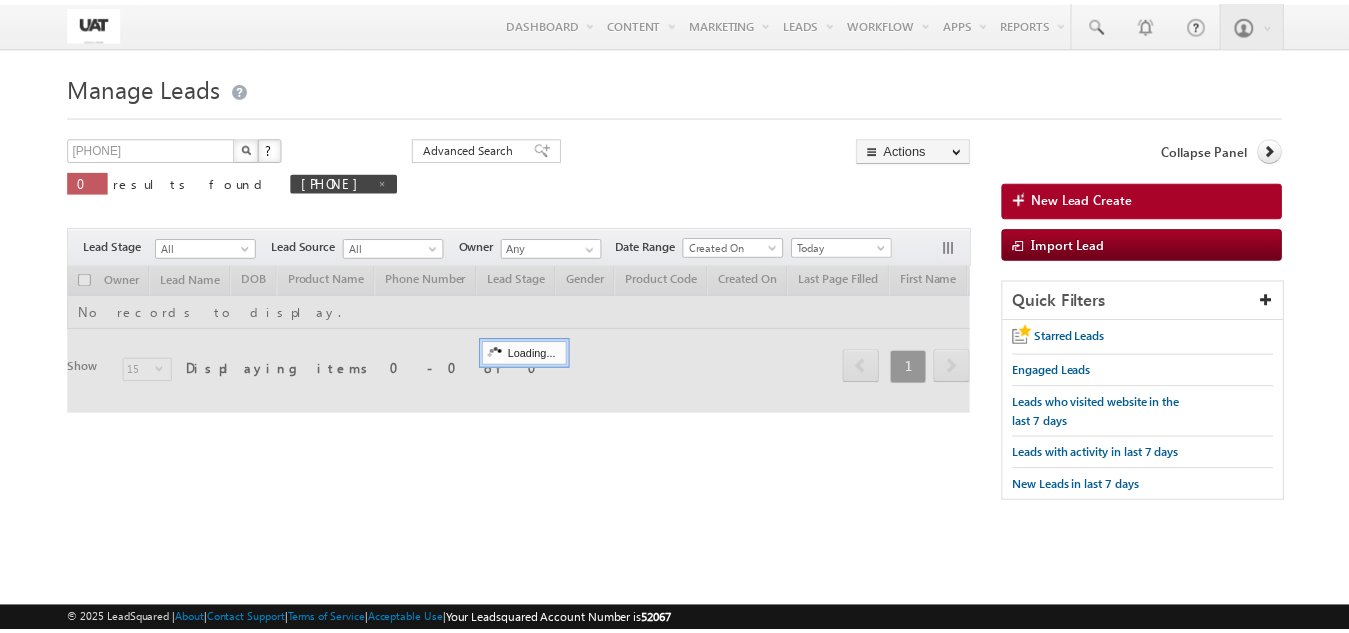 scroll, scrollTop: 0, scrollLeft: 0, axis: both 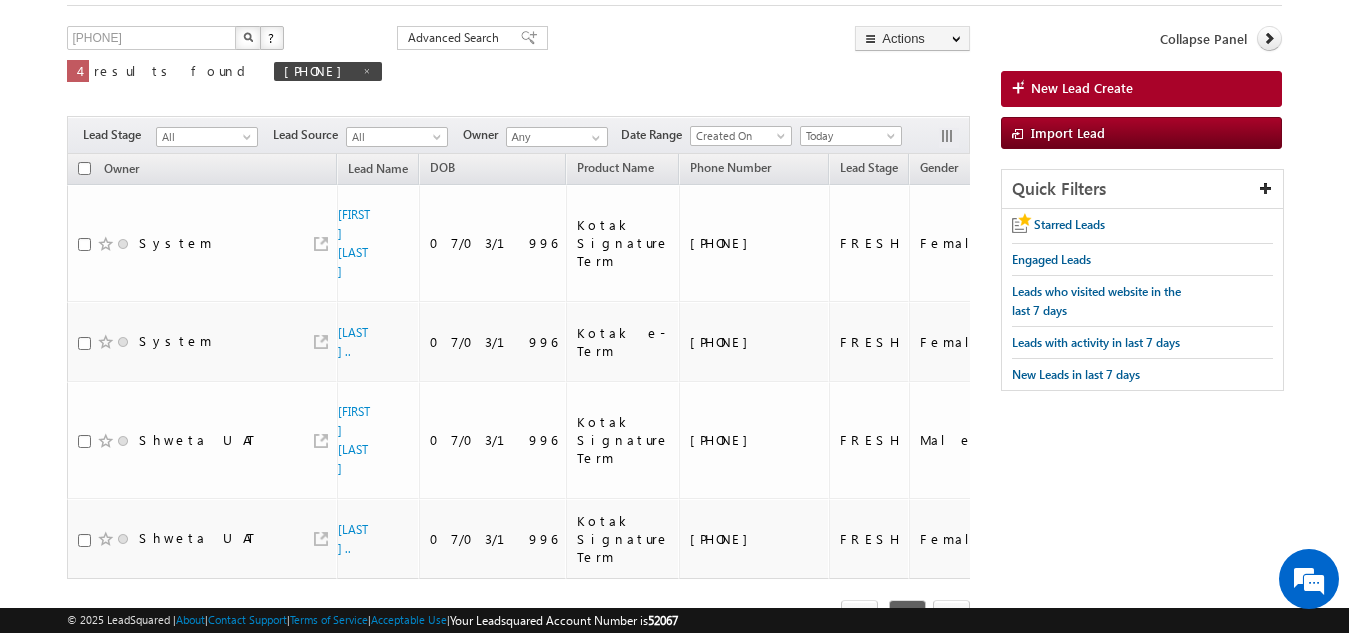 click at bounding box center [248, 37] 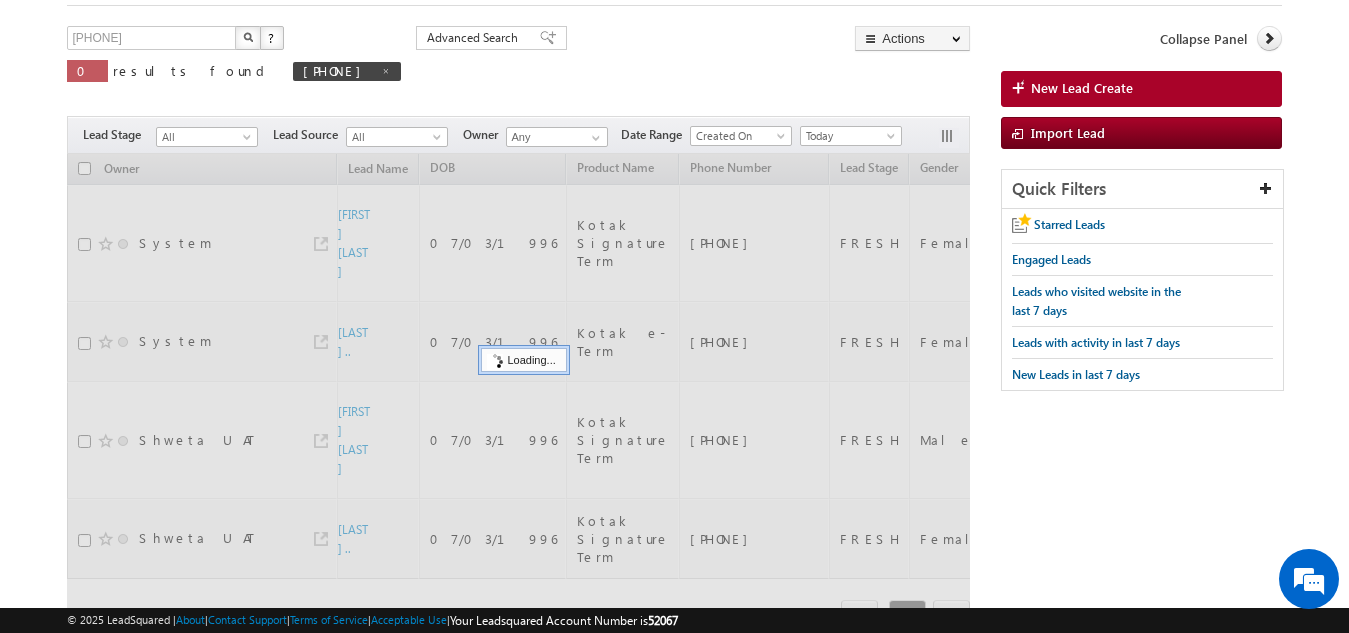 click at bounding box center (248, 37) 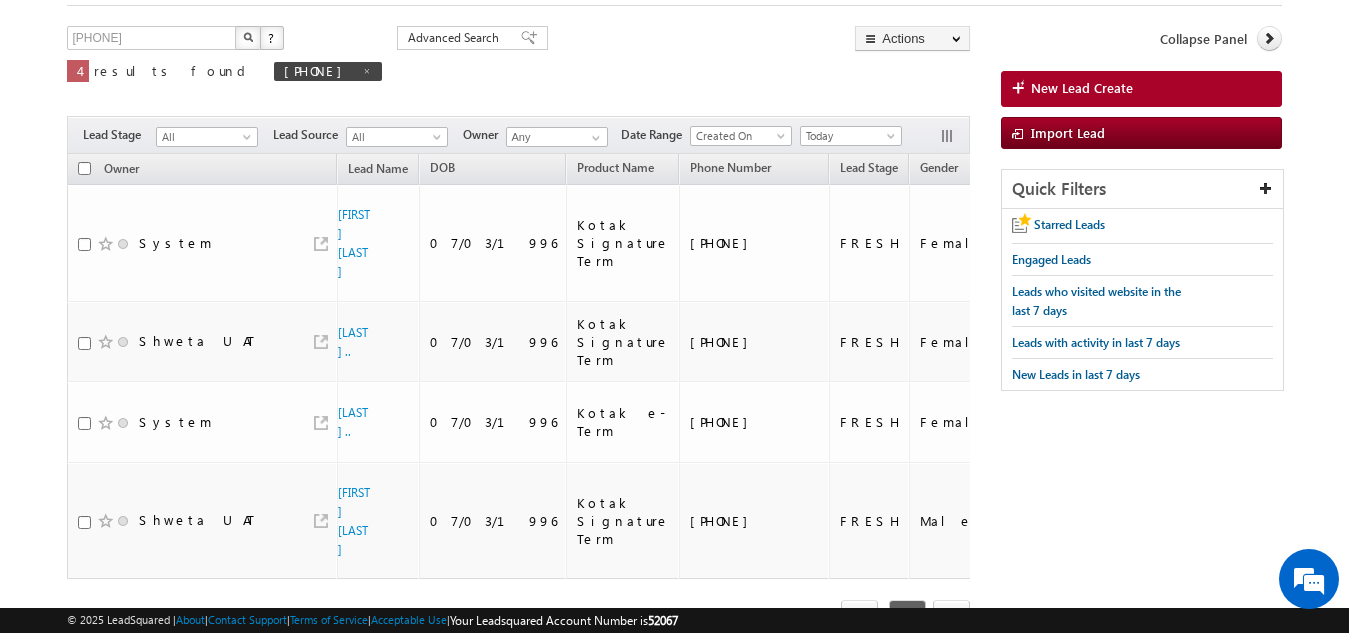 click at bounding box center [248, 37] 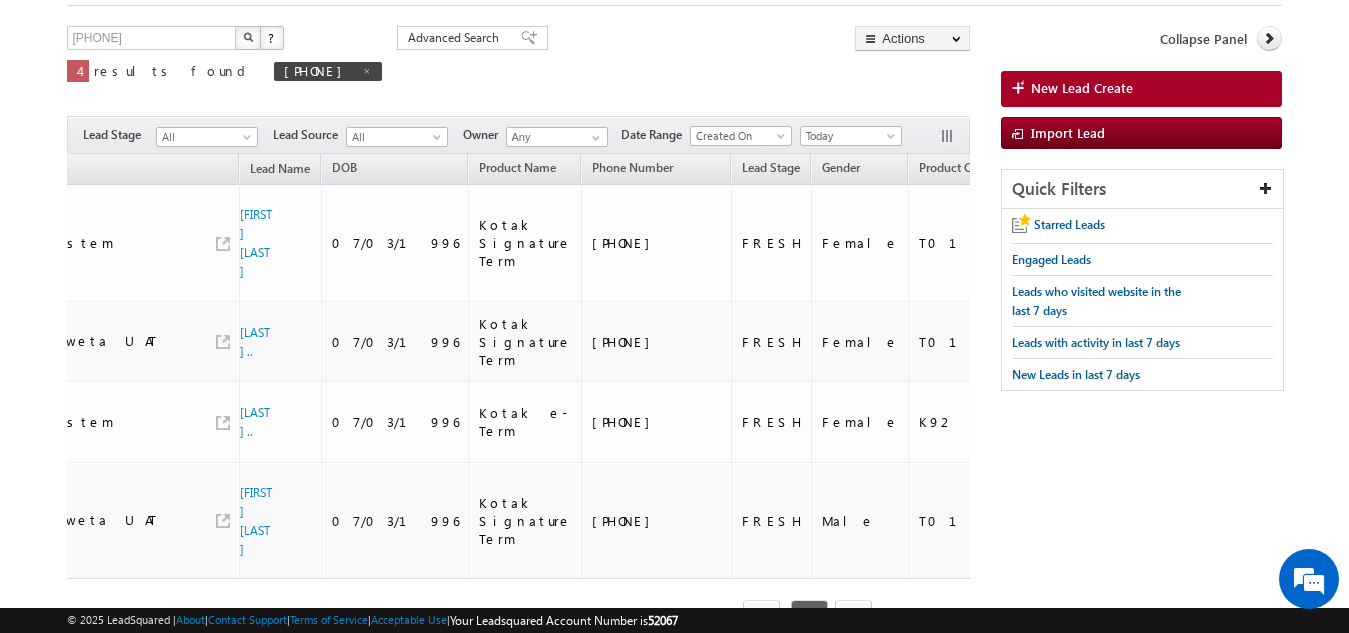 scroll, scrollTop: 0, scrollLeft: 0, axis: both 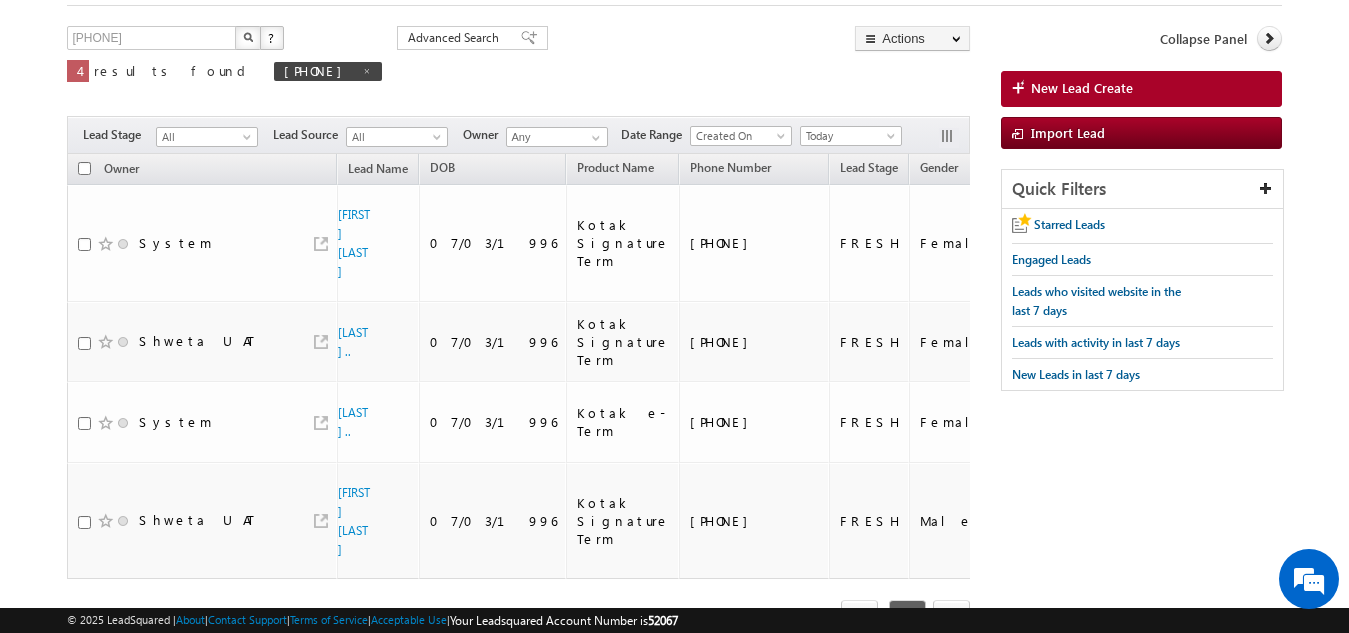 click at bounding box center [84, 168] 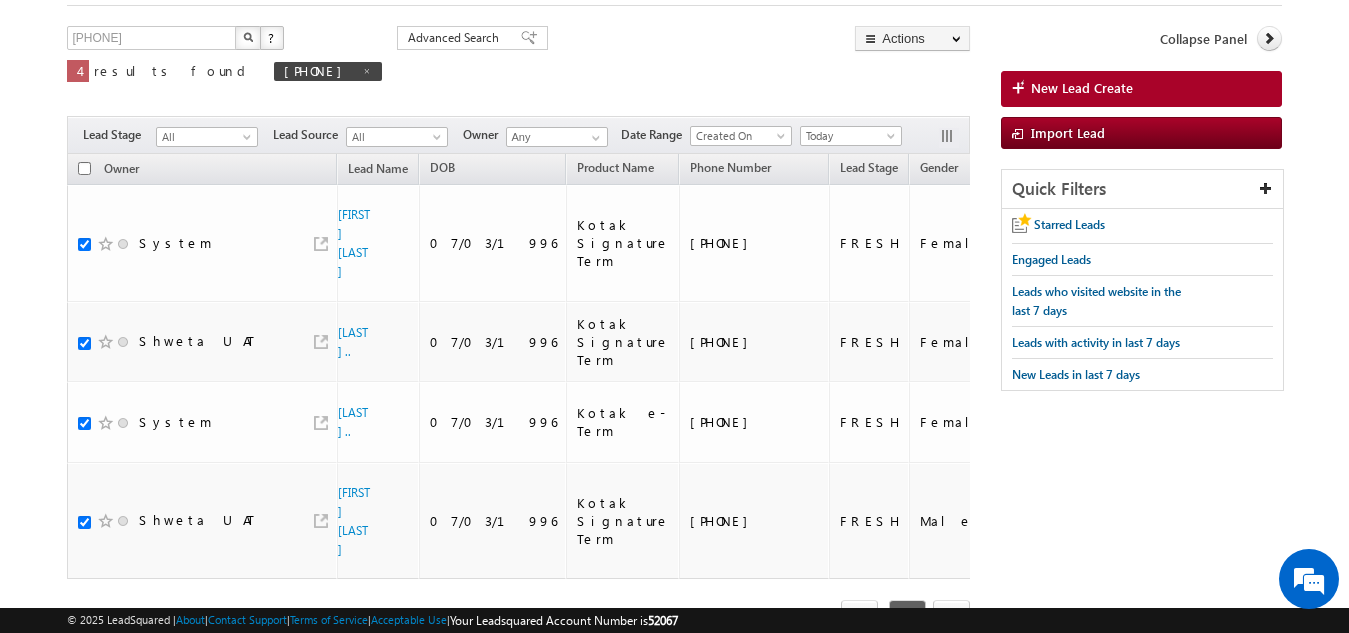 checkbox on "true" 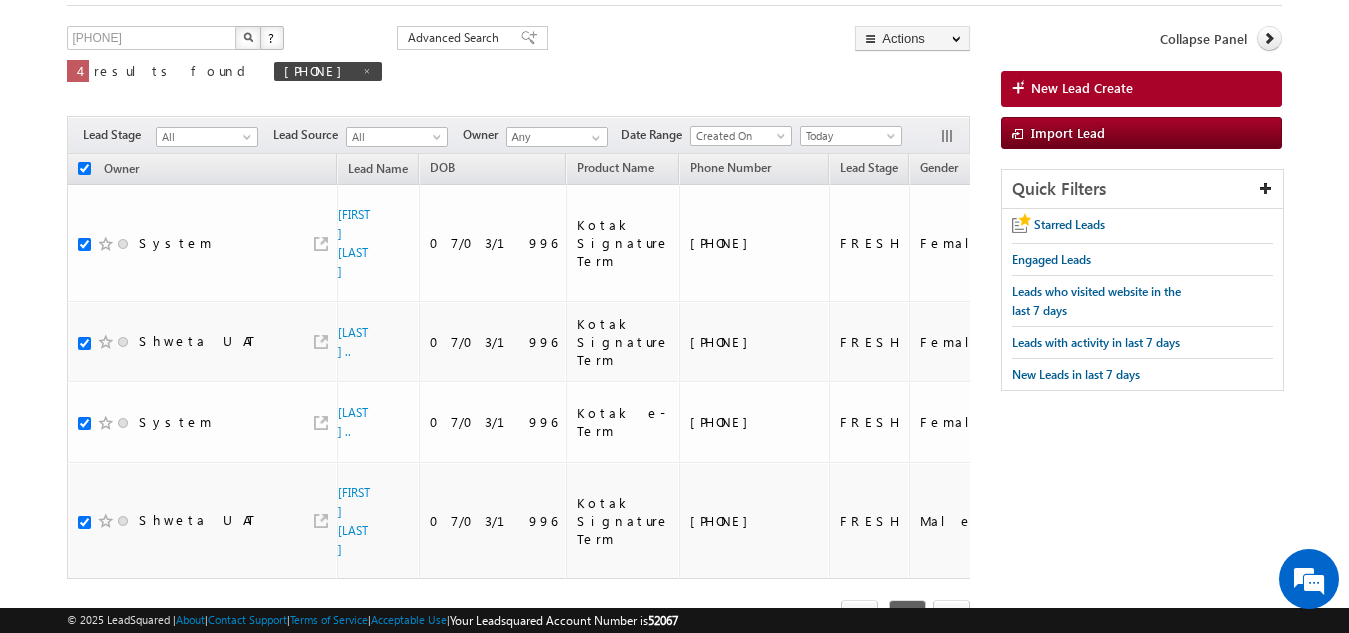 checkbox on "true" 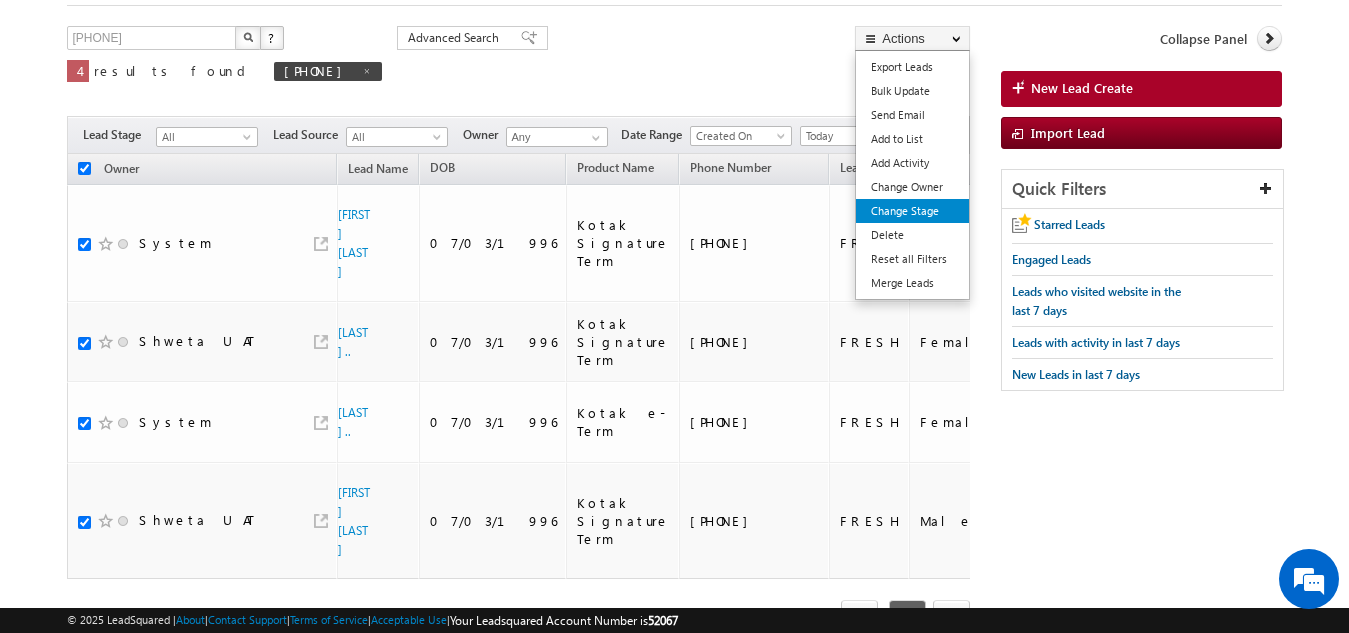 click on "Change Stage" at bounding box center (912, 211) 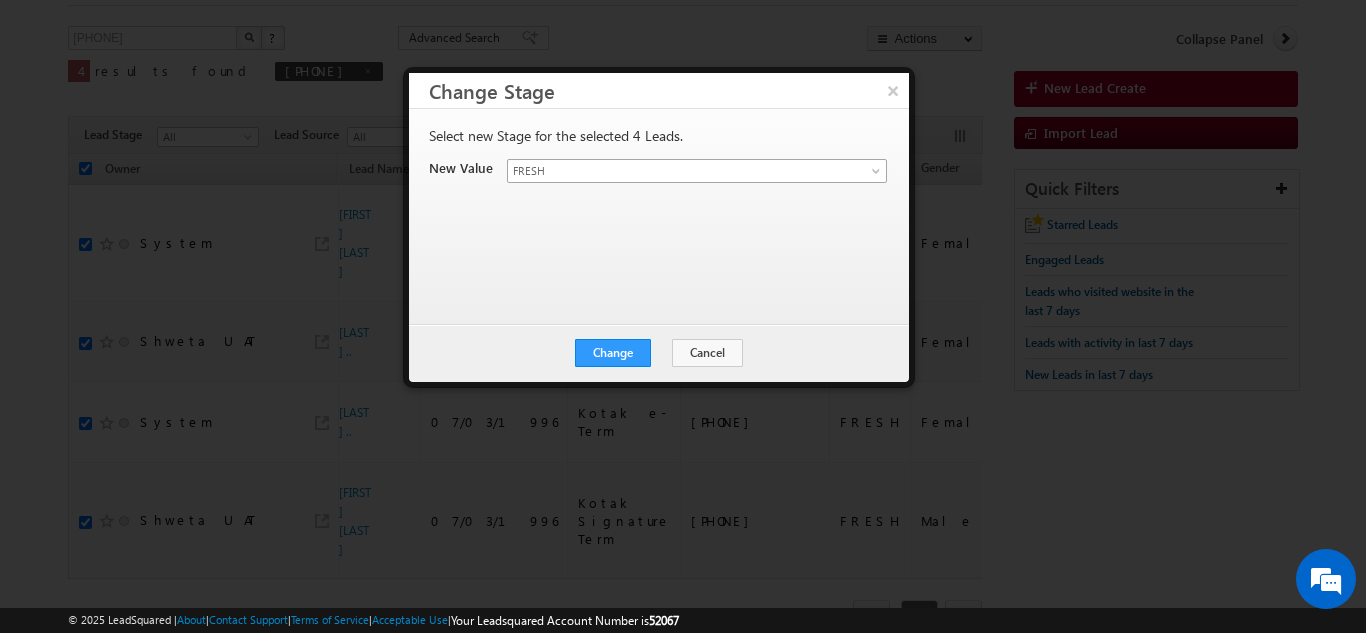 click on "FRESH" at bounding box center (673, 171) 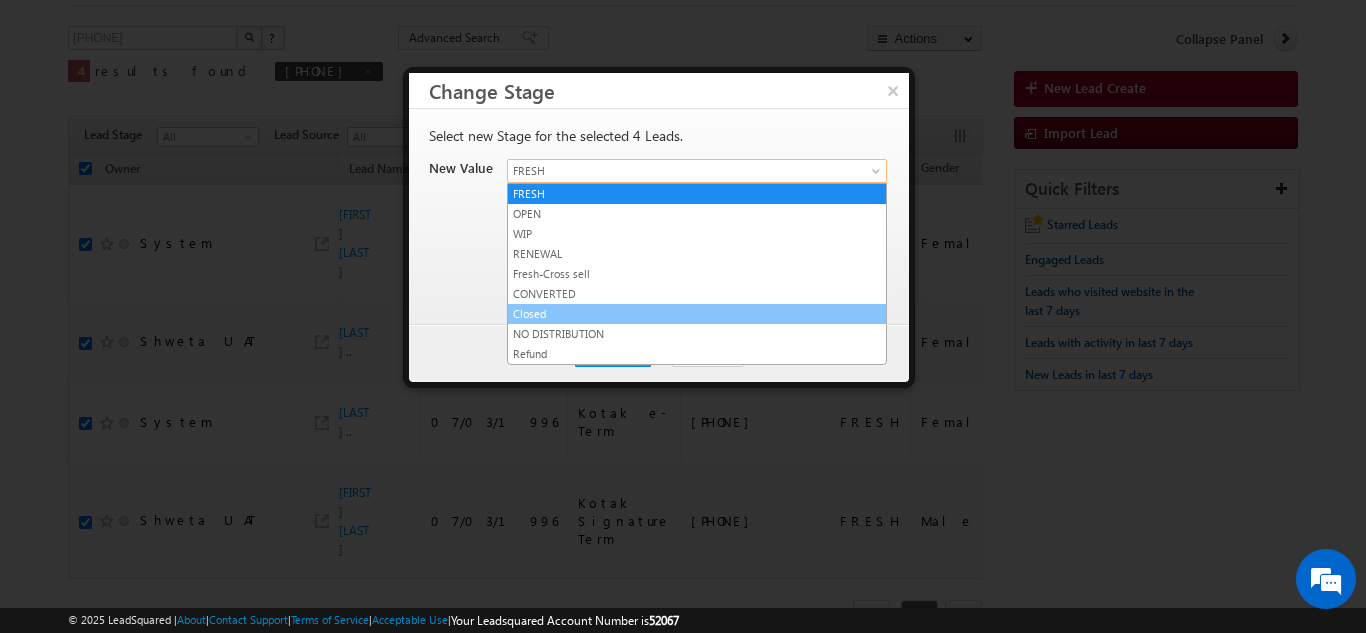 click on "Closed" at bounding box center [697, 314] 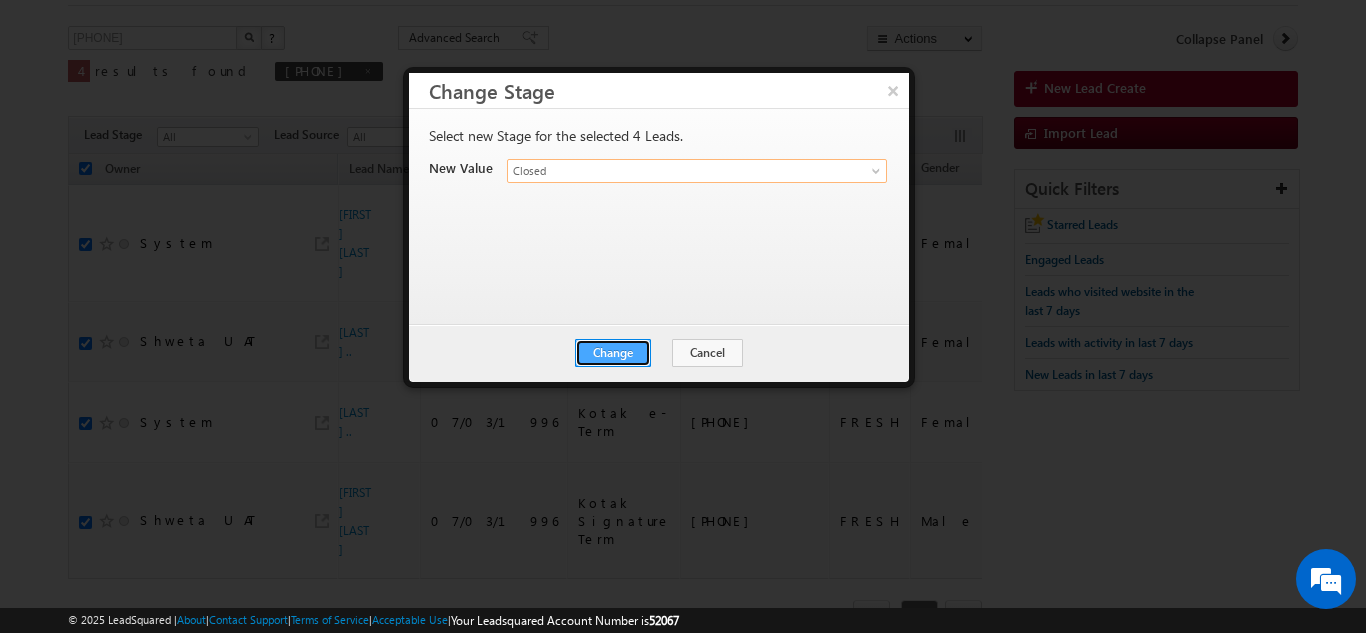 click on "Change" at bounding box center (613, 353) 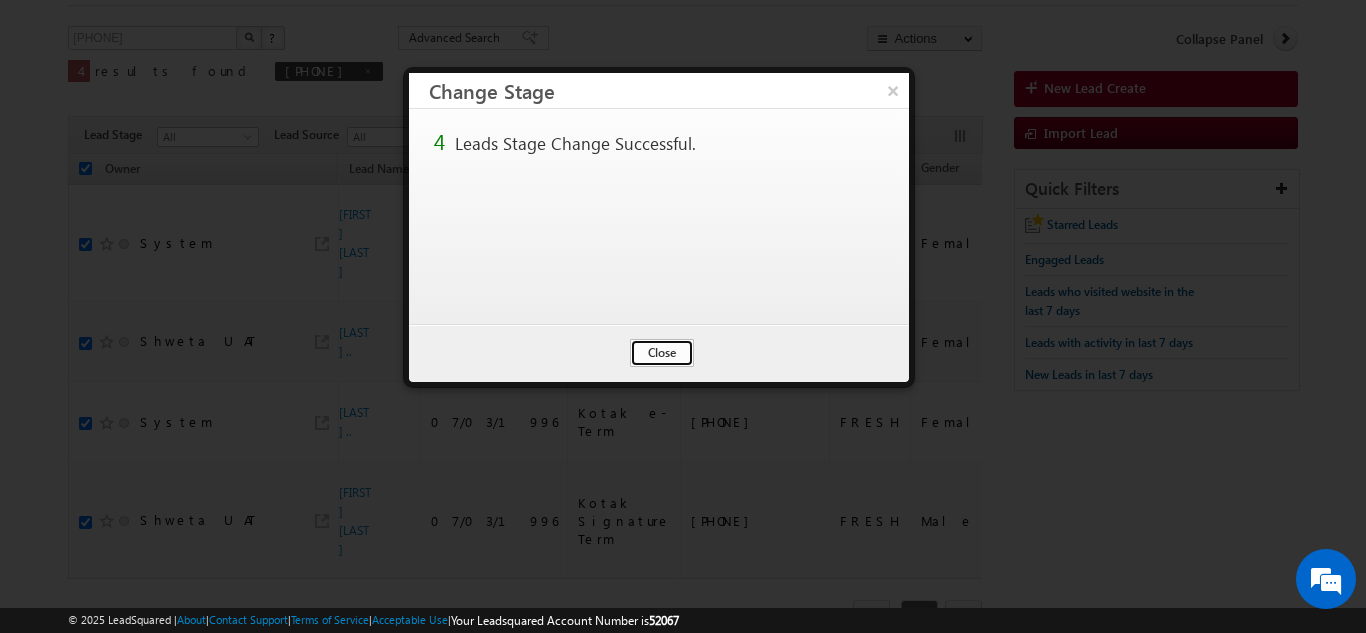 click on "Close" at bounding box center (662, 353) 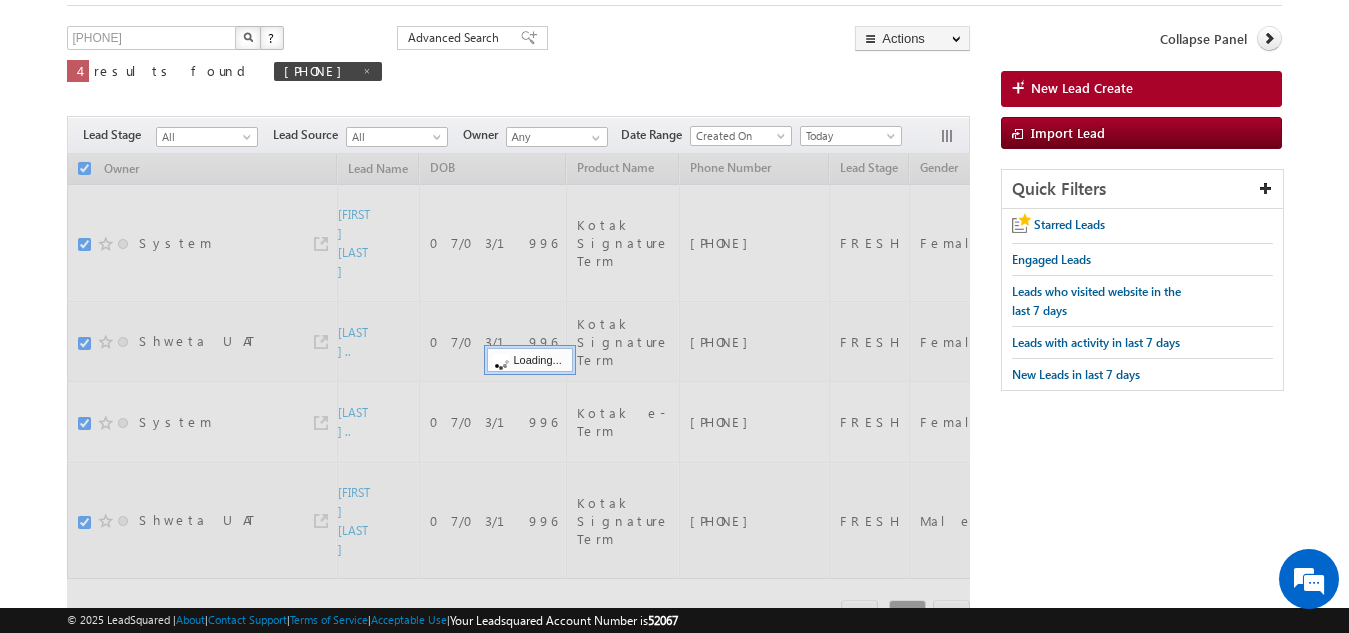 checkbox on "false" 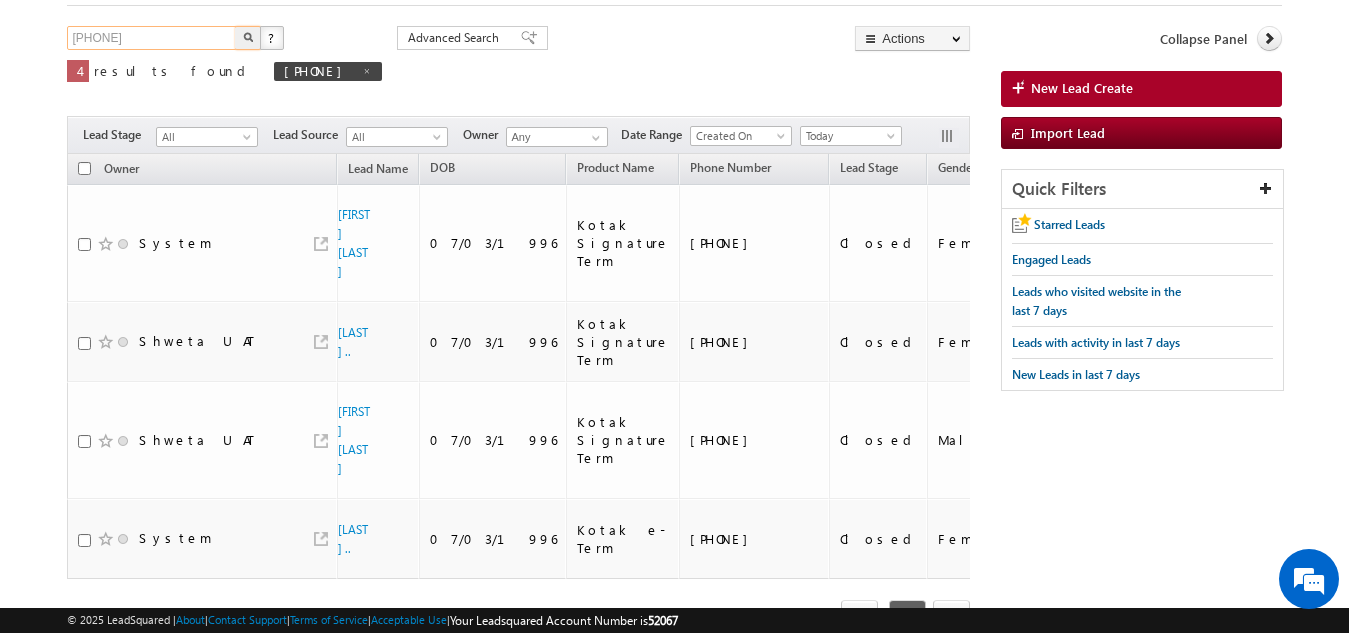 drag, startPoint x: 143, startPoint y: 44, endPoint x: 0, endPoint y: 37, distance: 143.17122 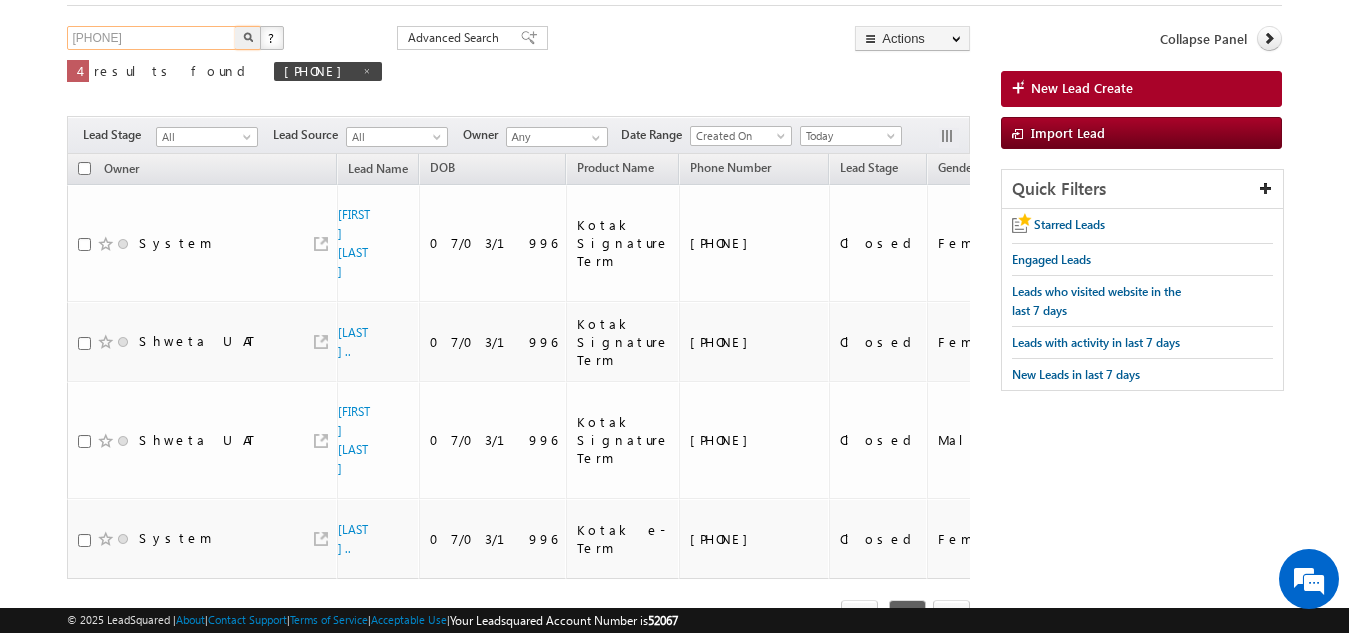click on "Menu
[FIRST] [LAST]
[EMAIL]" at bounding box center [674, 289] 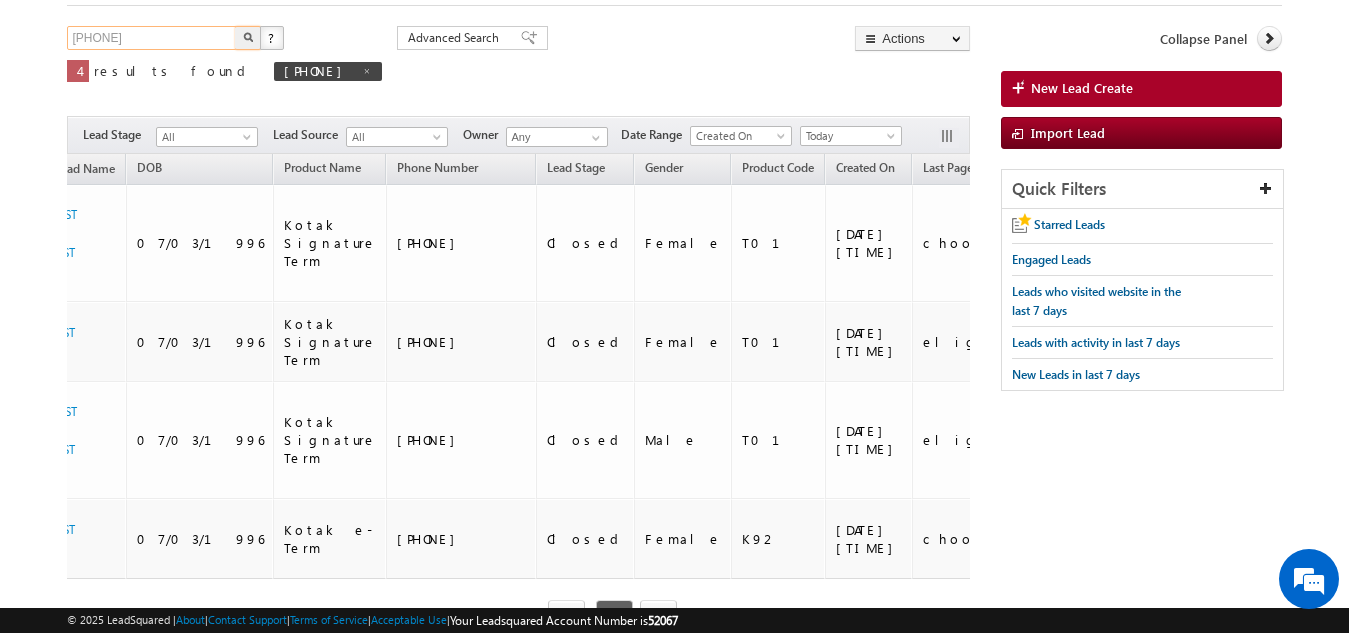 scroll, scrollTop: 0, scrollLeft: 298, axis: horizontal 